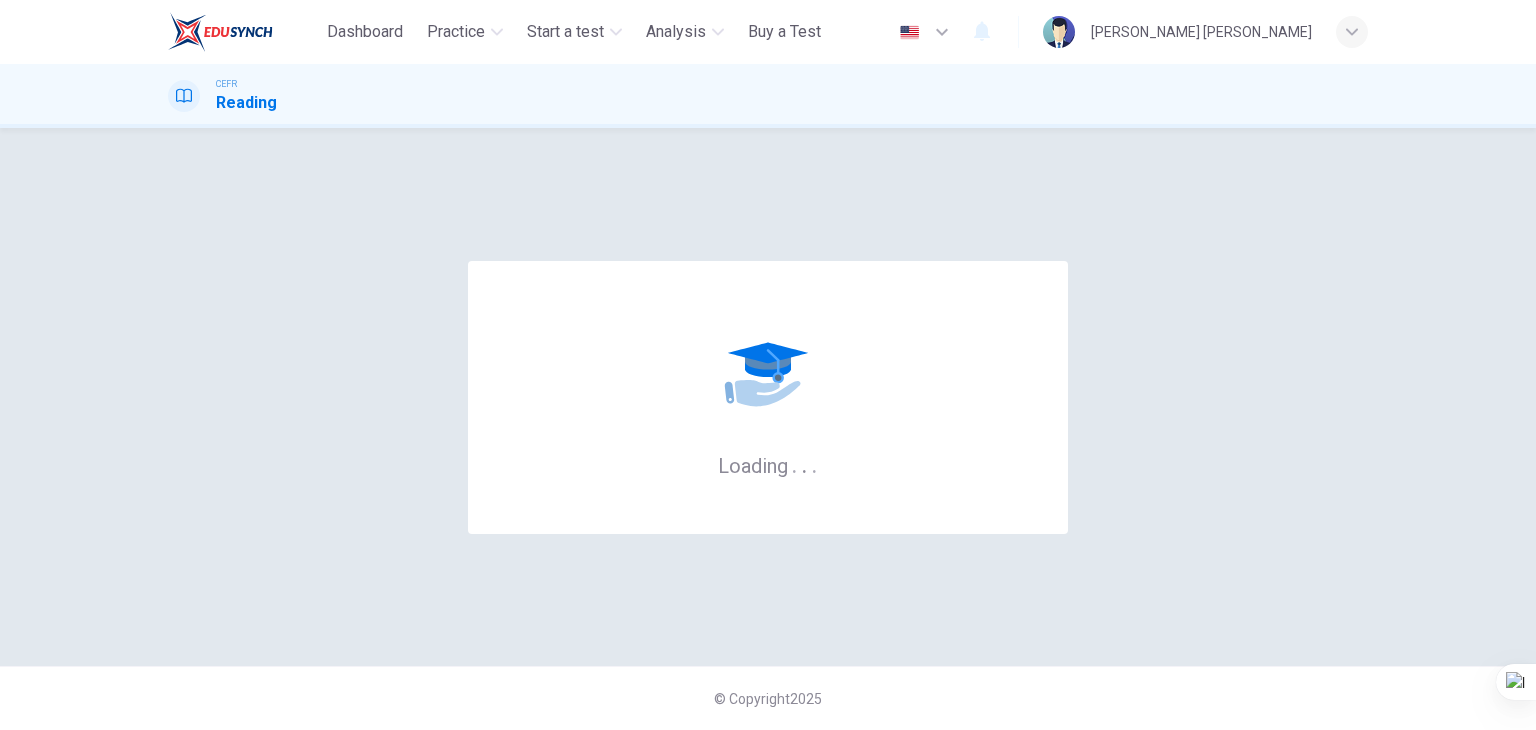 scroll, scrollTop: 0, scrollLeft: 0, axis: both 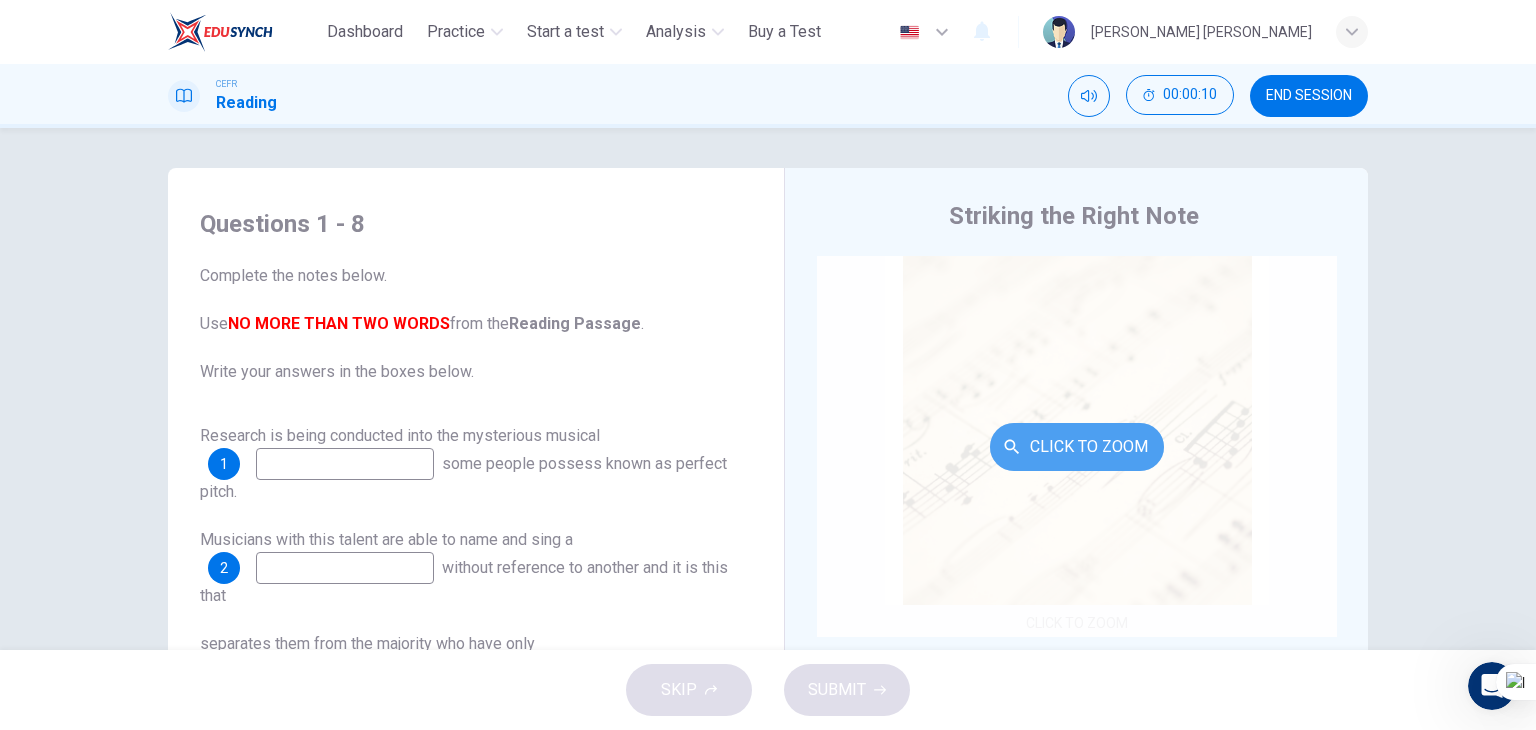 click on "Click to Zoom" at bounding box center (1077, 447) 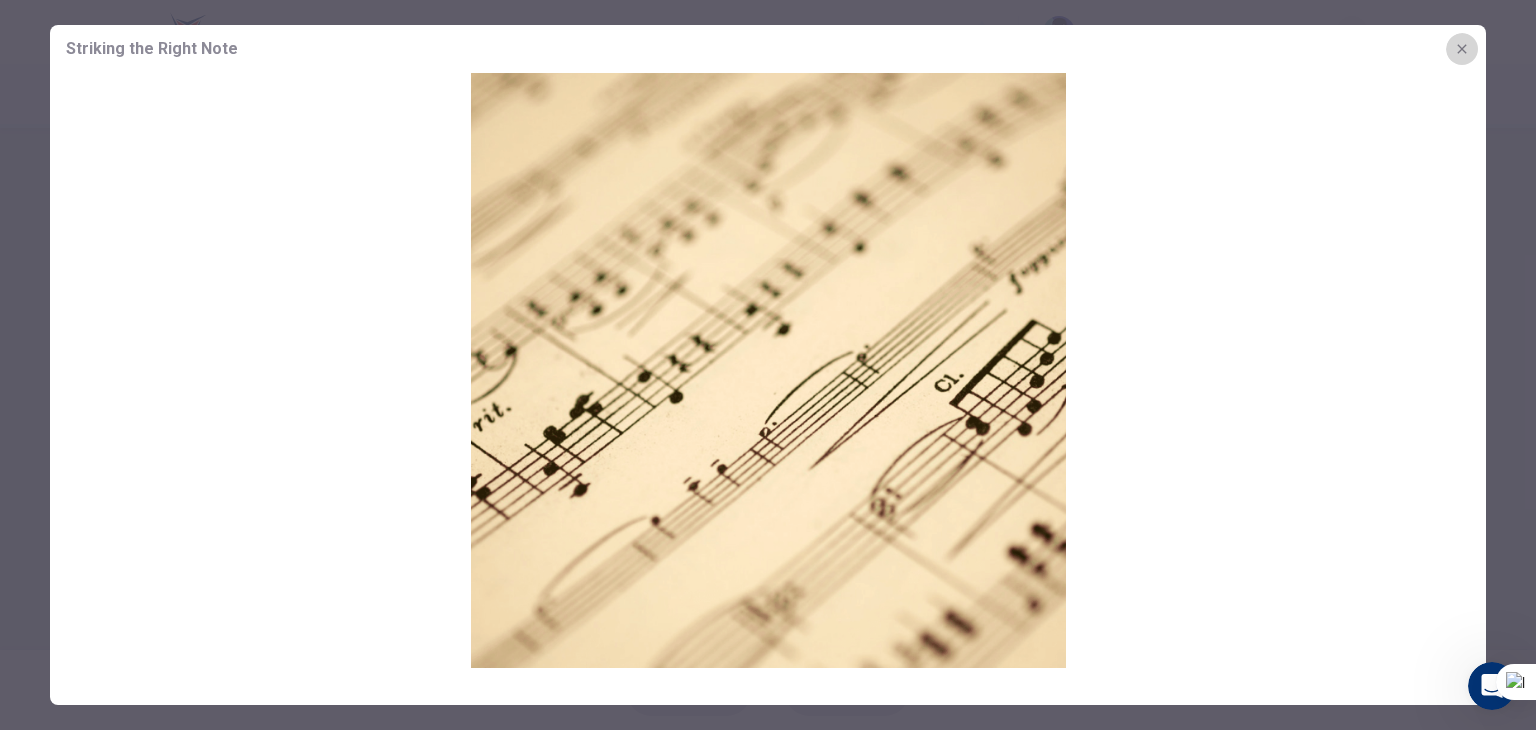 click 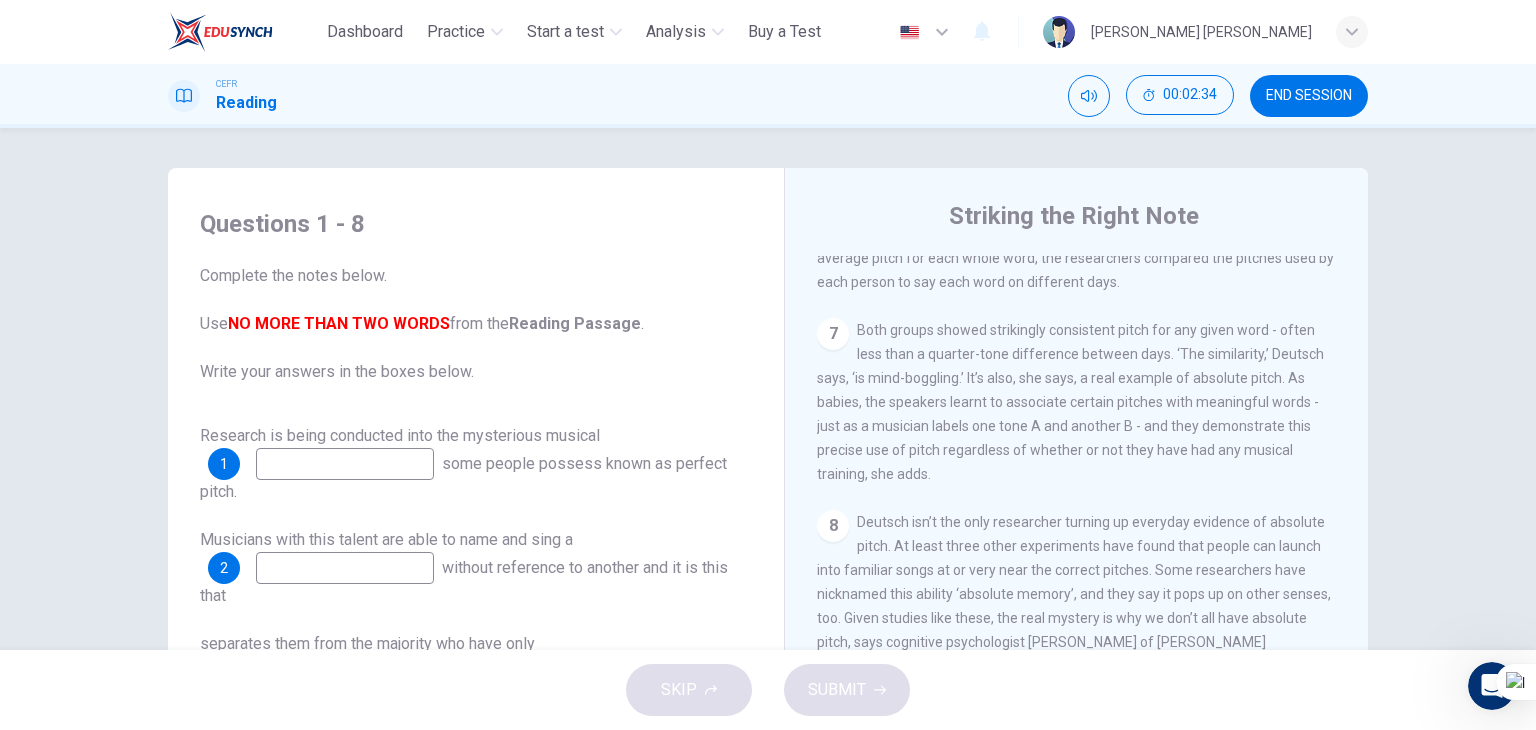 scroll, scrollTop: 1440, scrollLeft: 0, axis: vertical 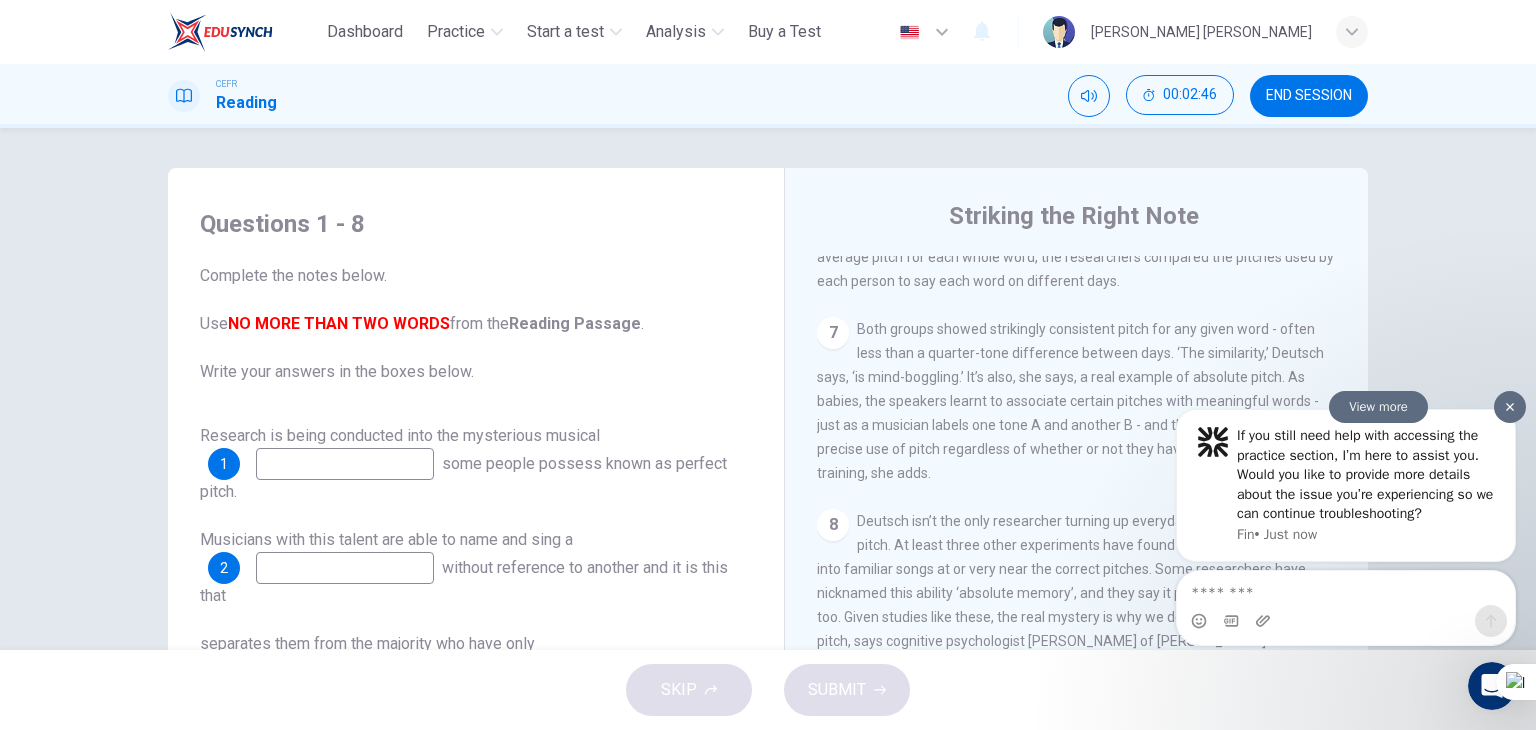 click at bounding box center [1510, 407] 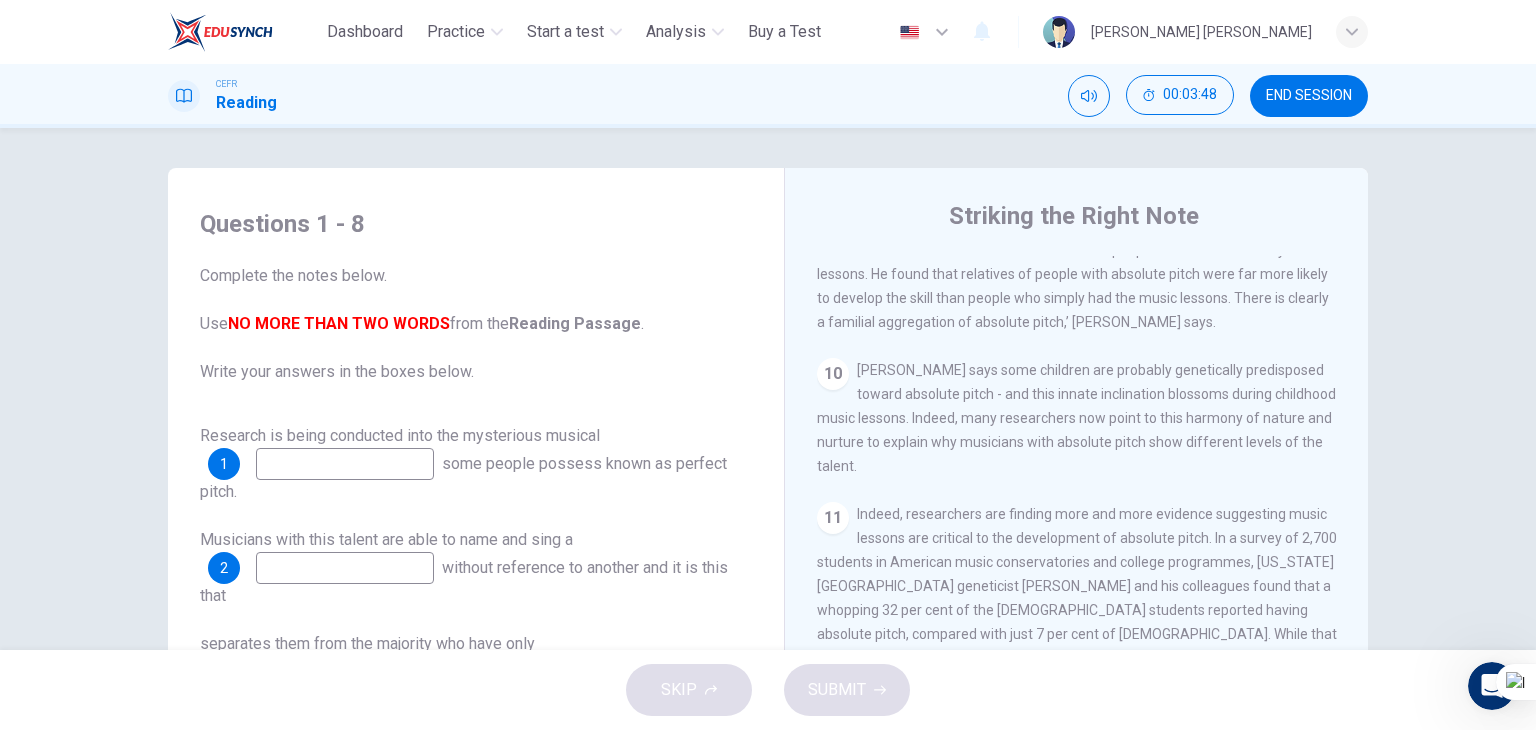 scroll, scrollTop: 2034, scrollLeft: 0, axis: vertical 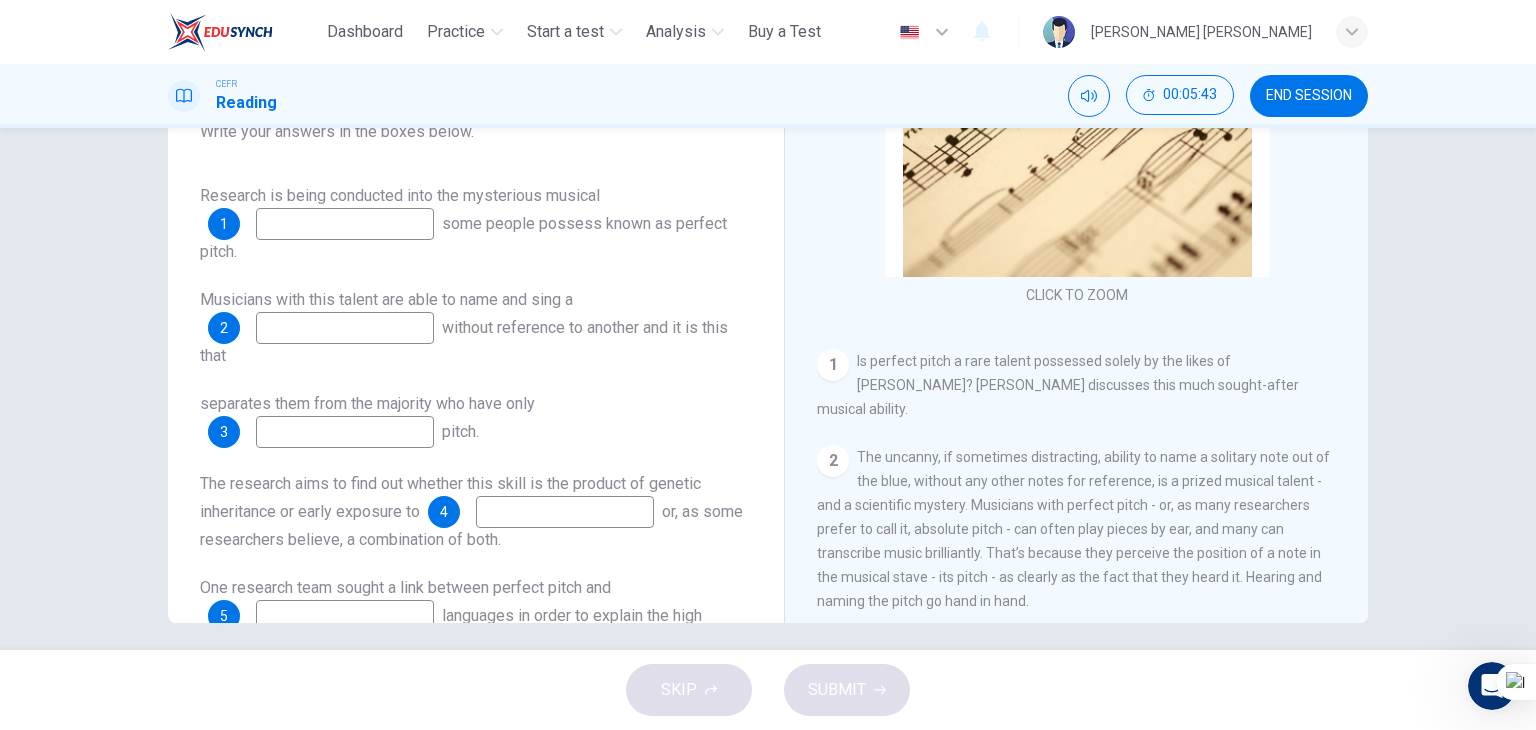 click at bounding box center [345, 224] 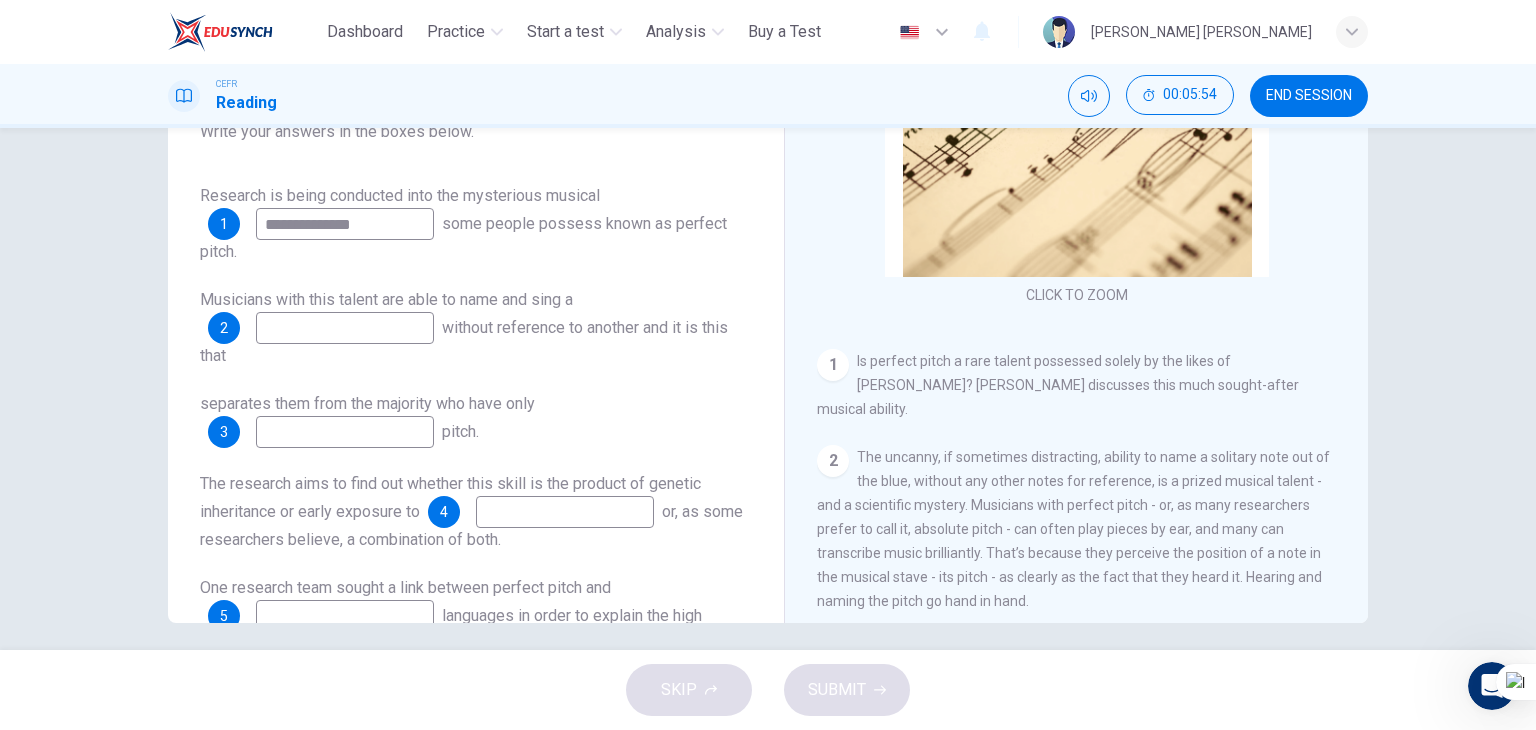 type on "**********" 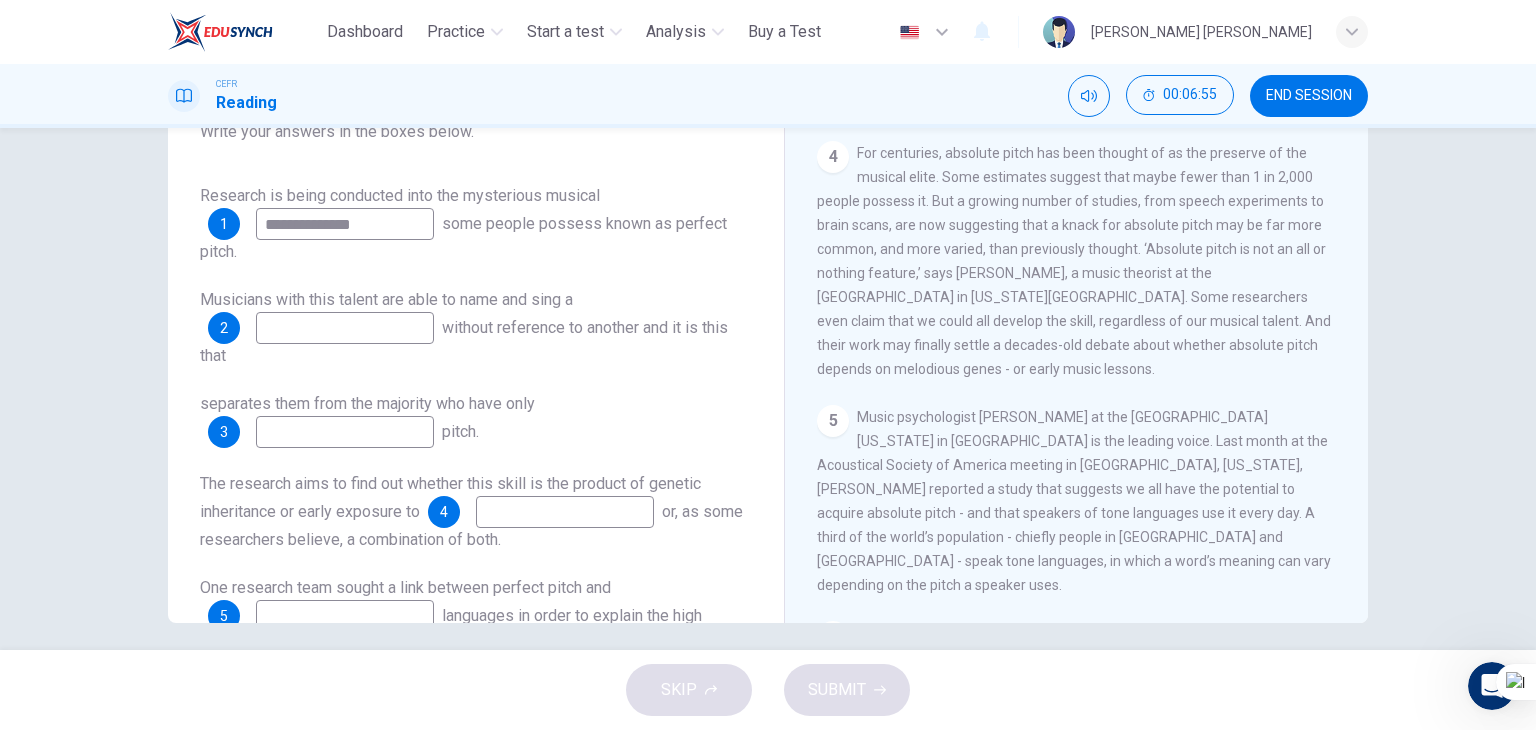 scroll, scrollTop: 735, scrollLeft: 0, axis: vertical 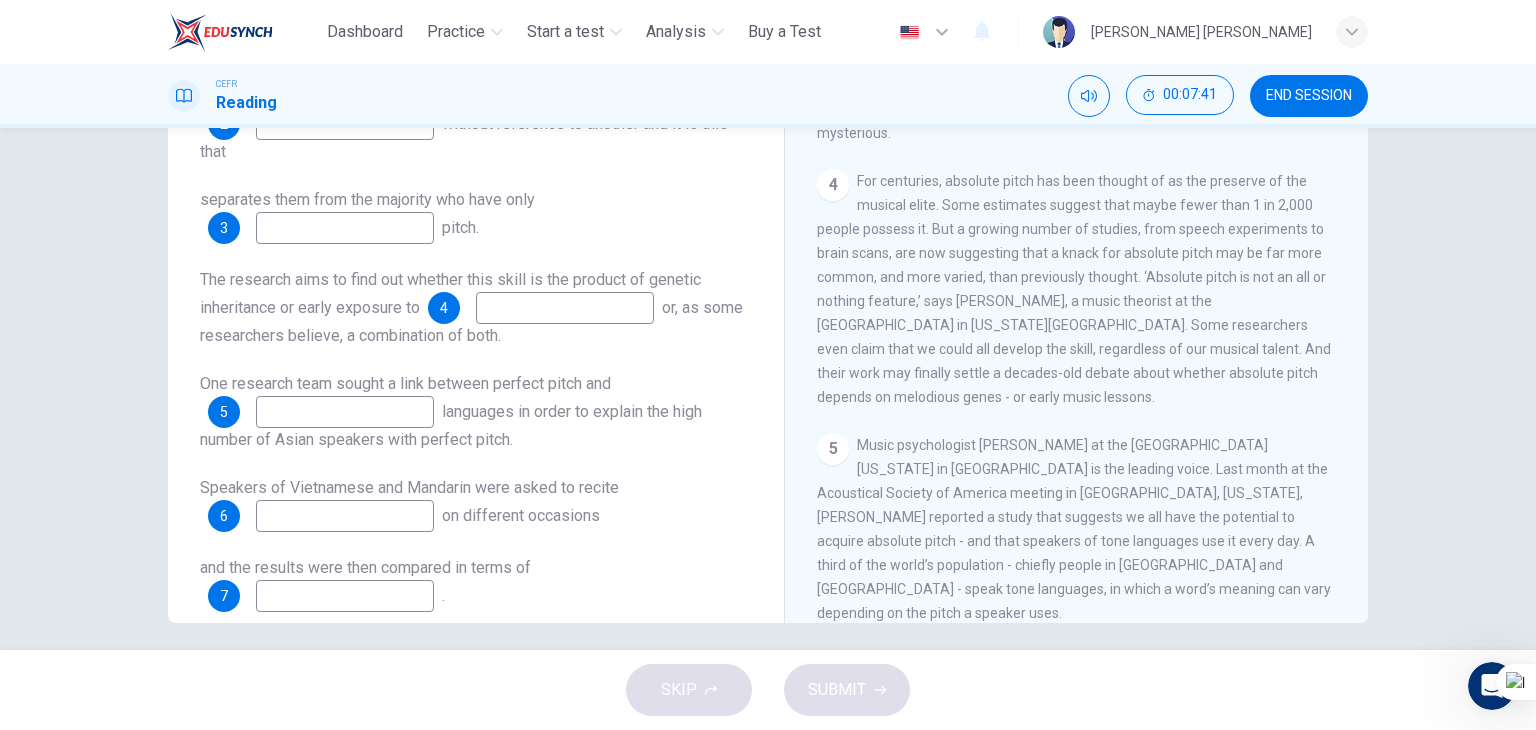 click at bounding box center (565, 308) 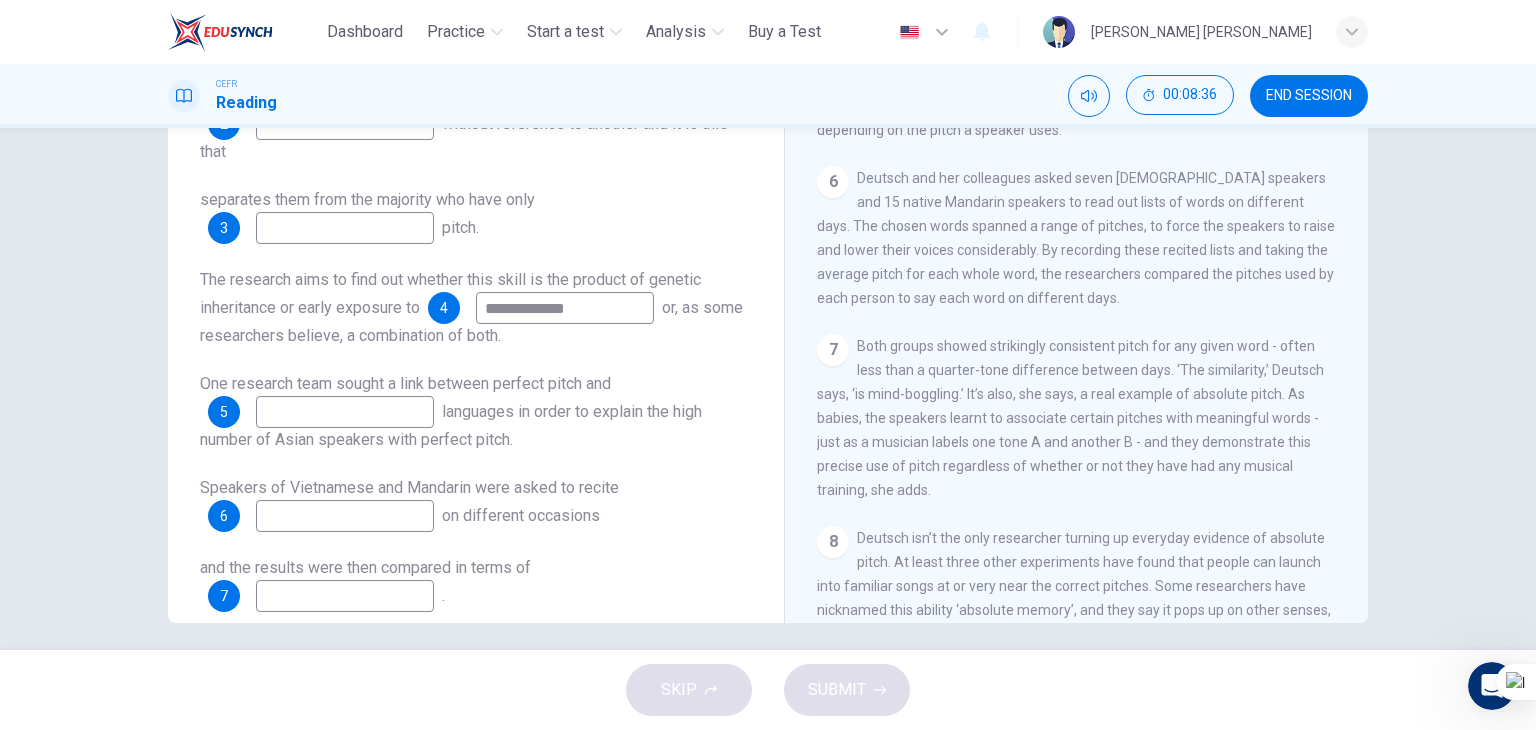 scroll, scrollTop: 1198, scrollLeft: 0, axis: vertical 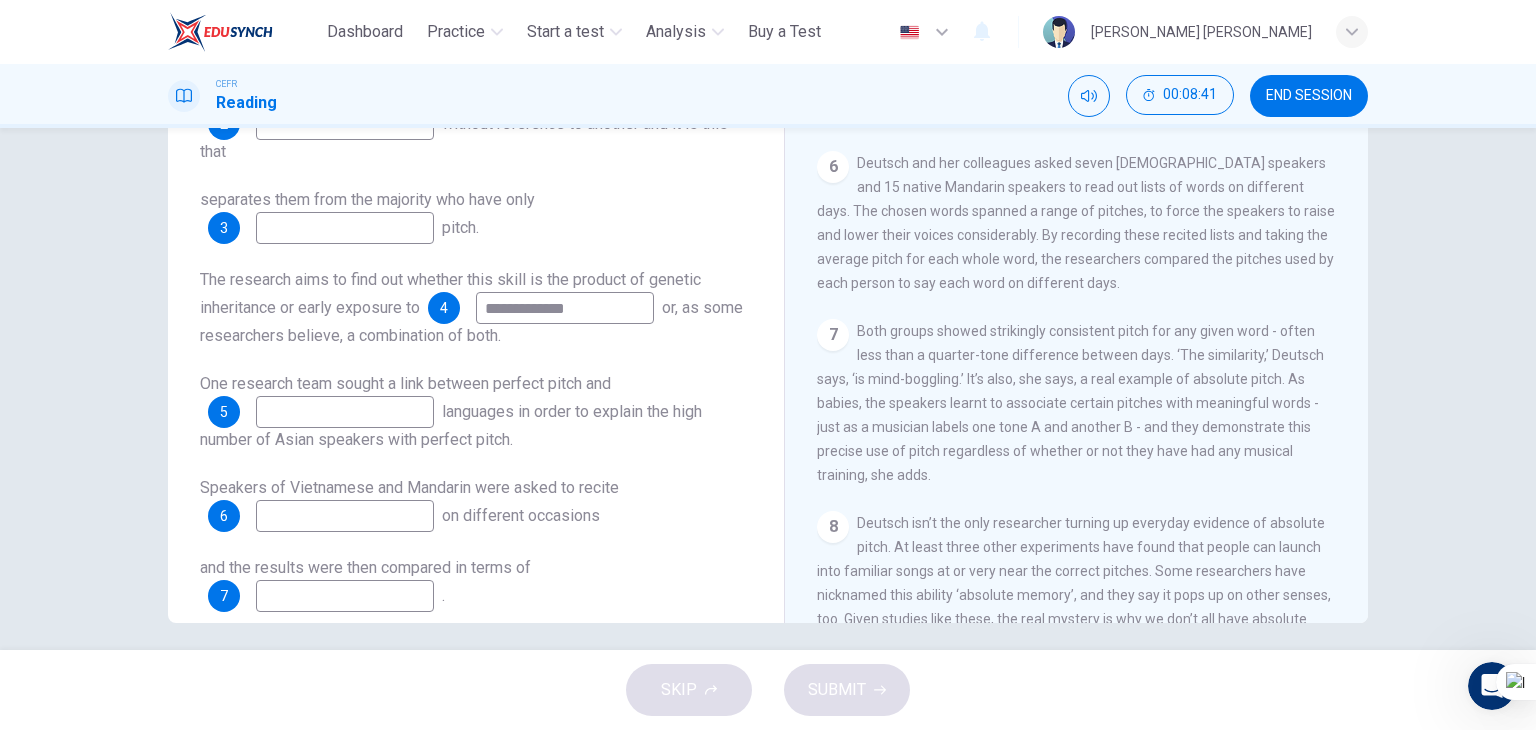 drag, startPoint x: 633, startPoint y: 302, endPoint x: 484, endPoint y: 304, distance: 149.01343 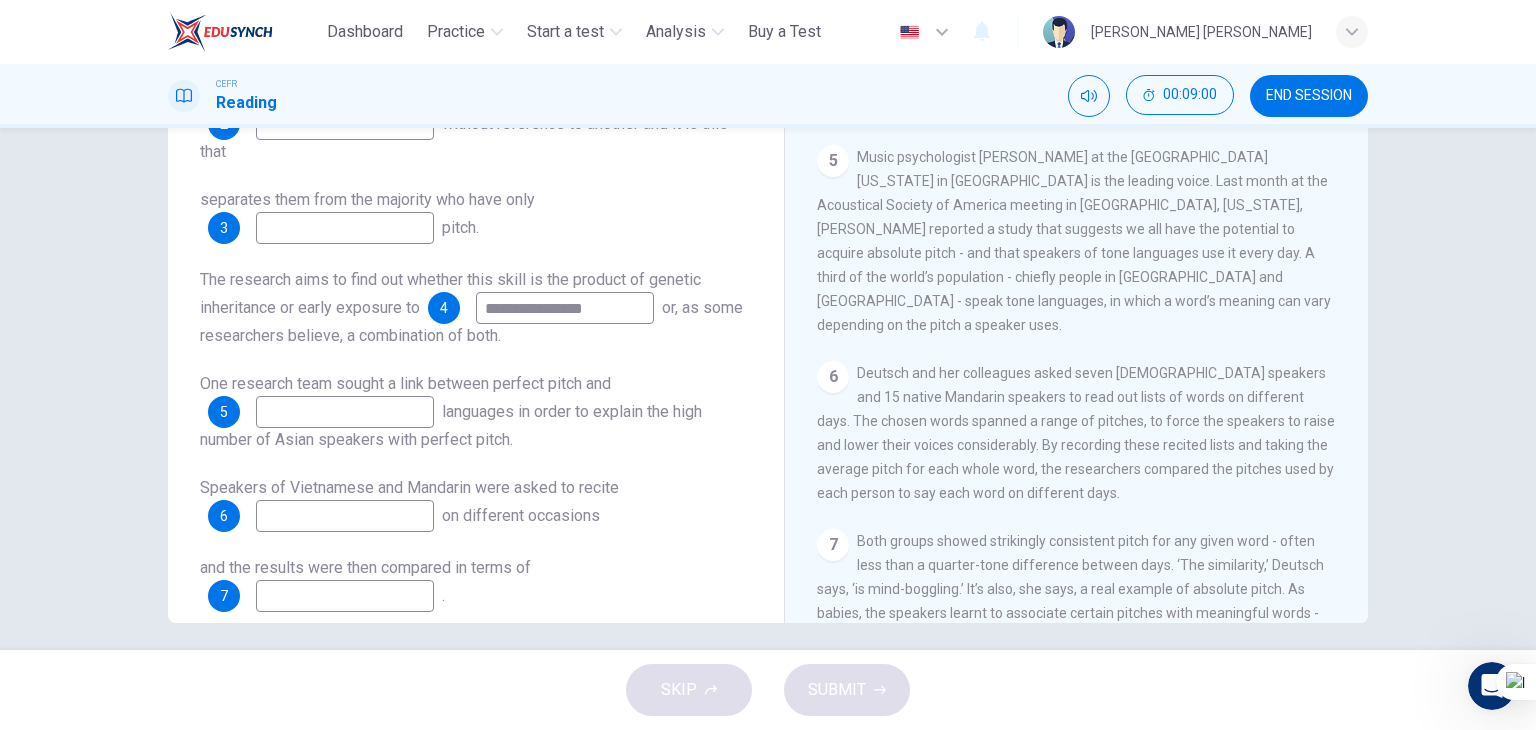 scroll, scrollTop: 988, scrollLeft: 0, axis: vertical 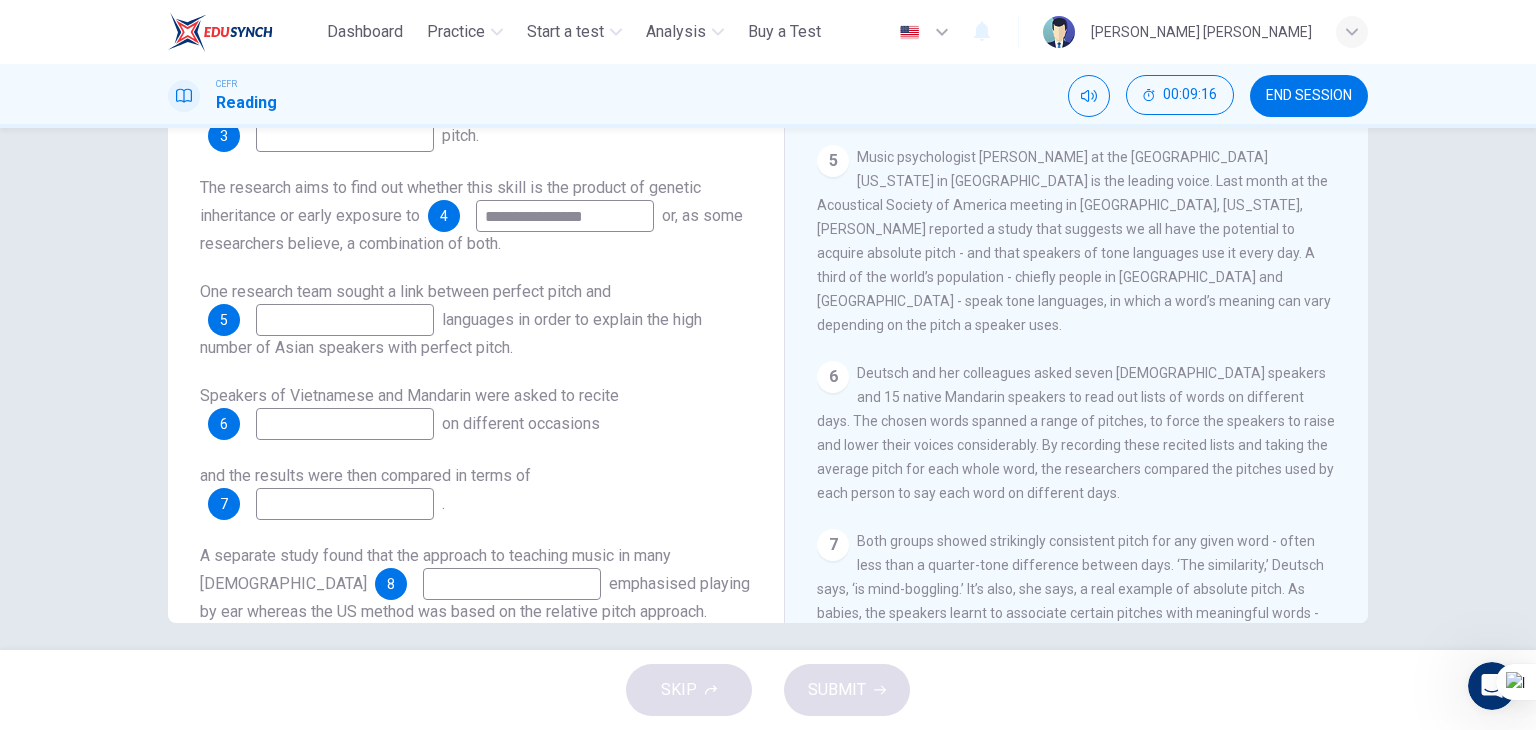 type on "**********" 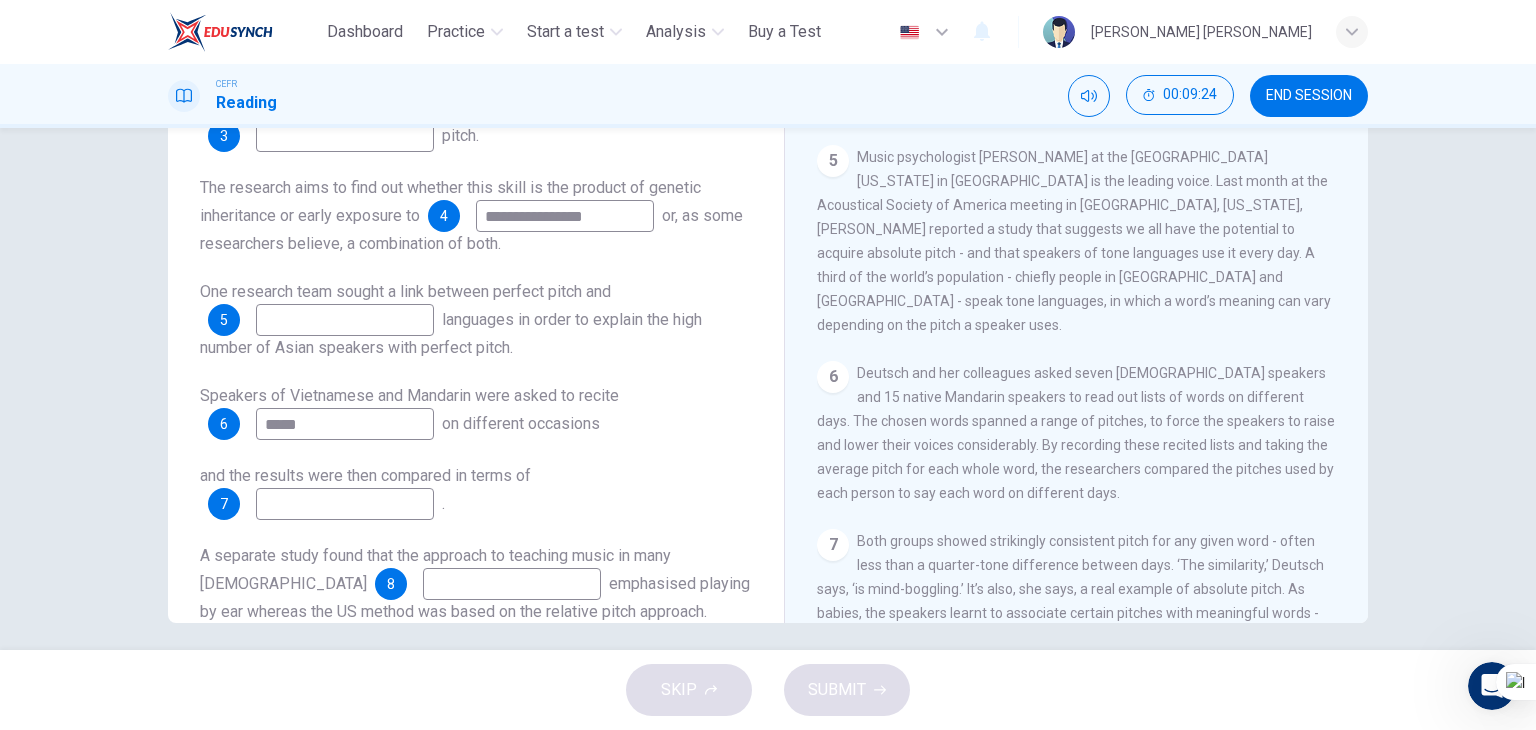 type on "*****" 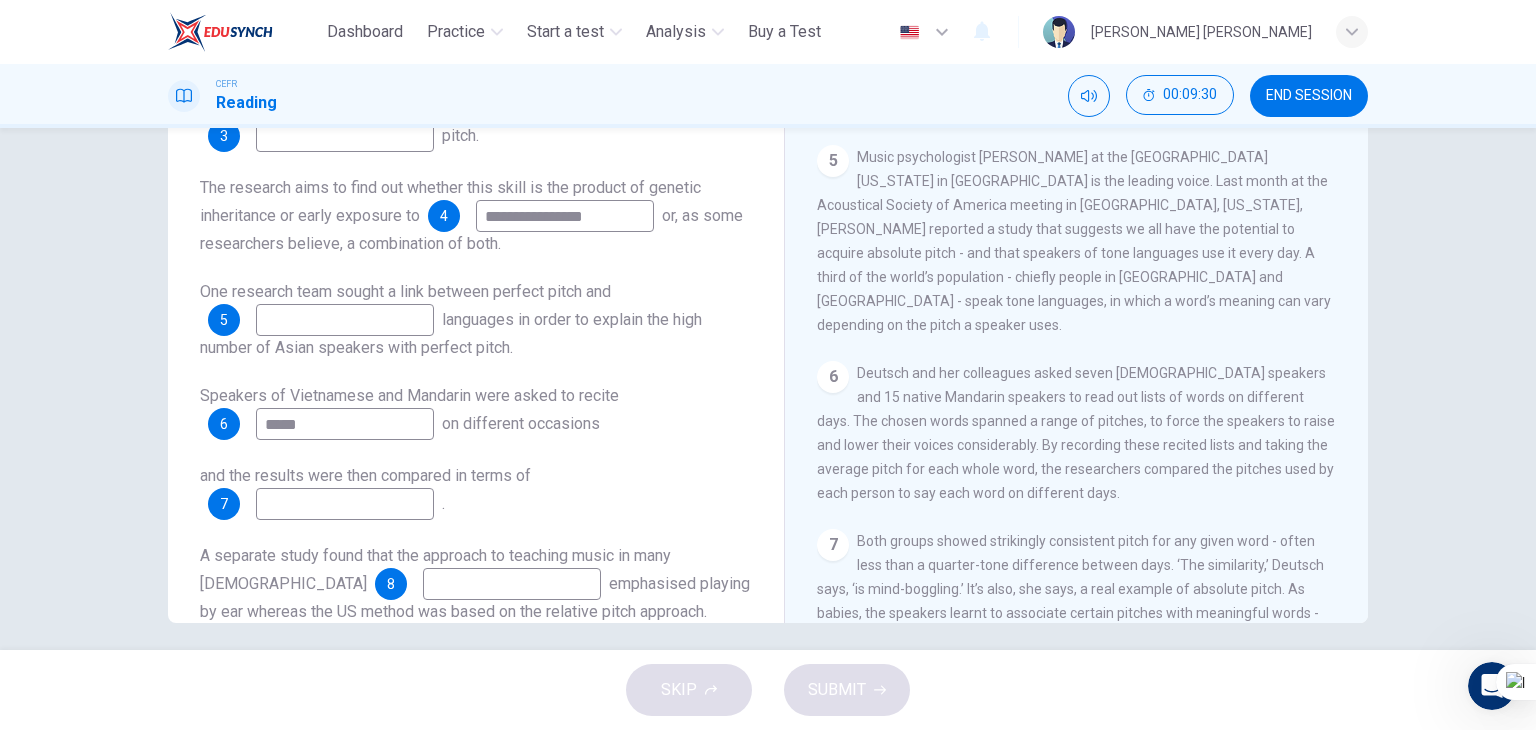 drag, startPoint x: 608, startPoint y: 209, endPoint x: 428, endPoint y: 209, distance: 180 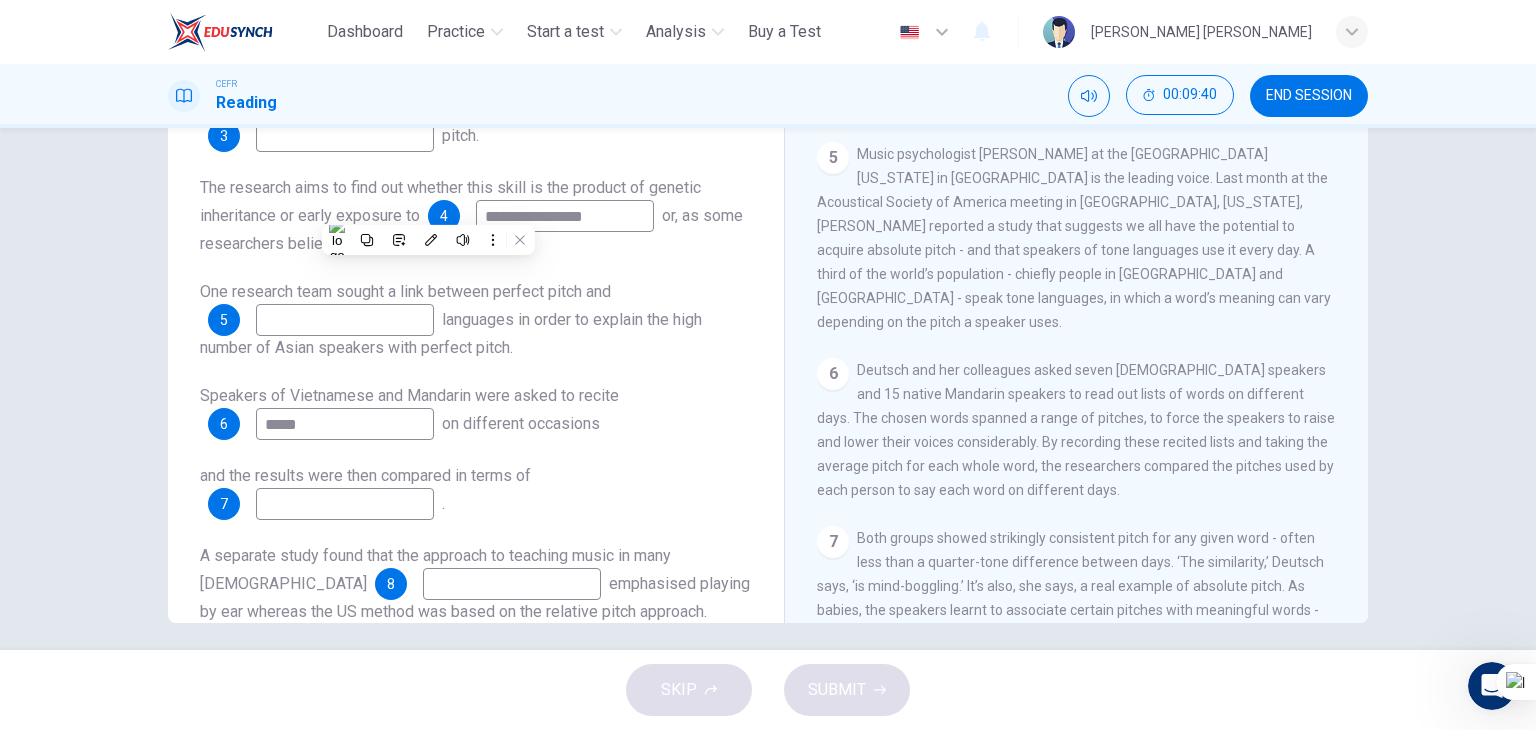 scroll, scrollTop: 992, scrollLeft: 0, axis: vertical 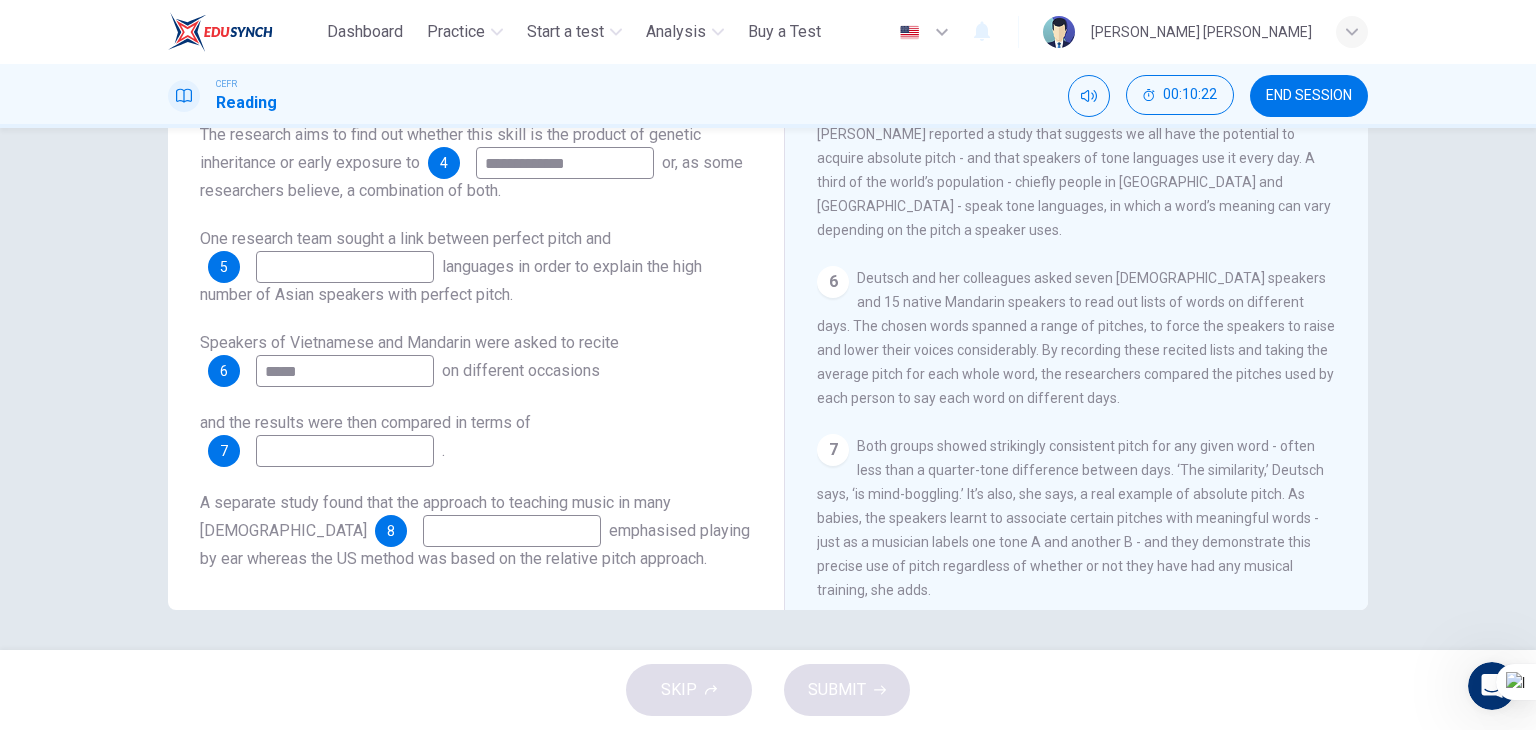 type on "**********" 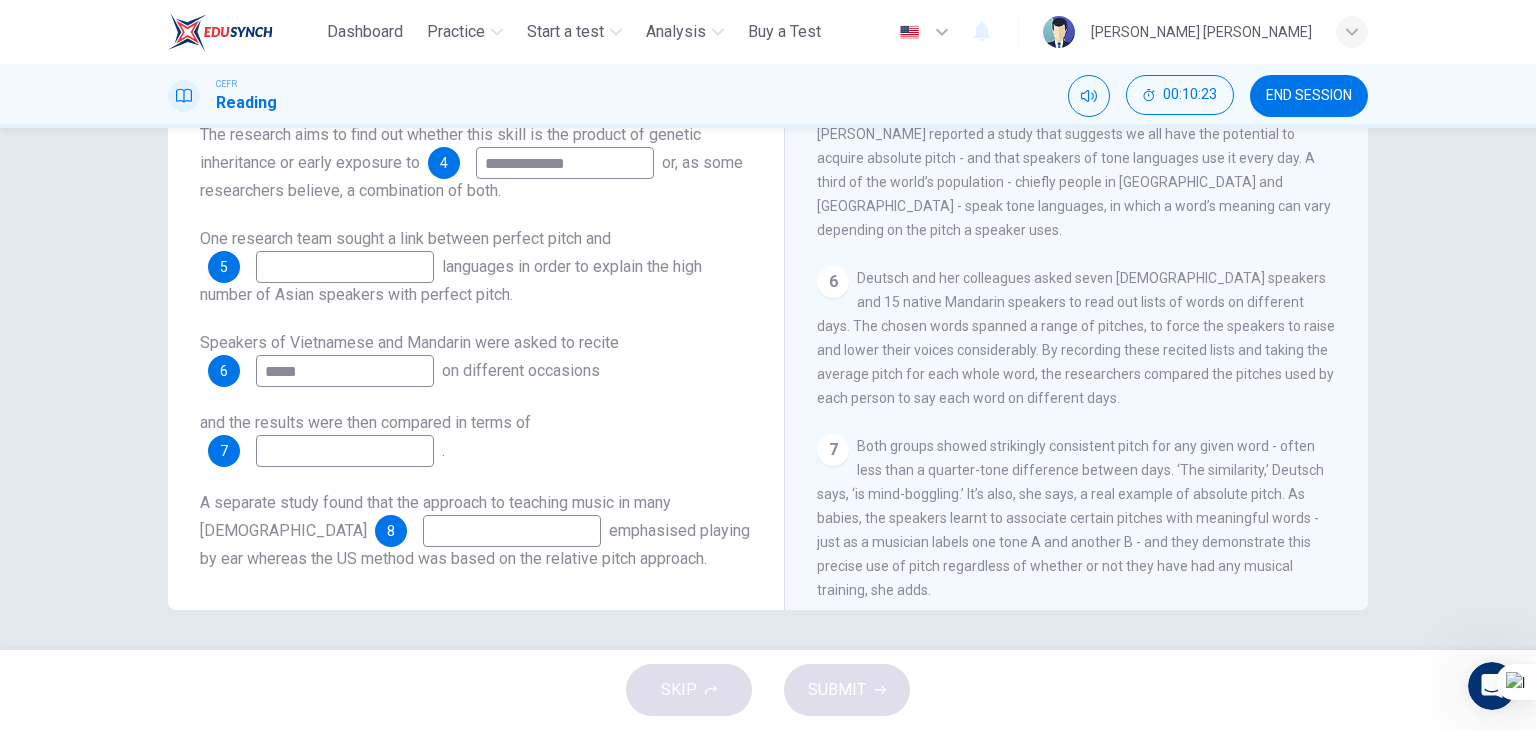 drag, startPoint x: 1303, startPoint y: 446, endPoint x: 1259, endPoint y: 454, distance: 44.72136 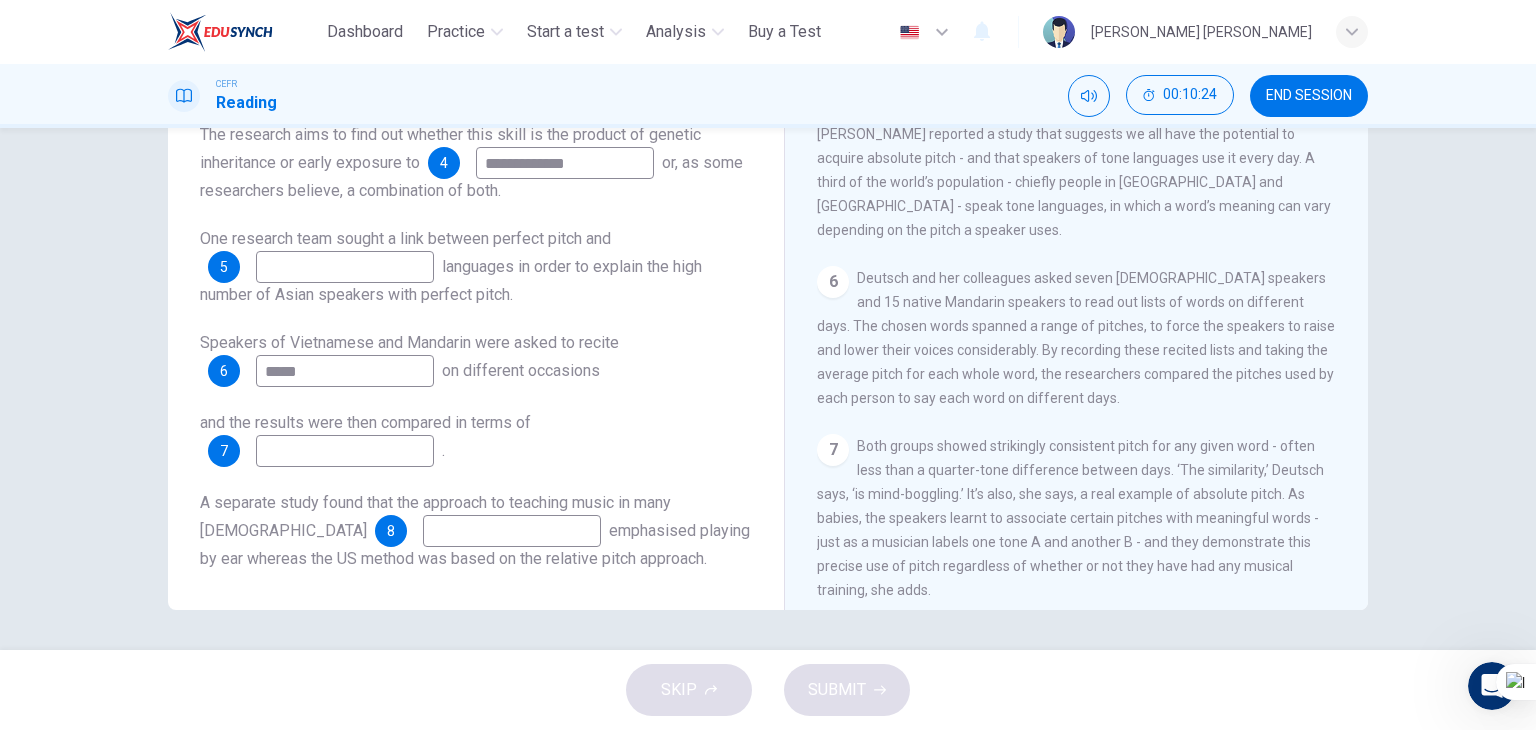 drag, startPoint x: 1259, startPoint y: 454, endPoint x: 1313, endPoint y: 460, distance: 54.33231 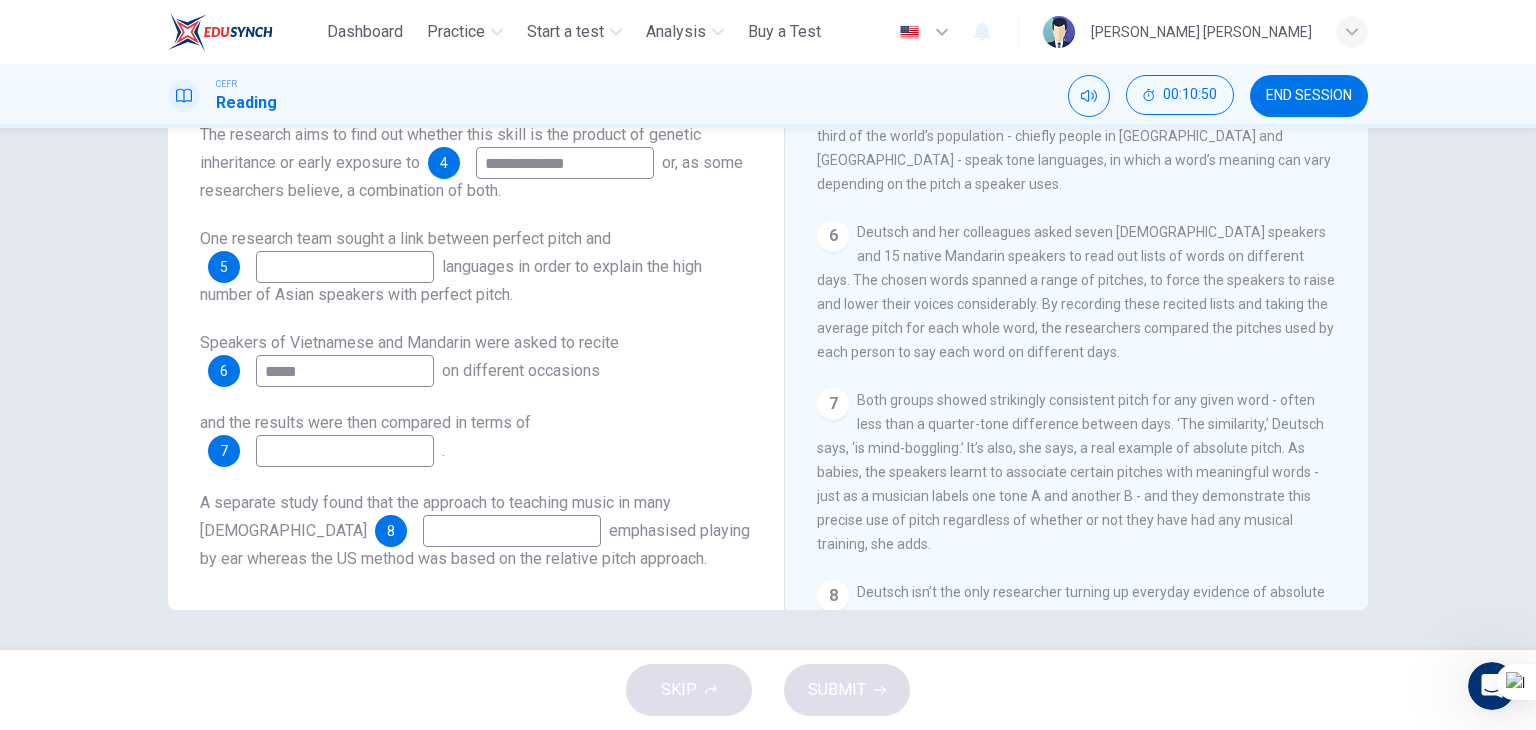 scroll, scrollTop: 1116, scrollLeft: 0, axis: vertical 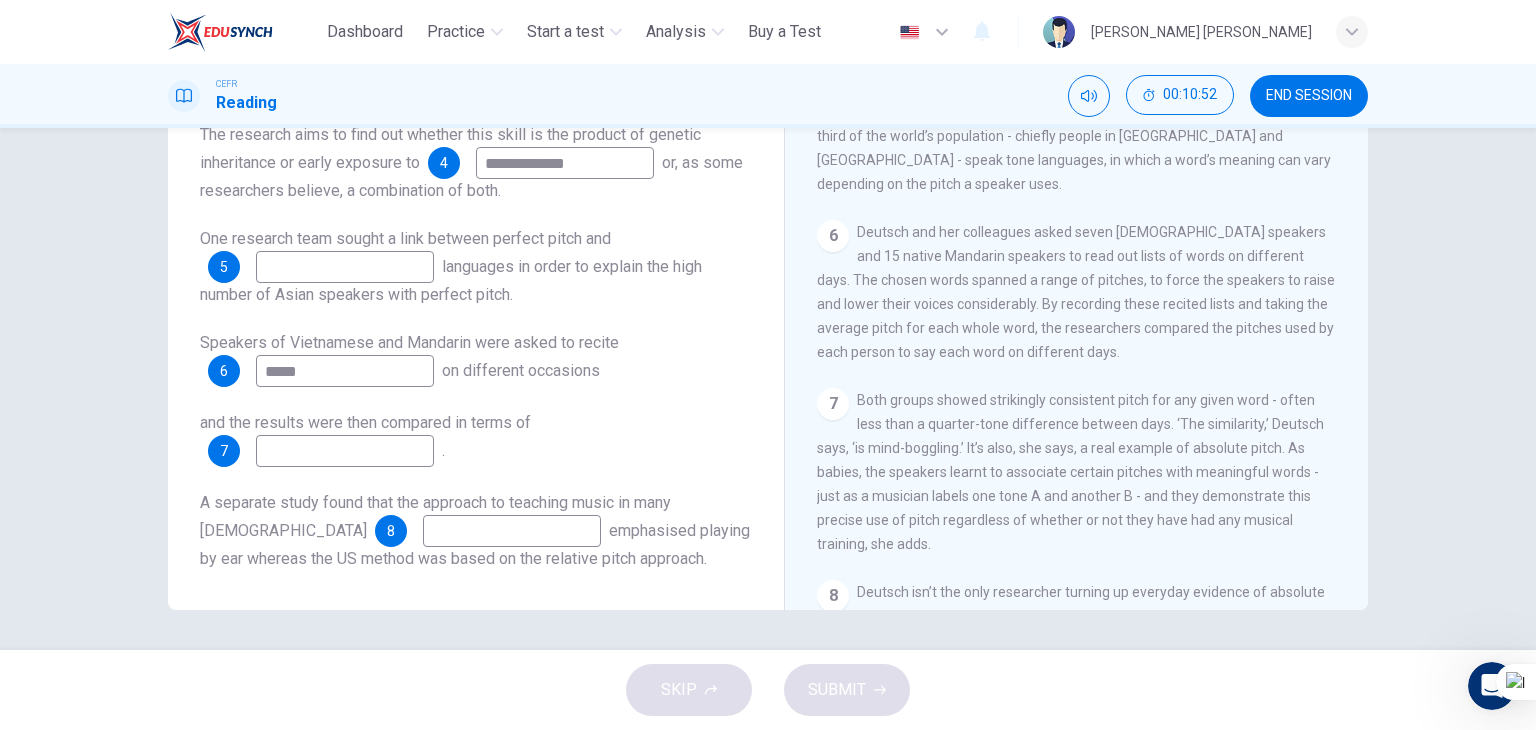 click at bounding box center (345, 451) 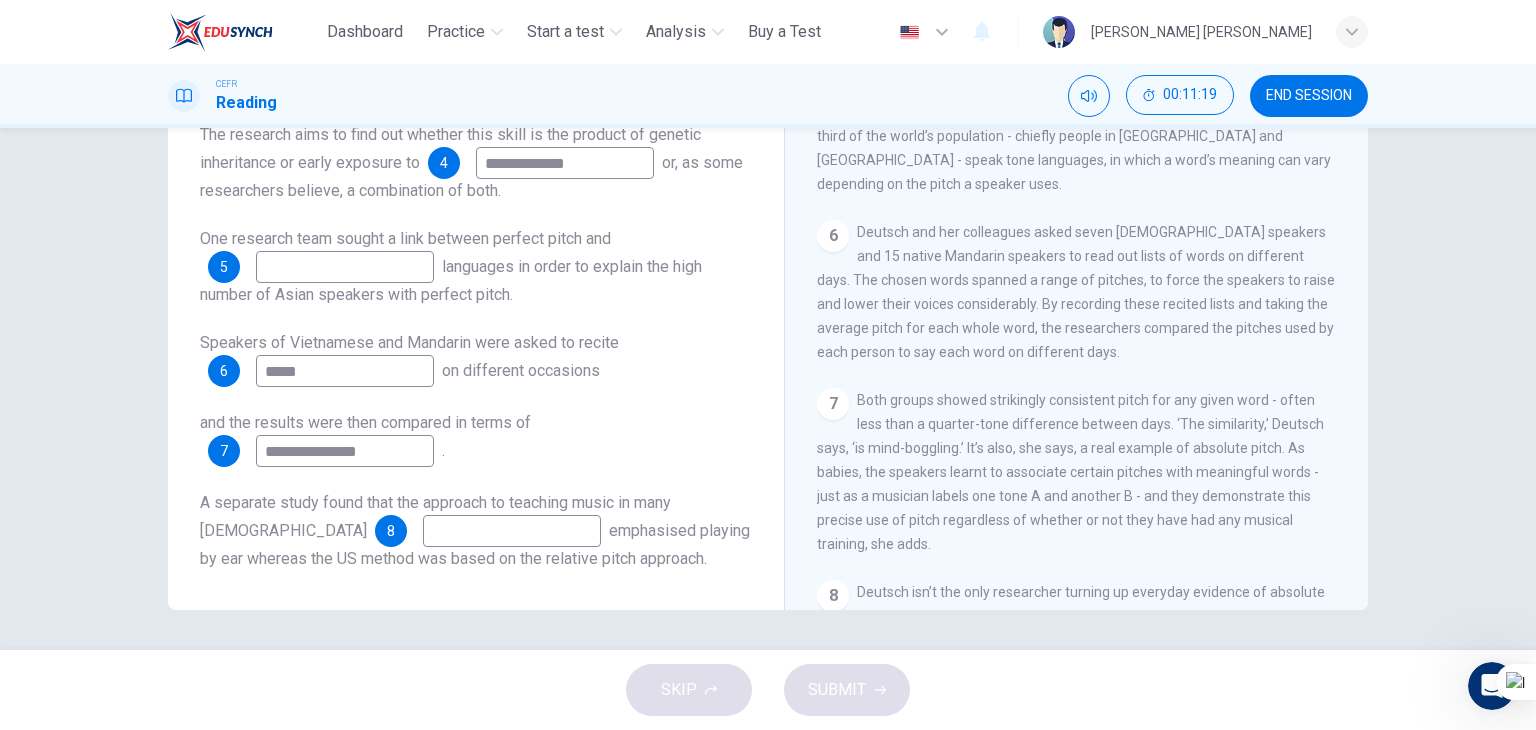 type on "**********" 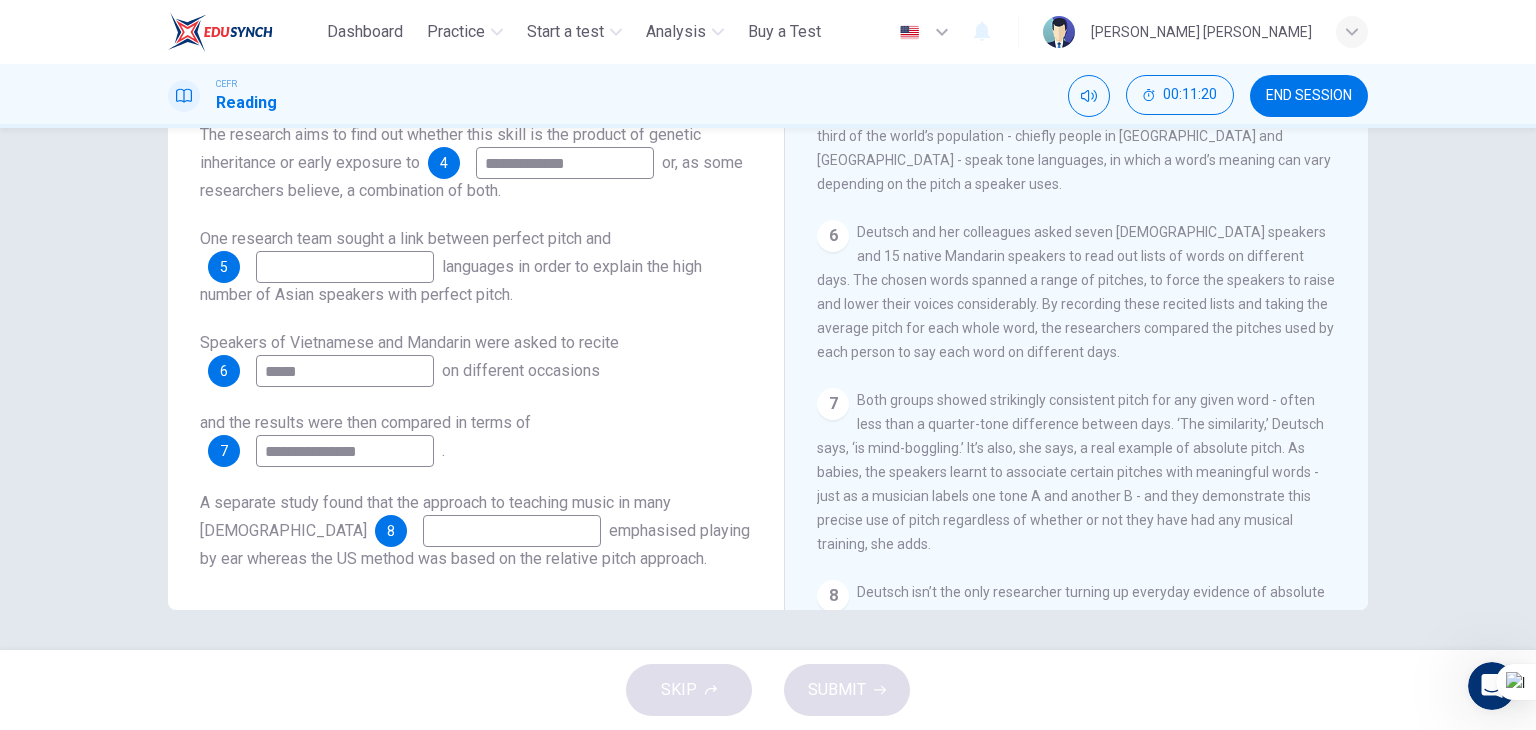 drag, startPoint x: 401, startPoint y: 359, endPoint x: 191, endPoint y: 397, distance: 213.4104 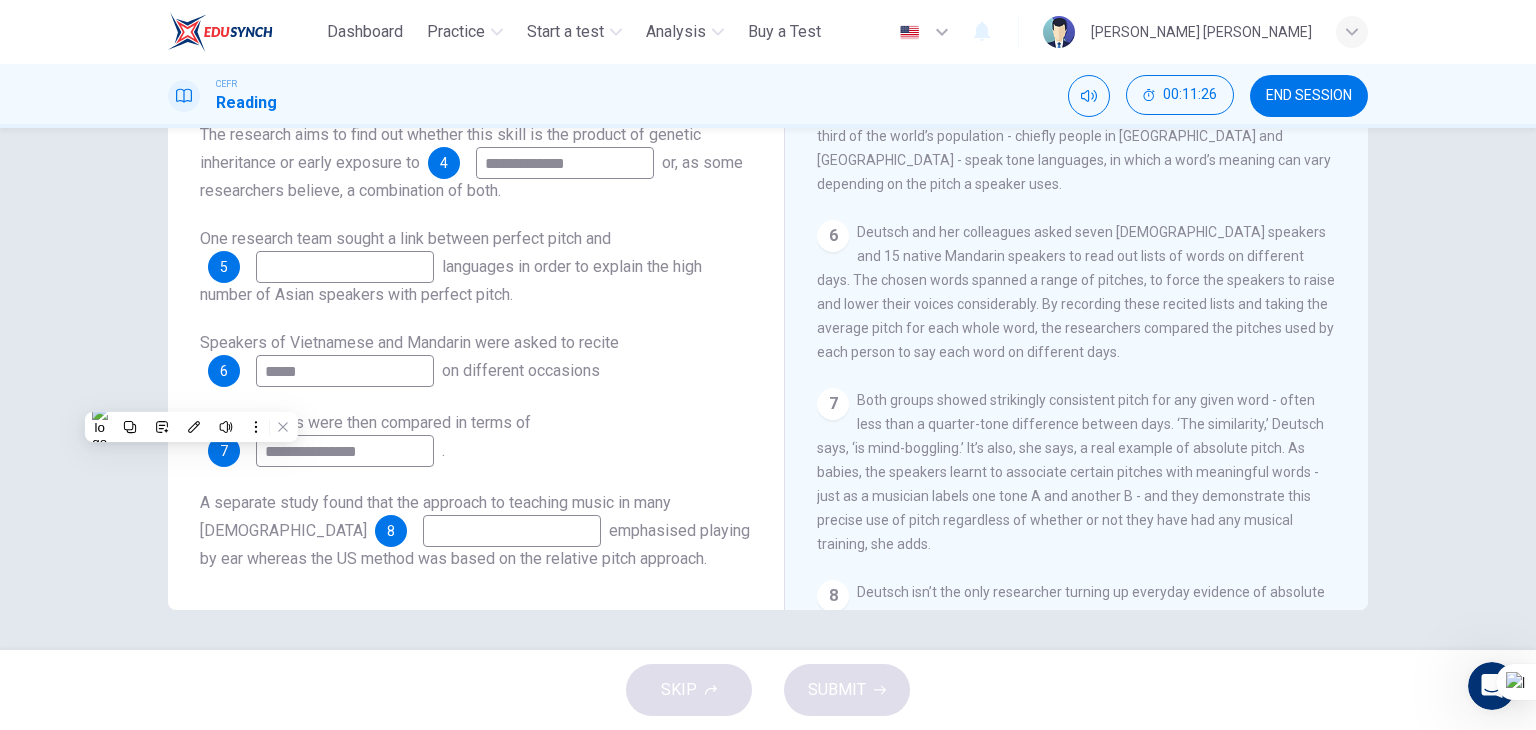 click on "**********" at bounding box center (476, 439) 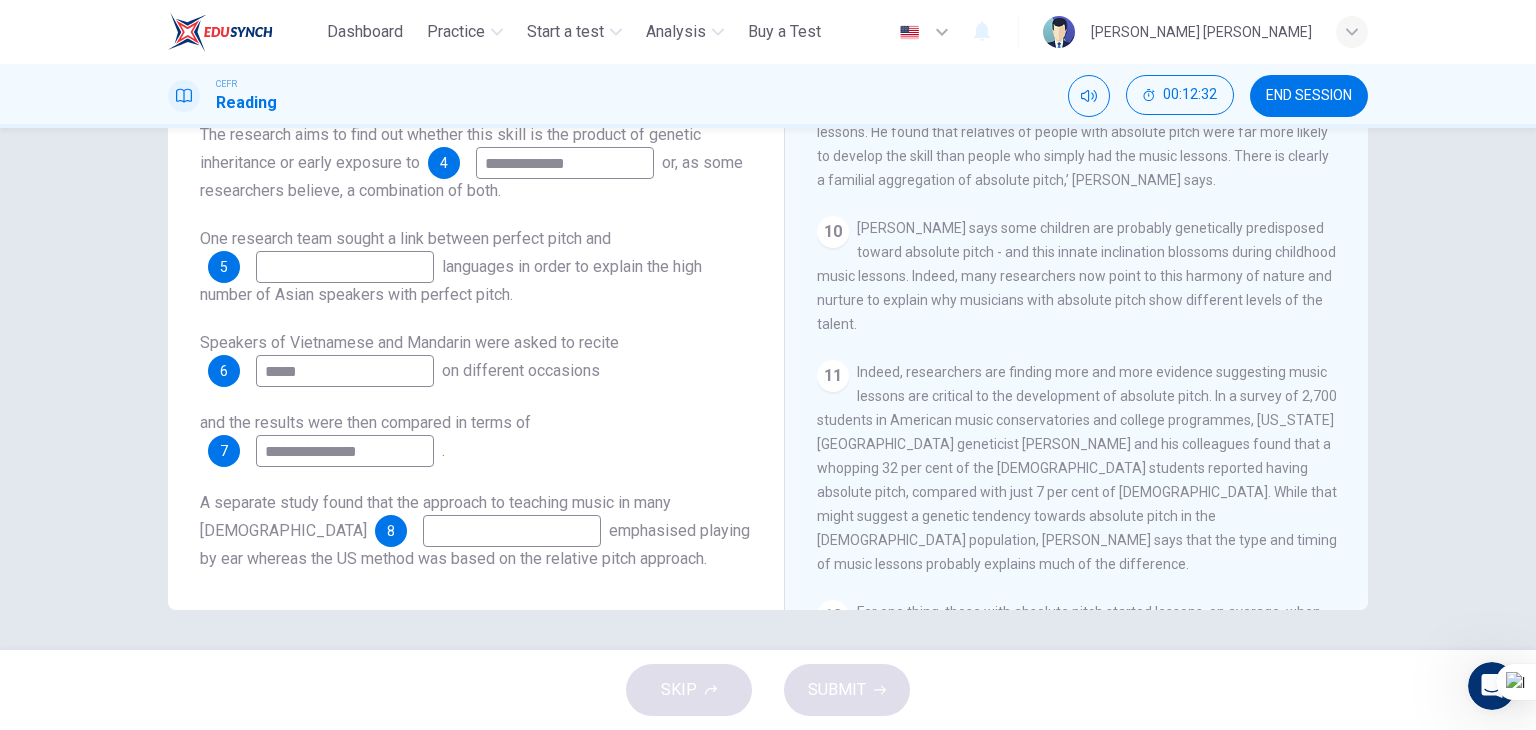 scroll, scrollTop: 1916, scrollLeft: 0, axis: vertical 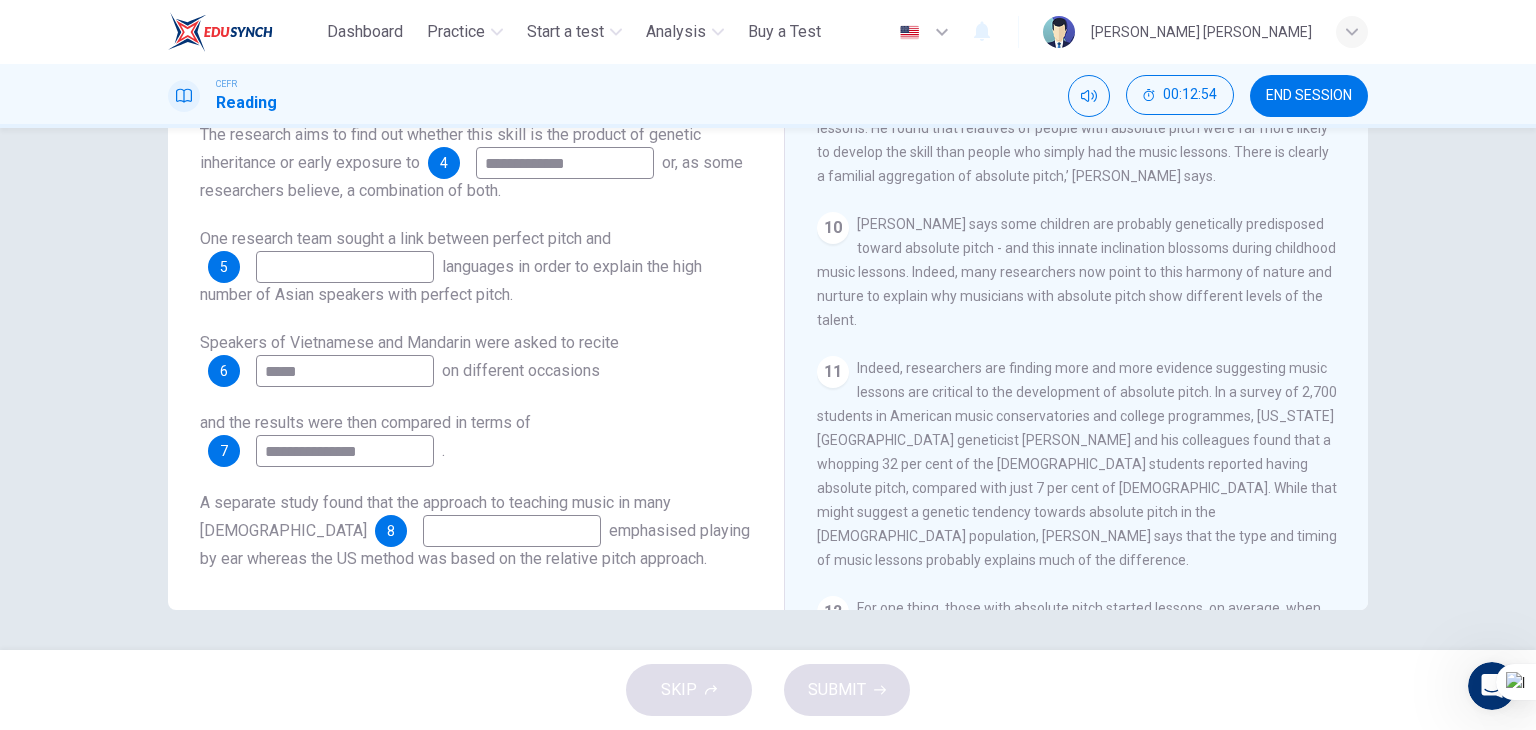click at bounding box center [345, 267] 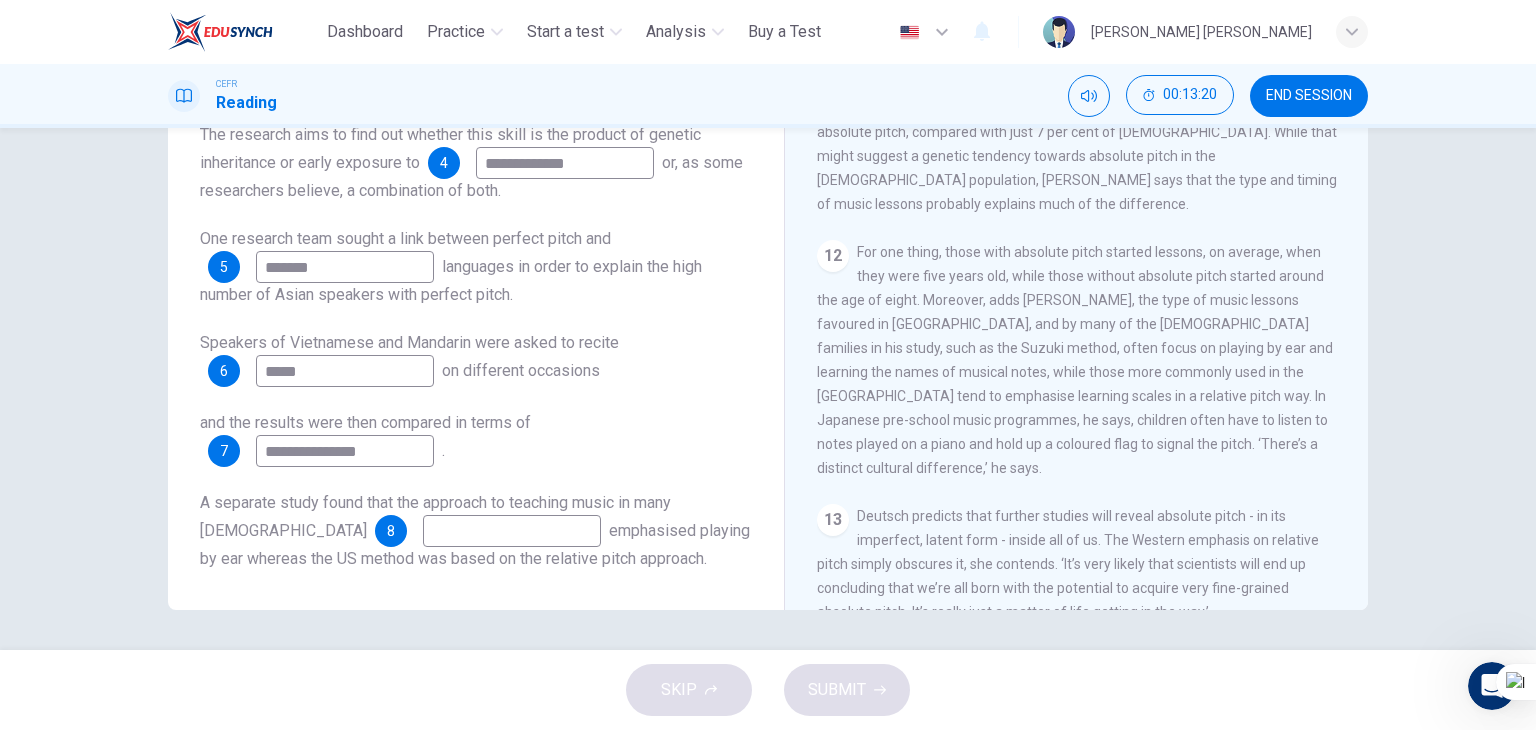 scroll, scrollTop: 2283, scrollLeft: 0, axis: vertical 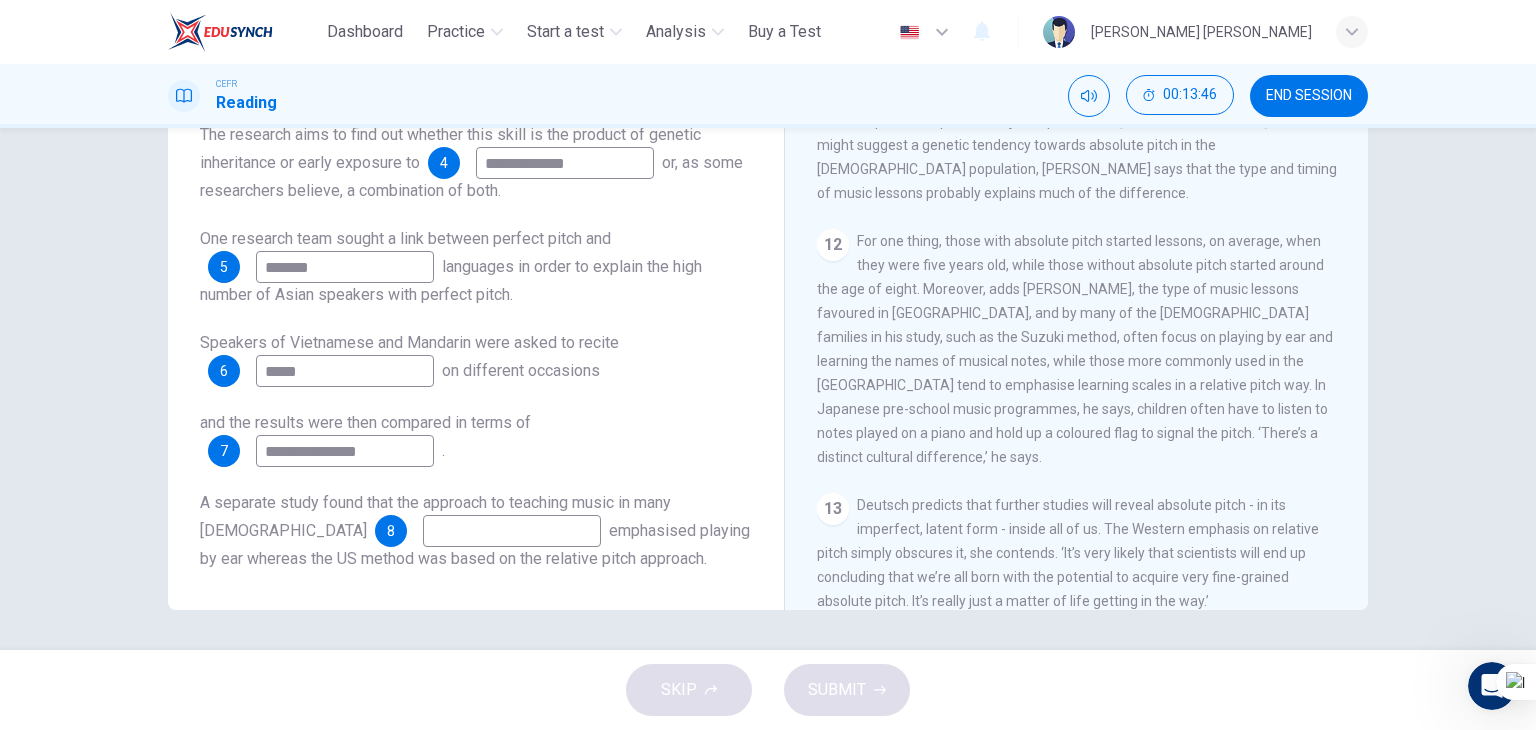 type on "*******" 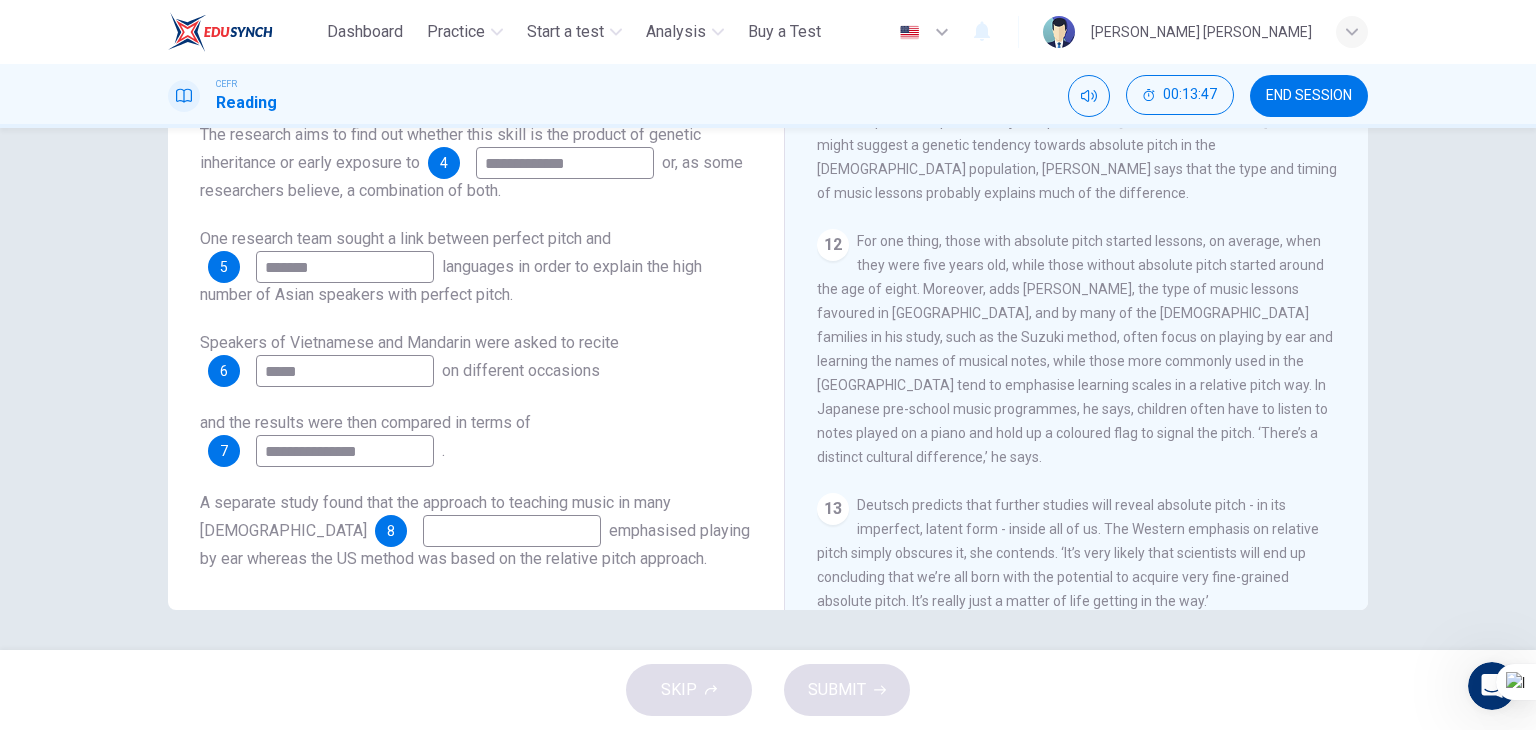 drag, startPoint x: 1212, startPoint y: 561, endPoint x: 1117, endPoint y: 534, distance: 98.762344 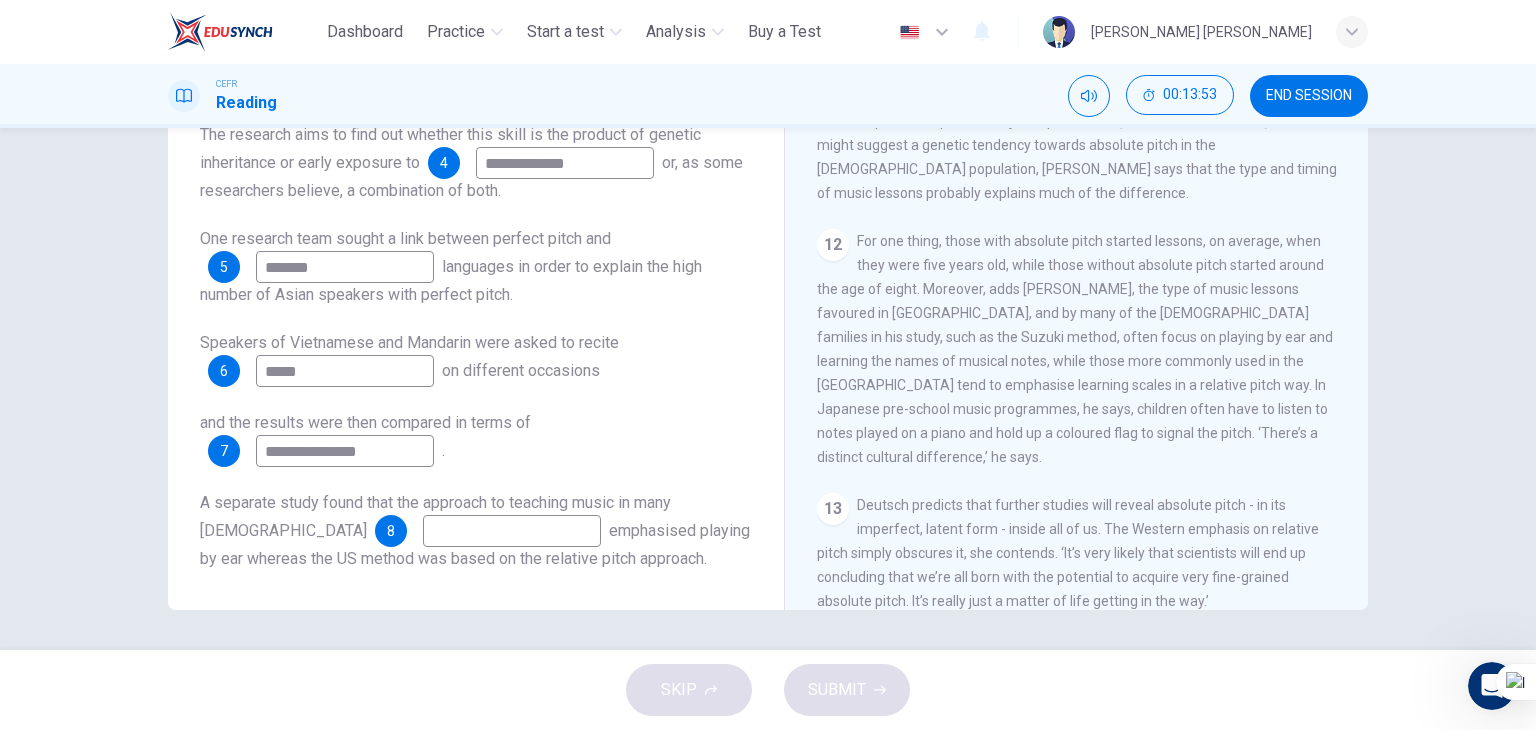 click at bounding box center [512, 531] 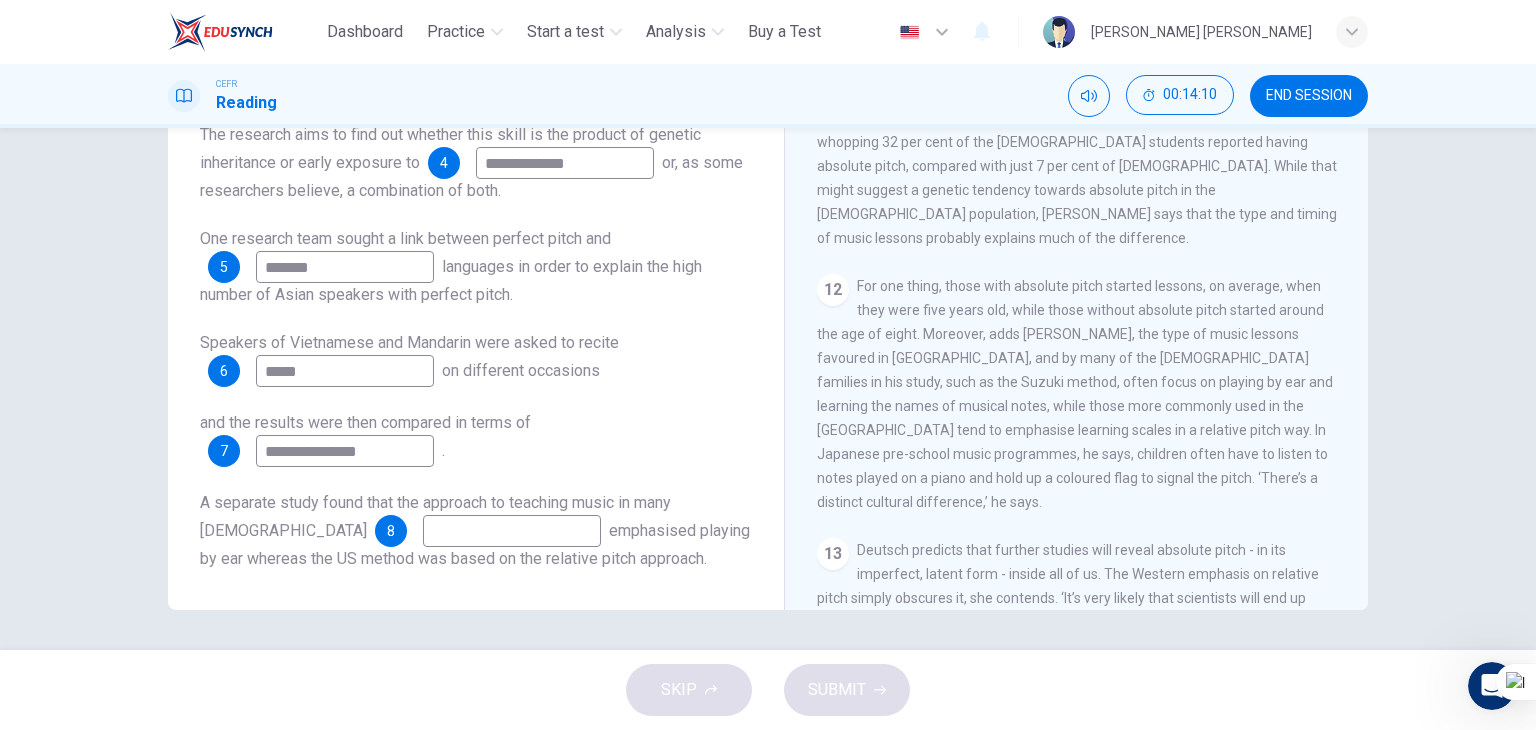 scroll, scrollTop: 2239, scrollLeft: 0, axis: vertical 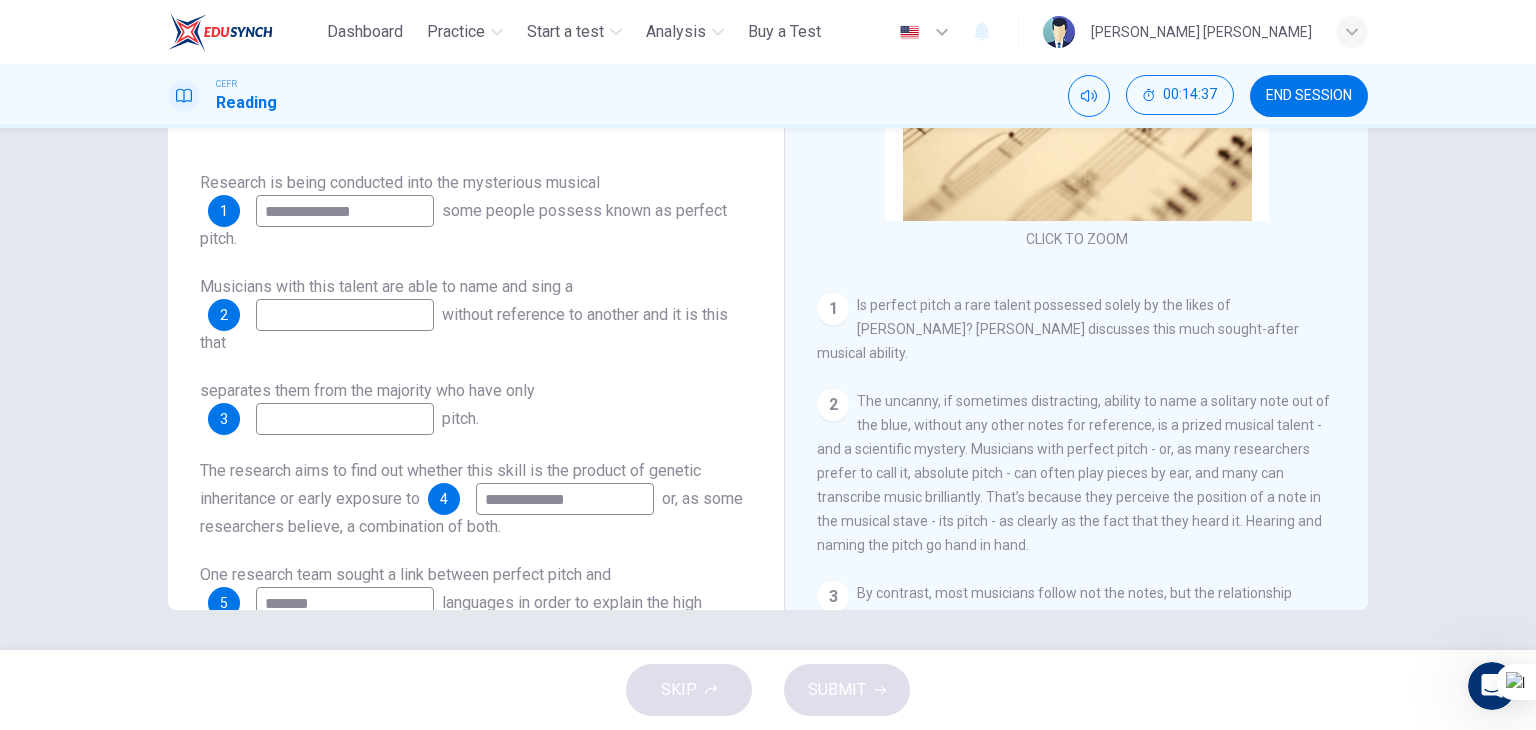 type on "********" 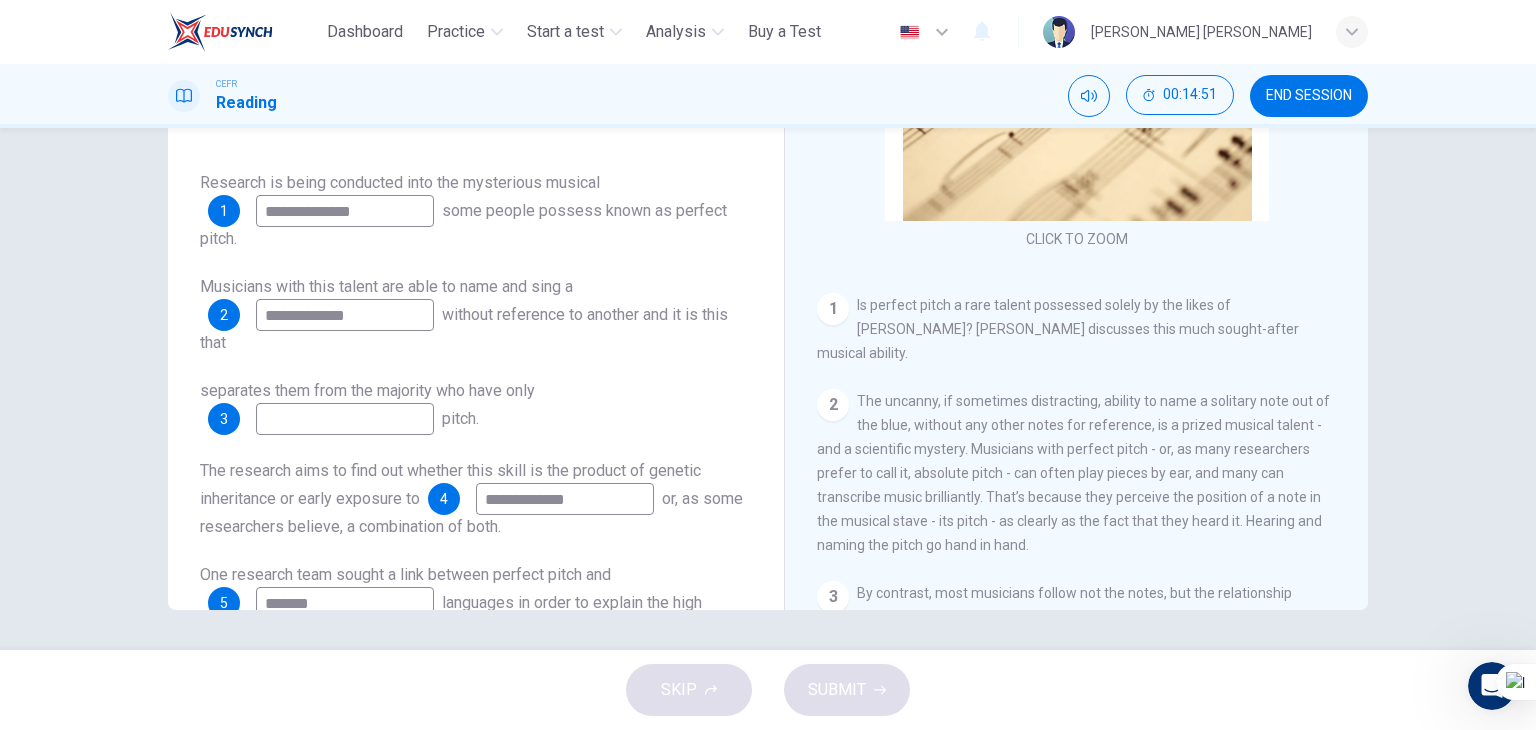 type on "**********" 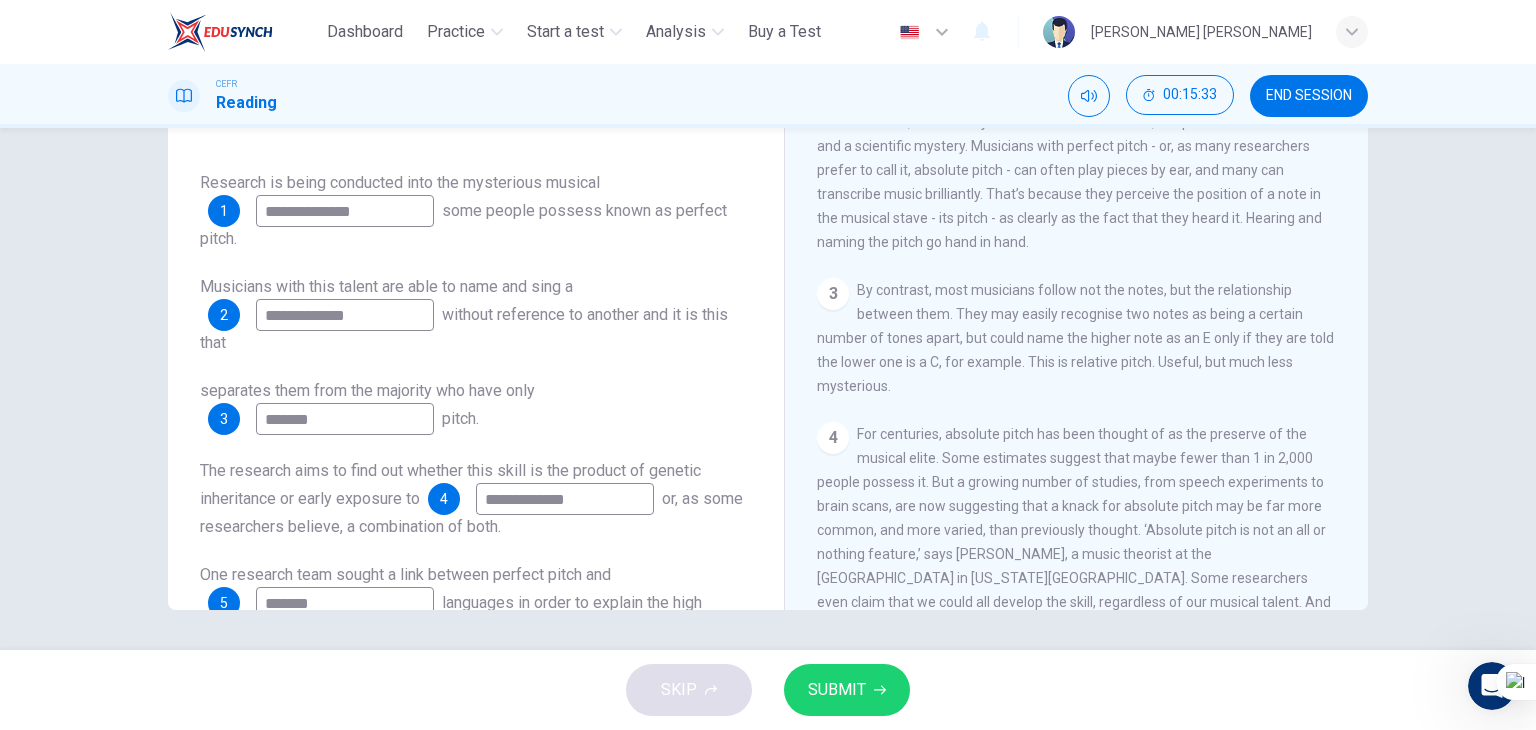 scroll, scrollTop: 438, scrollLeft: 0, axis: vertical 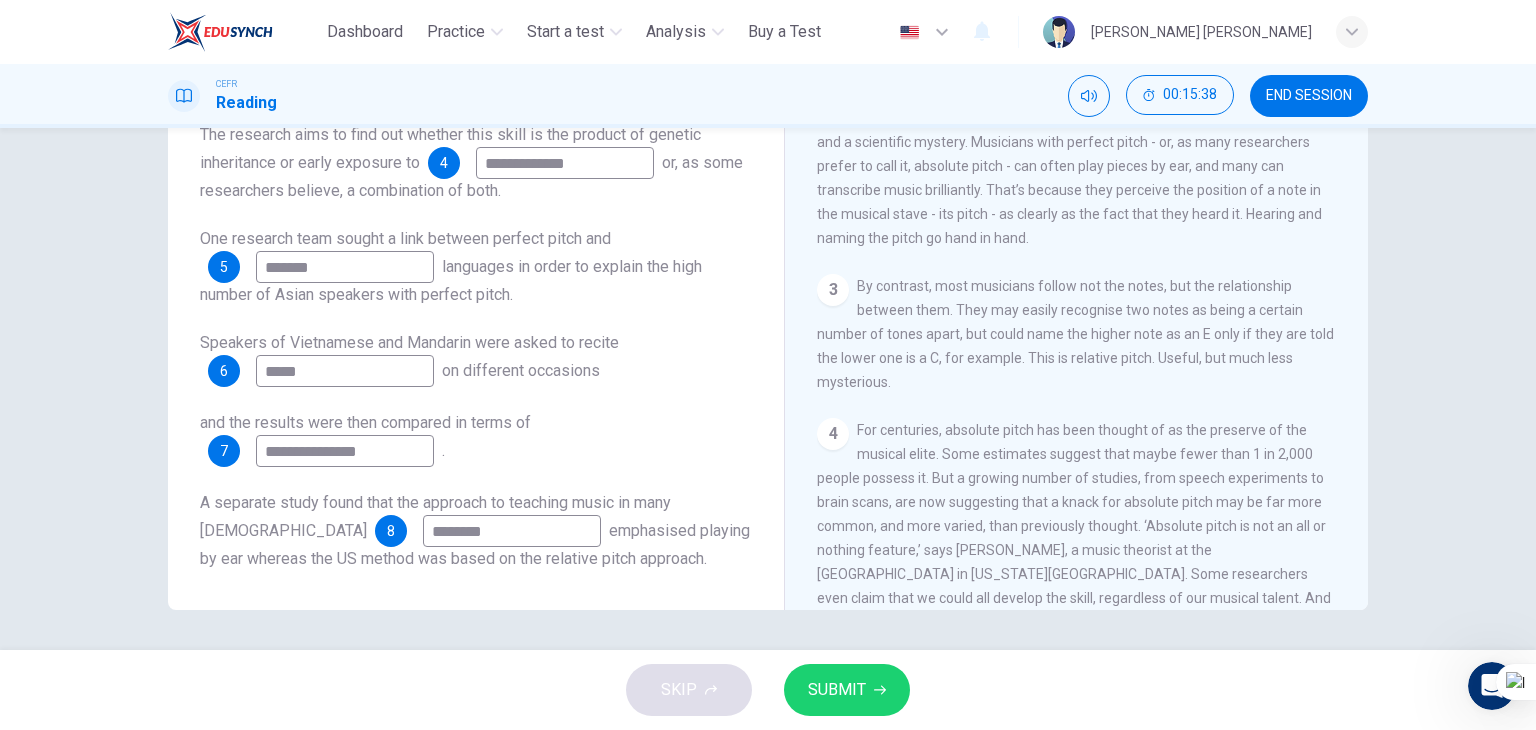 type on "*******" 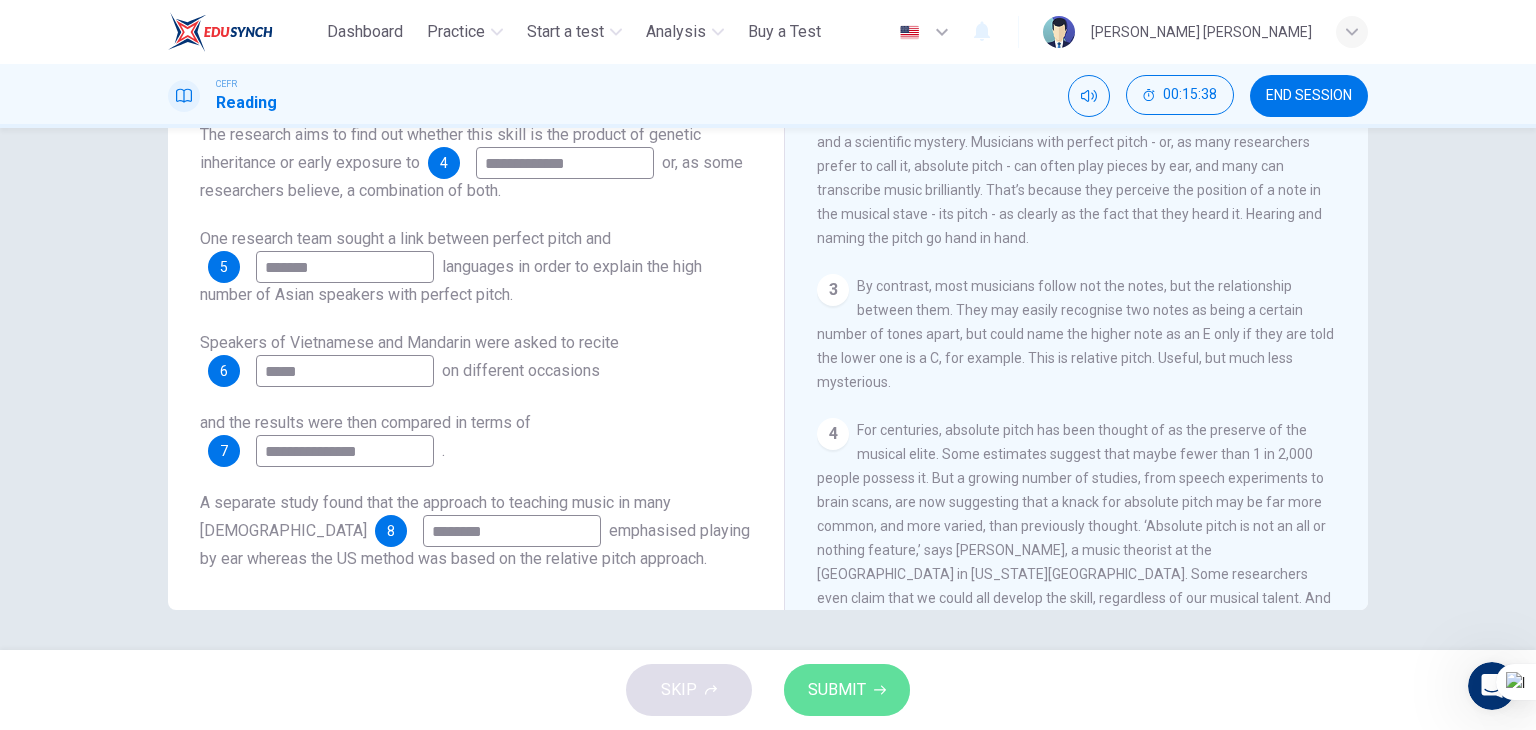 click on "SUBMIT" at bounding box center (847, 690) 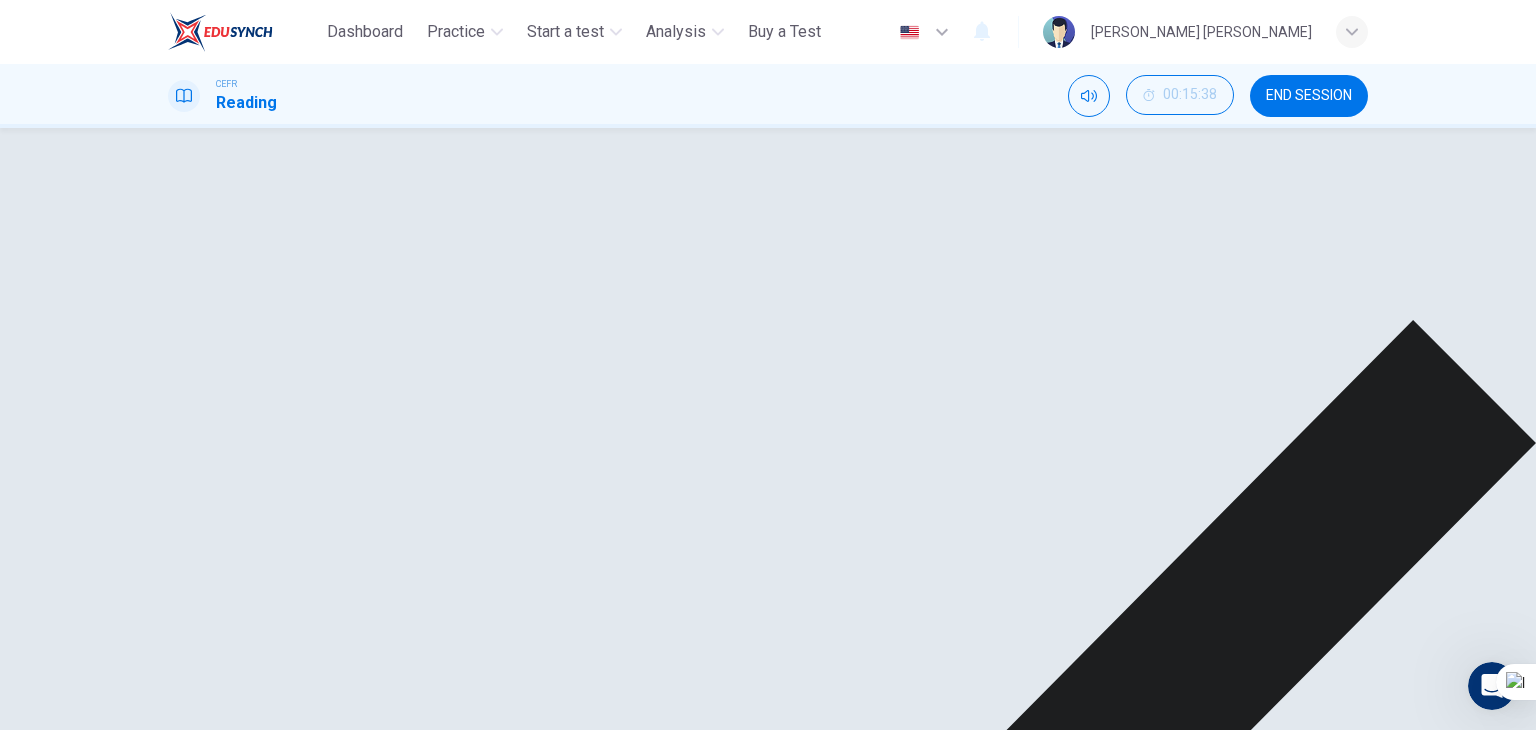 scroll, scrollTop: 0, scrollLeft: 0, axis: both 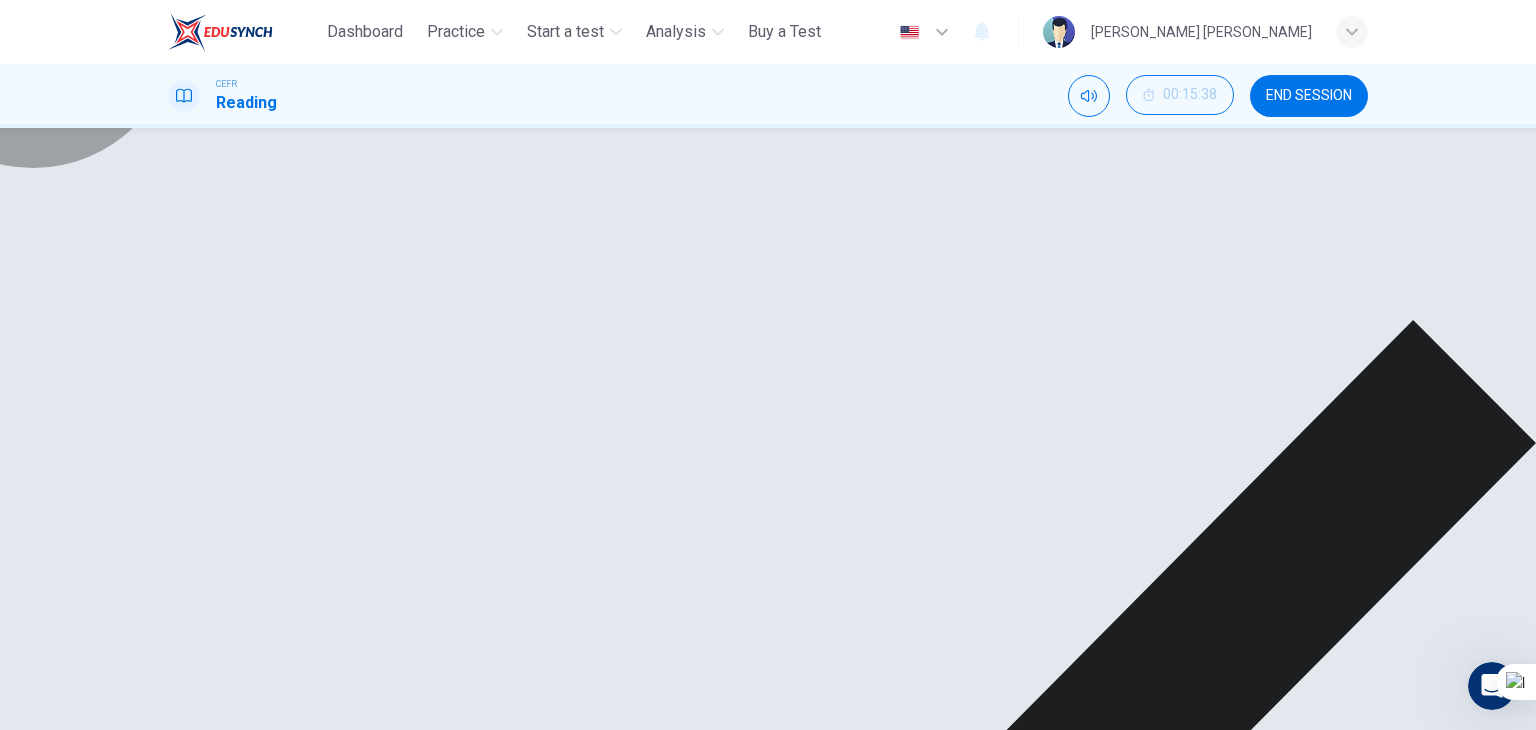 click 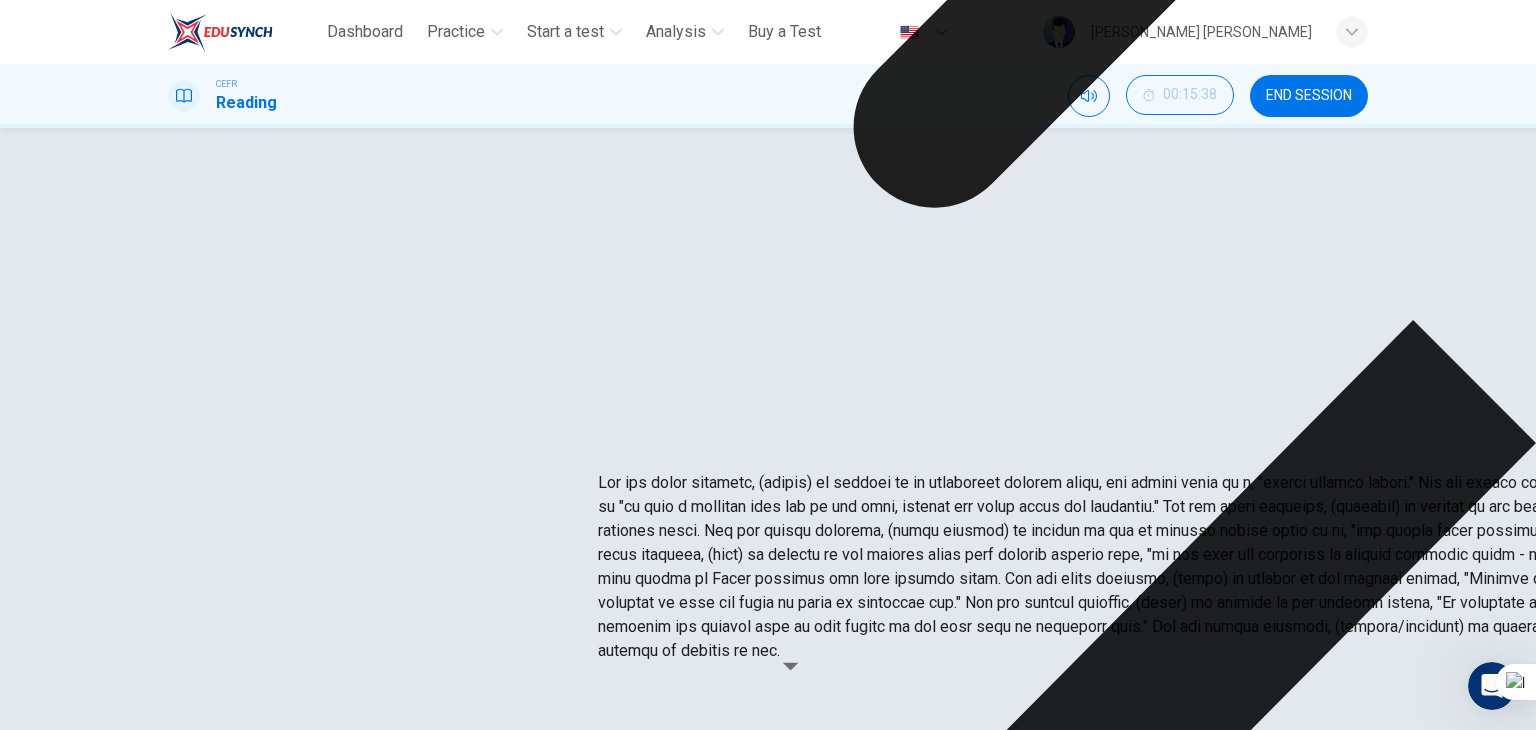 scroll, scrollTop: 314, scrollLeft: 0, axis: vertical 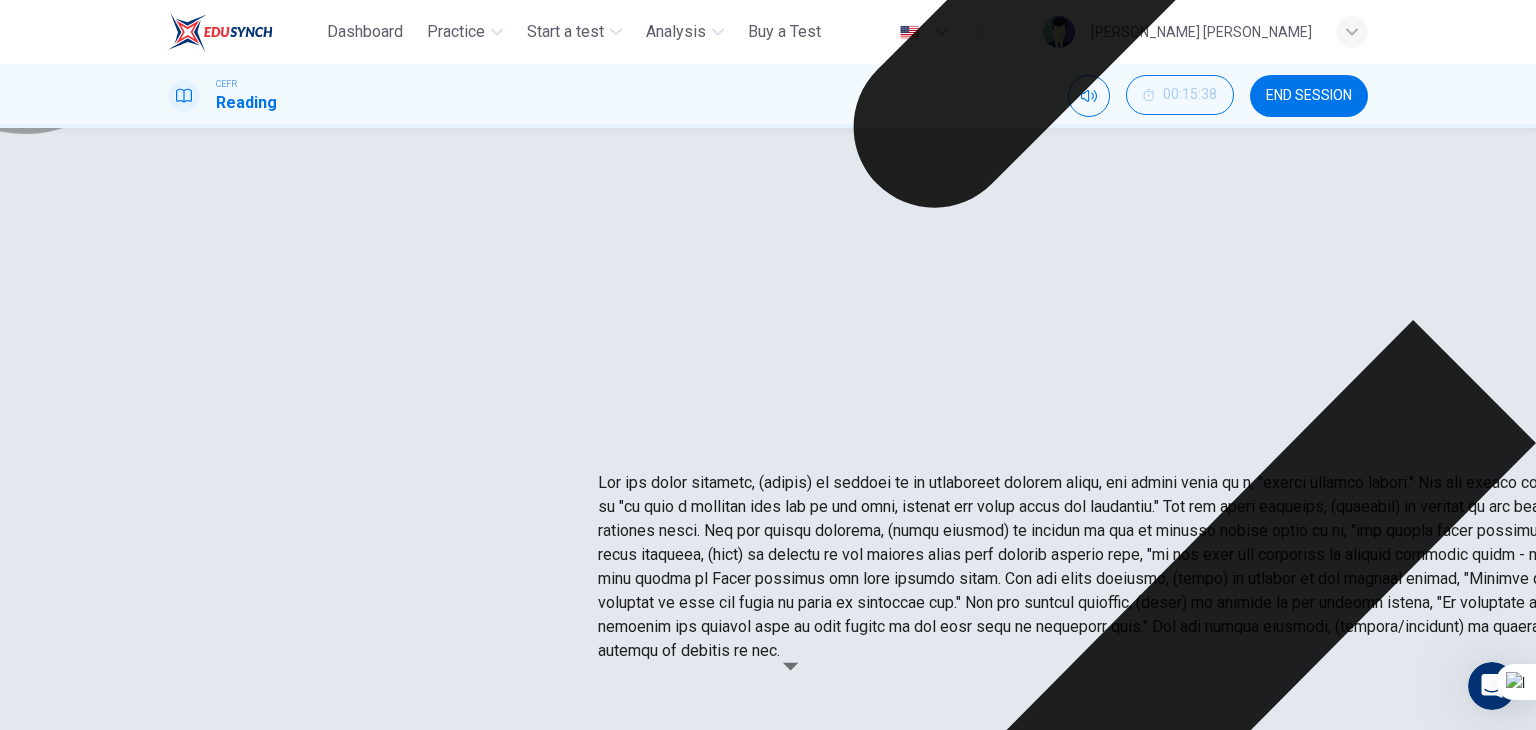 click on "NEXT" at bounding box center (33, 1755) 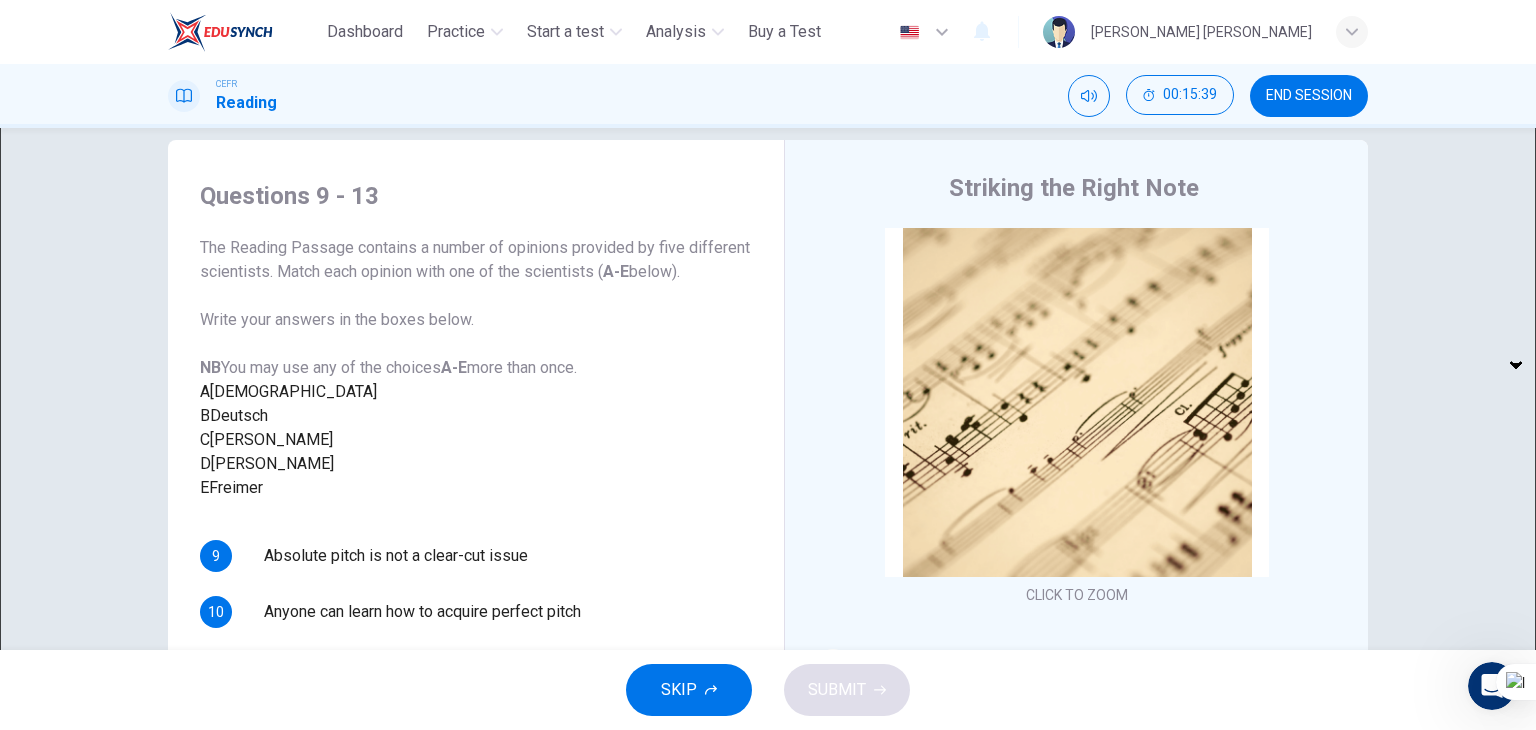 scroll, scrollTop: 0, scrollLeft: 0, axis: both 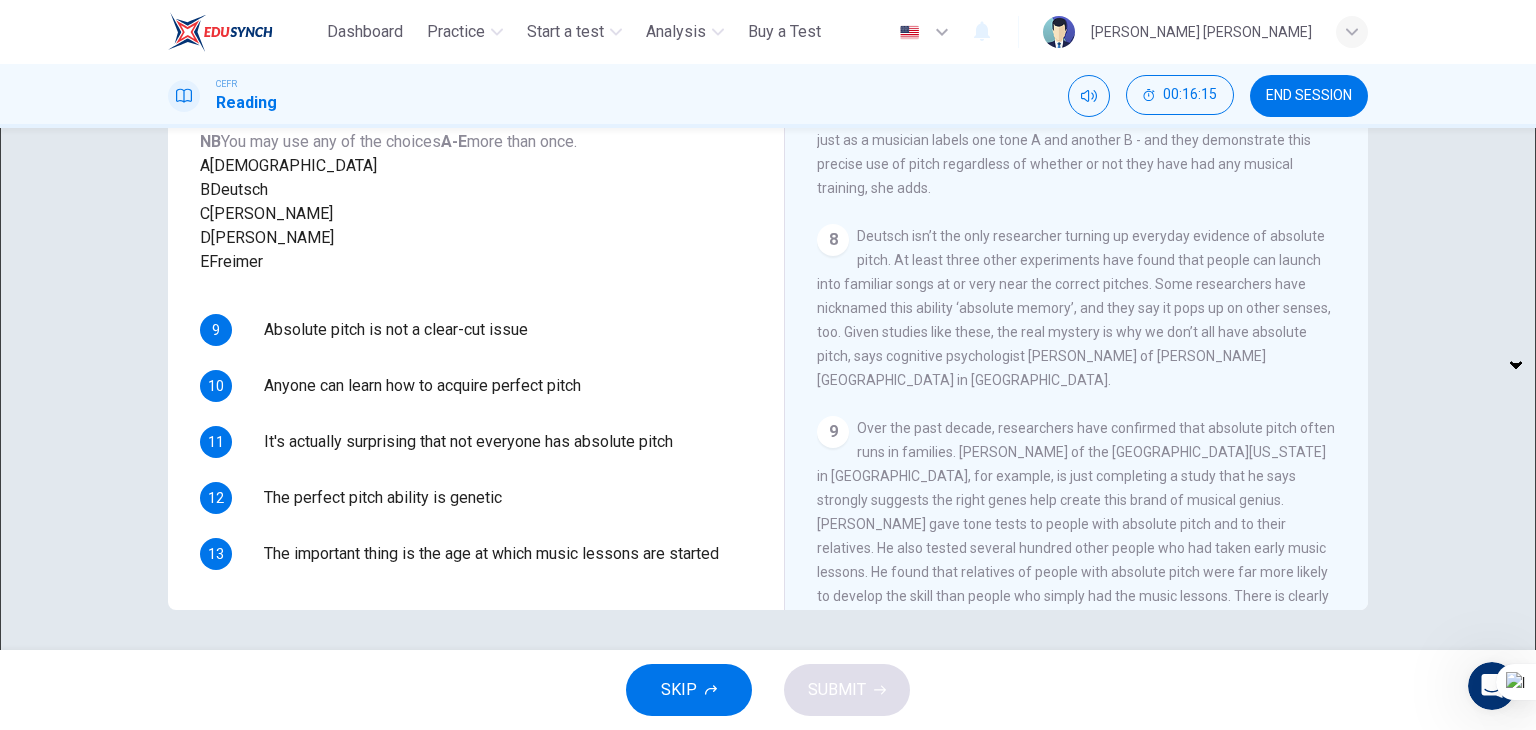 drag, startPoint x: 1156, startPoint y: 468, endPoint x: 975, endPoint y: 482, distance: 181.54063 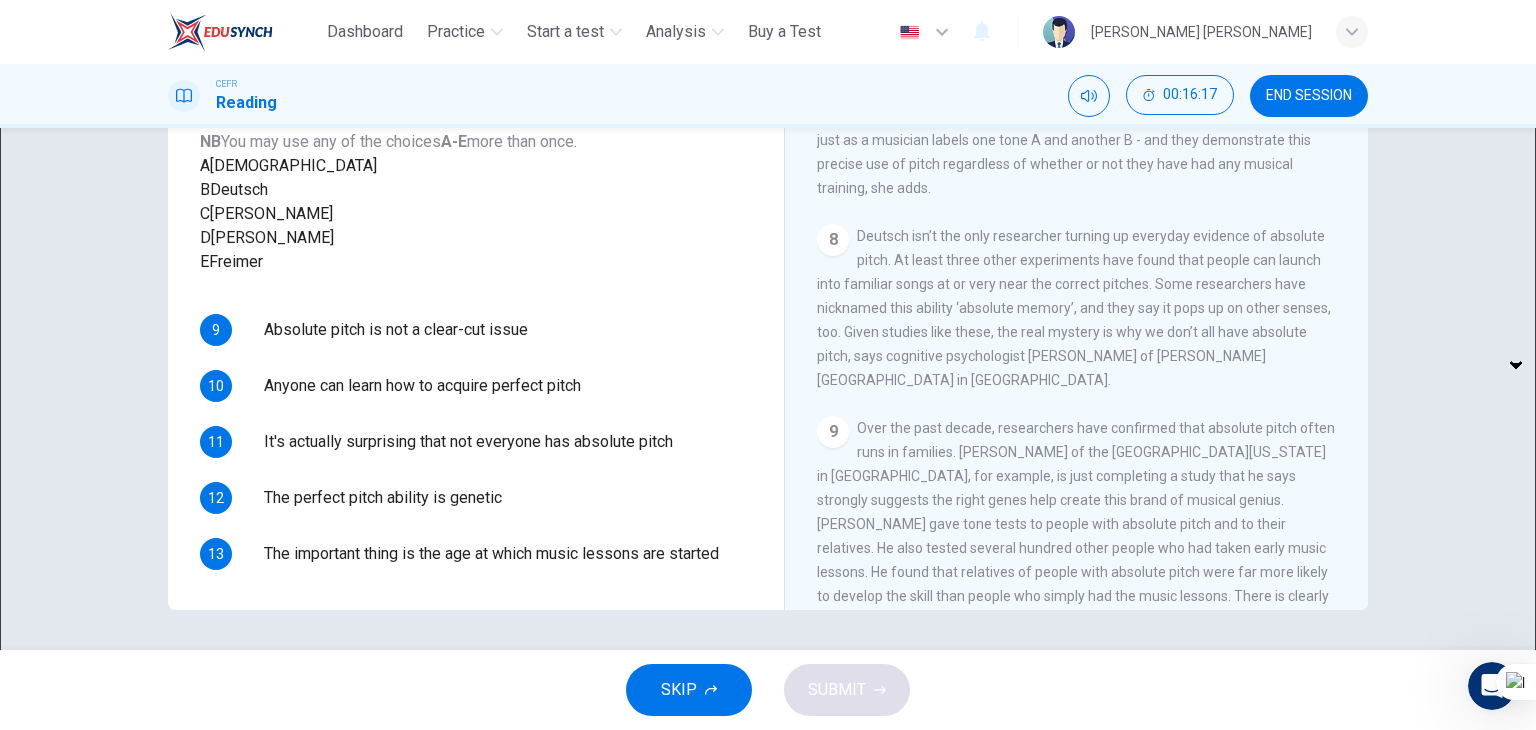 drag, startPoint x: 1023, startPoint y: 491, endPoint x: 1040, endPoint y: 491, distance: 17 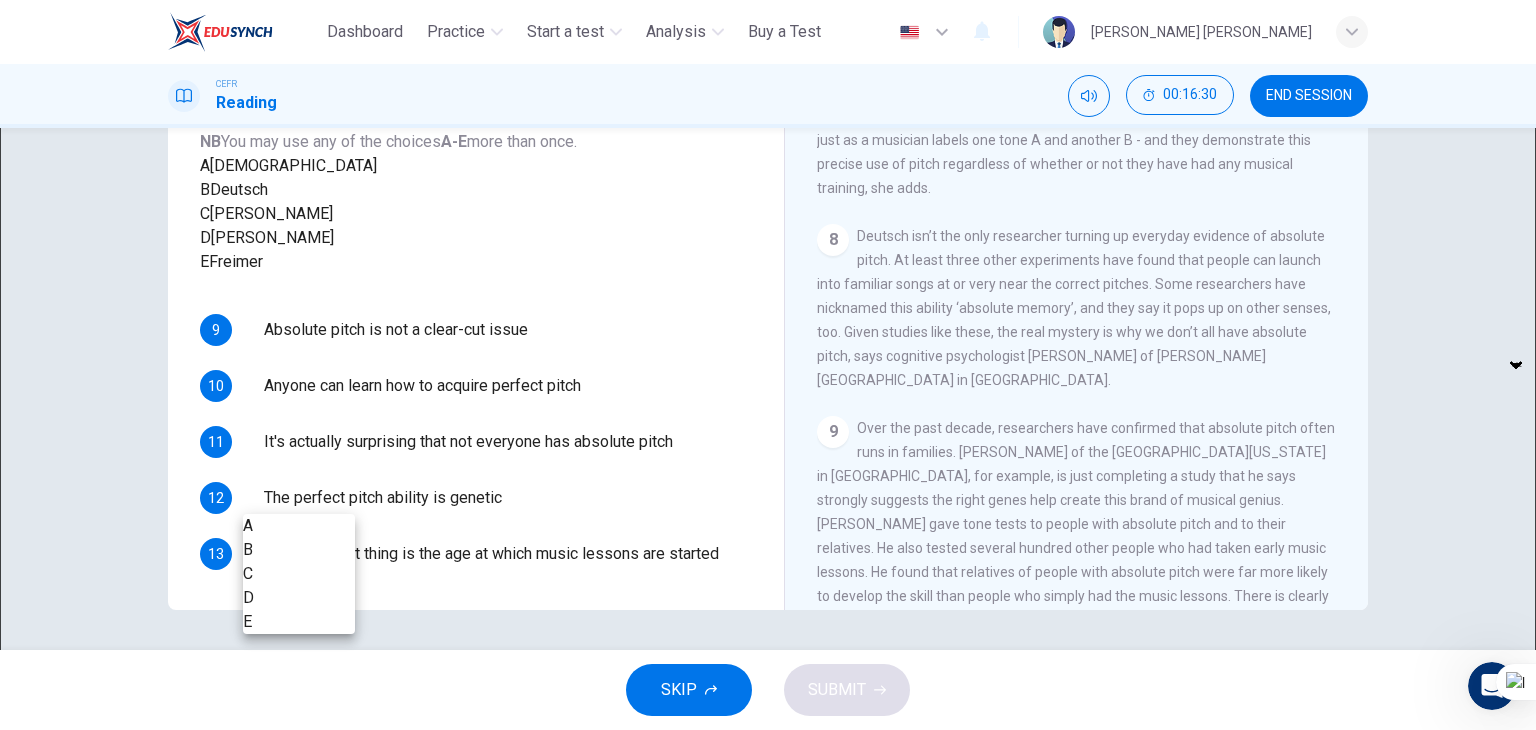 click on "This site uses cookies, as explained in our  Privacy Policy . If you agree to the use of cookies, please click the Accept button and continue to browse our site.   Privacy Policy Accept Dashboard Practice Start a test Analysis Buy a Test English ** ​ [PERSON_NAME] [PERSON_NAME] CEFR Reading 00:16:30 END SESSION Questions 9 - 13 The Reading Passage contains a number of opinions provided by five different scientists. Match each opinion with one of the scientists ( A-E  below).
Write your answers in the boxes below.
NB  You may use any of the choices  A-E  more than once. A Levitin B Deutsch C [PERSON_NAME] D [PERSON_NAME] 9 ​ ​ Absolute pitch is not a clear-cut issue 10 ​ ​ Anyone can learn how to acquire perfect pitch 11 ​ ​ It's actually surprising that not everyone has absolute pitch 12 ​ ​ The perfect pitch ability is genetic 13 ​ ​ The important thing is the age at which music lessons are started Striking the Right Note CLICK TO ZOOM Click to Zoom 1 2 3 4 5 6 7 8 9 10 11 12 13 SKIP   2" at bounding box center [768, 365] 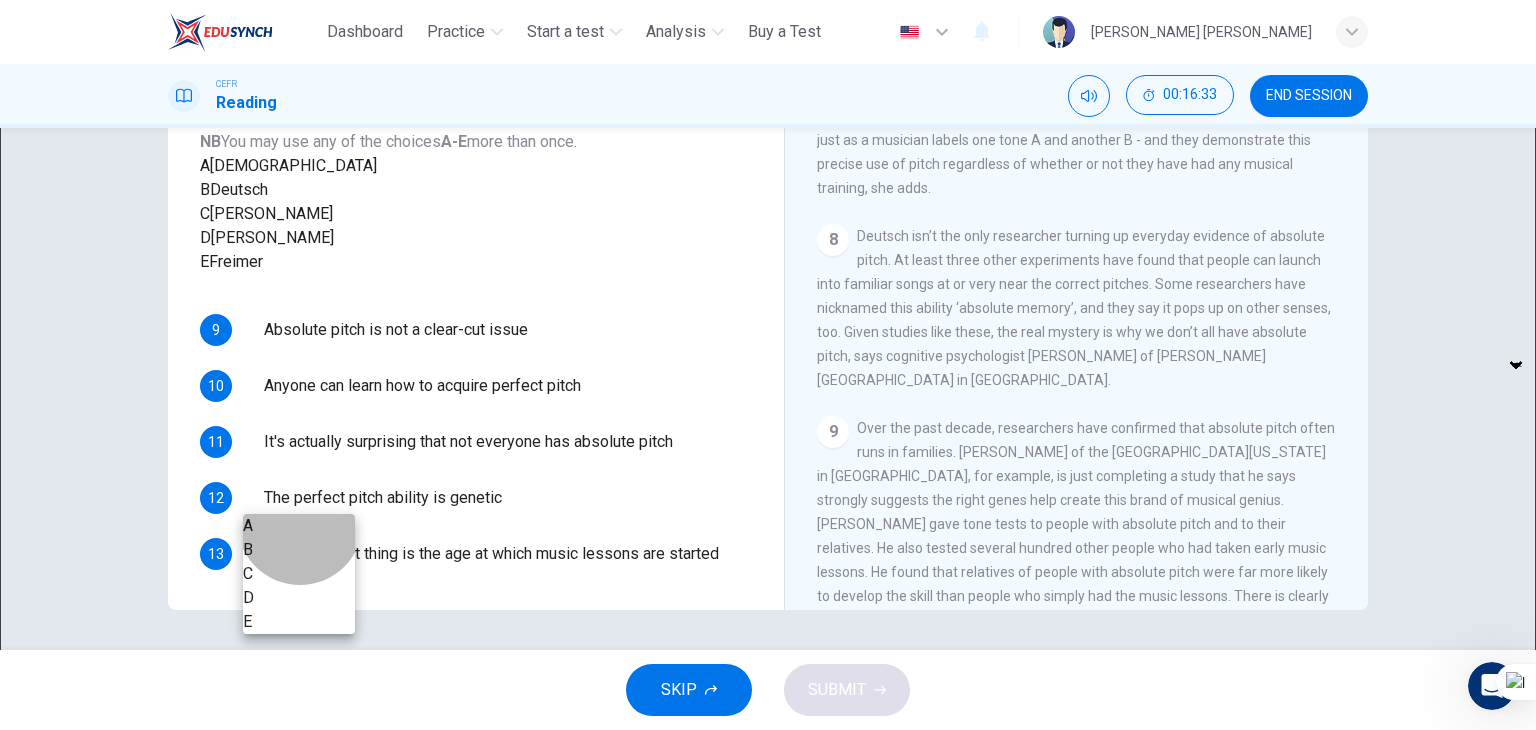click on "E" at bounding box center [299, 622] 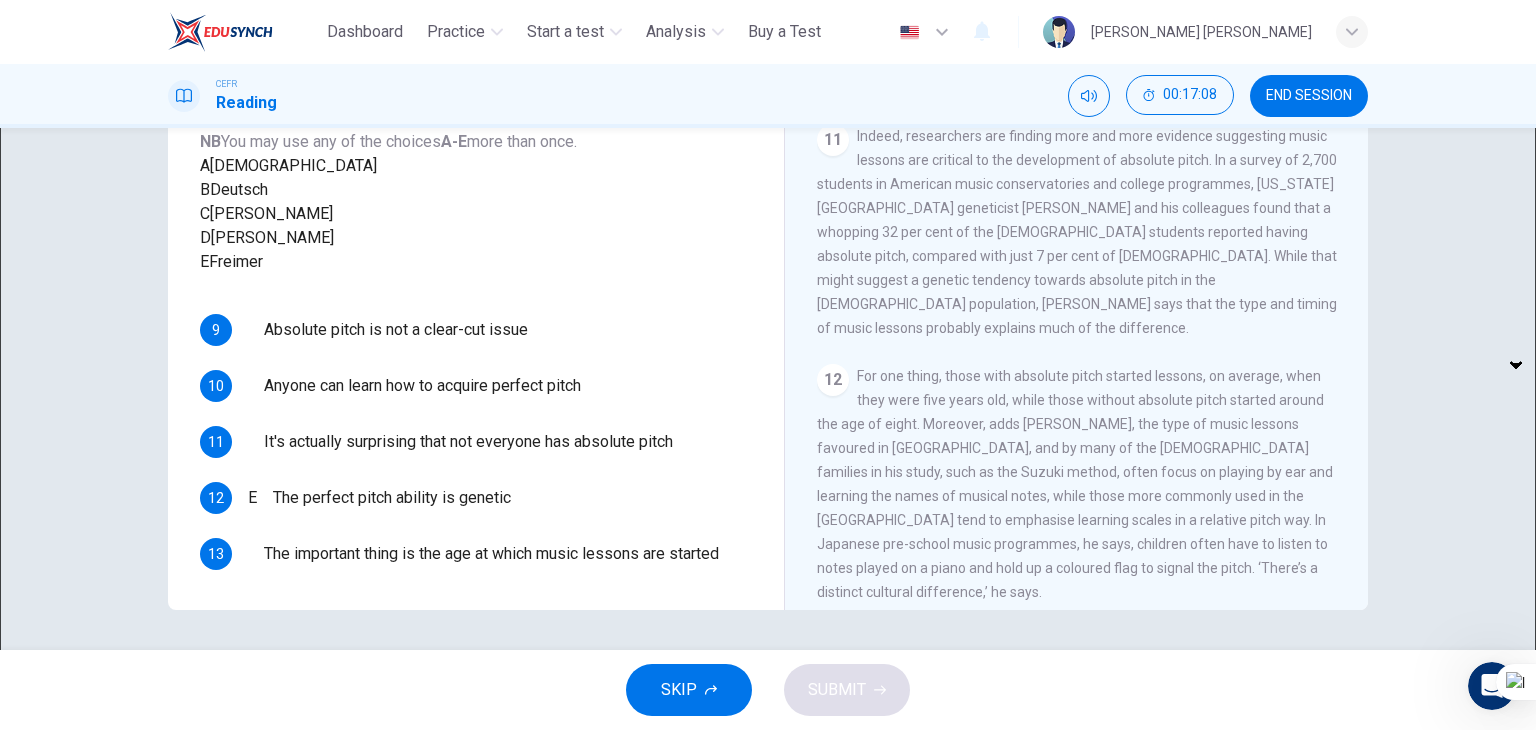 scroll, scrollTop: 2150, scrollLeft: 0, axis: vertical 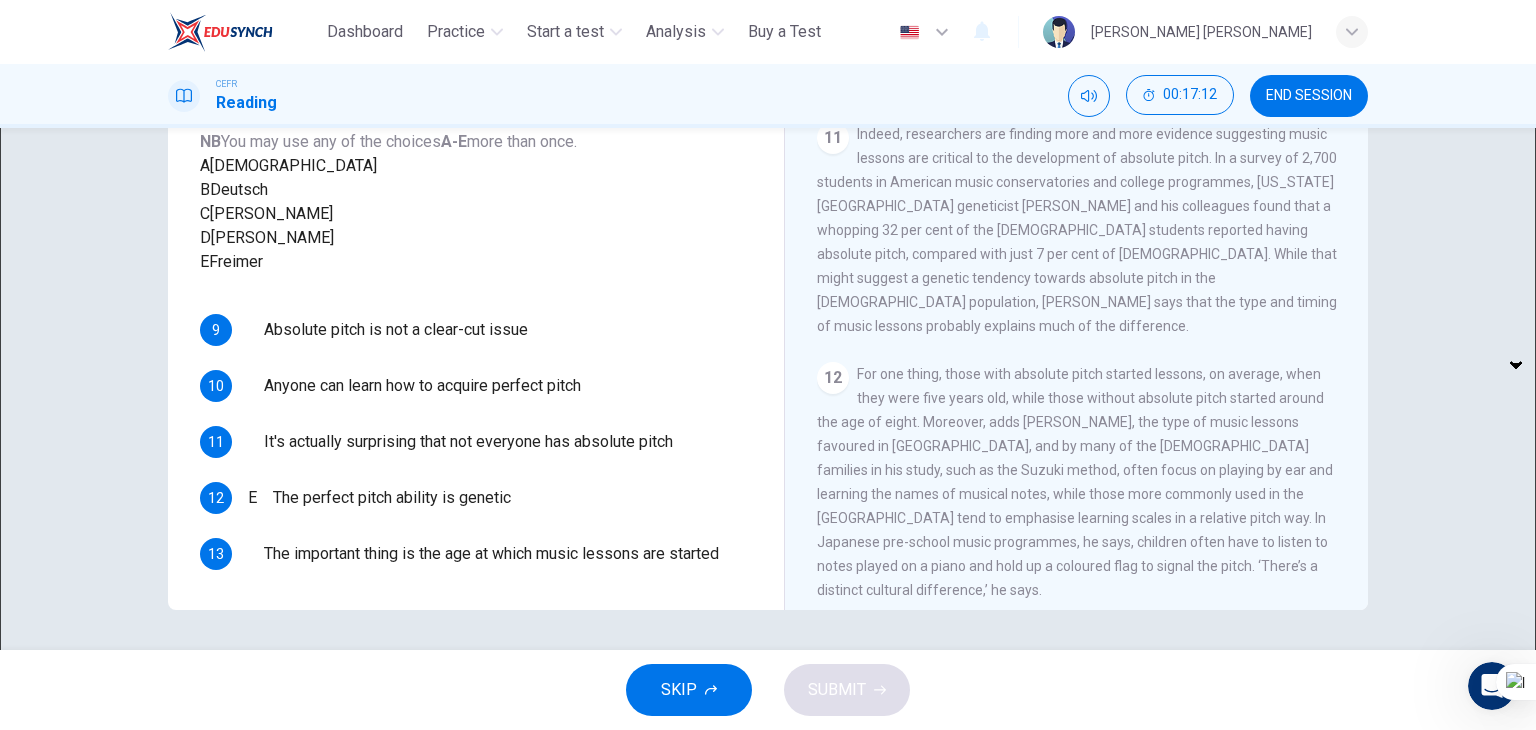 drag, startPoint x: 1240, startPoint y: 365, endPoint x: 977, endPoint y: 385, distance: 263.75937 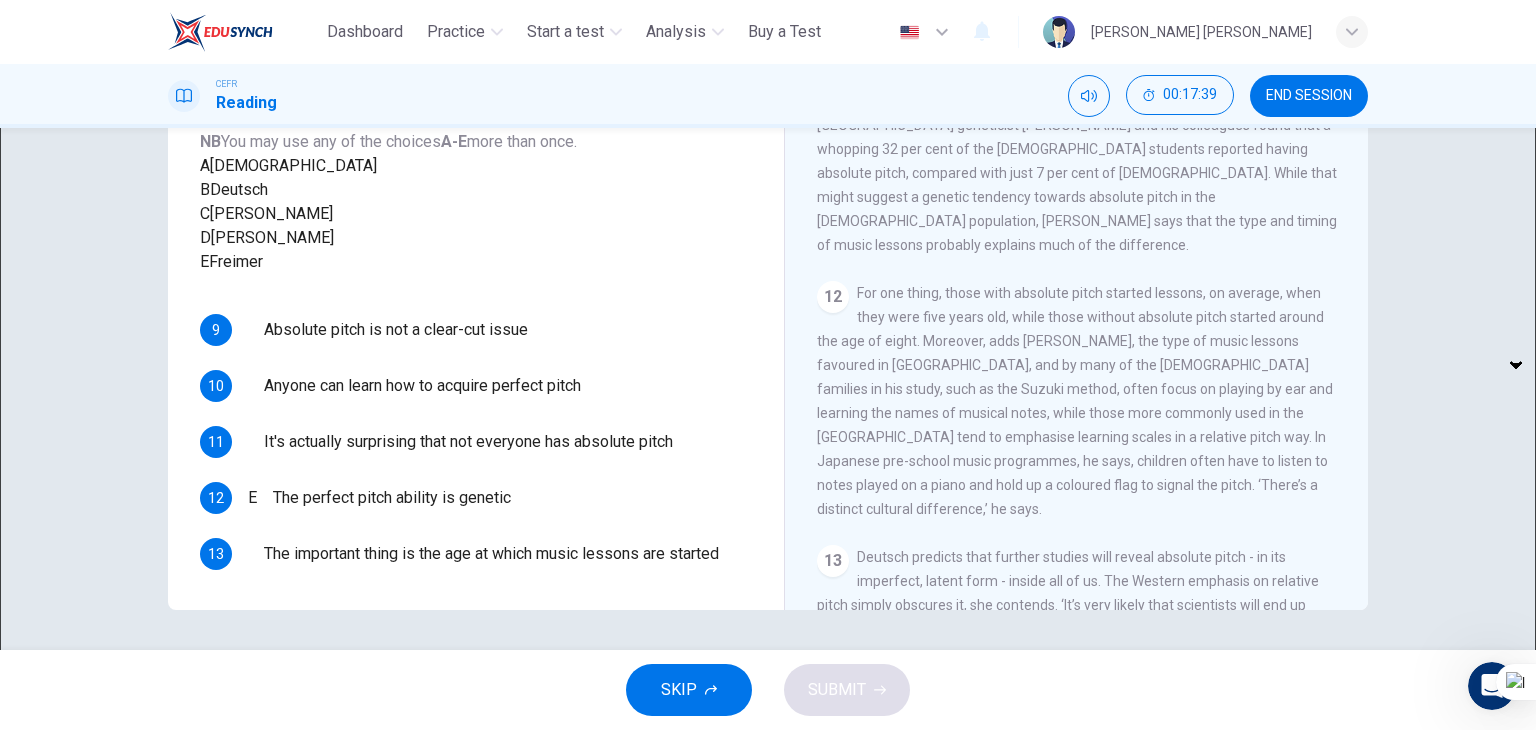 scroll, scrollTop: 2283, scrollLeft: 0, axis: vertical 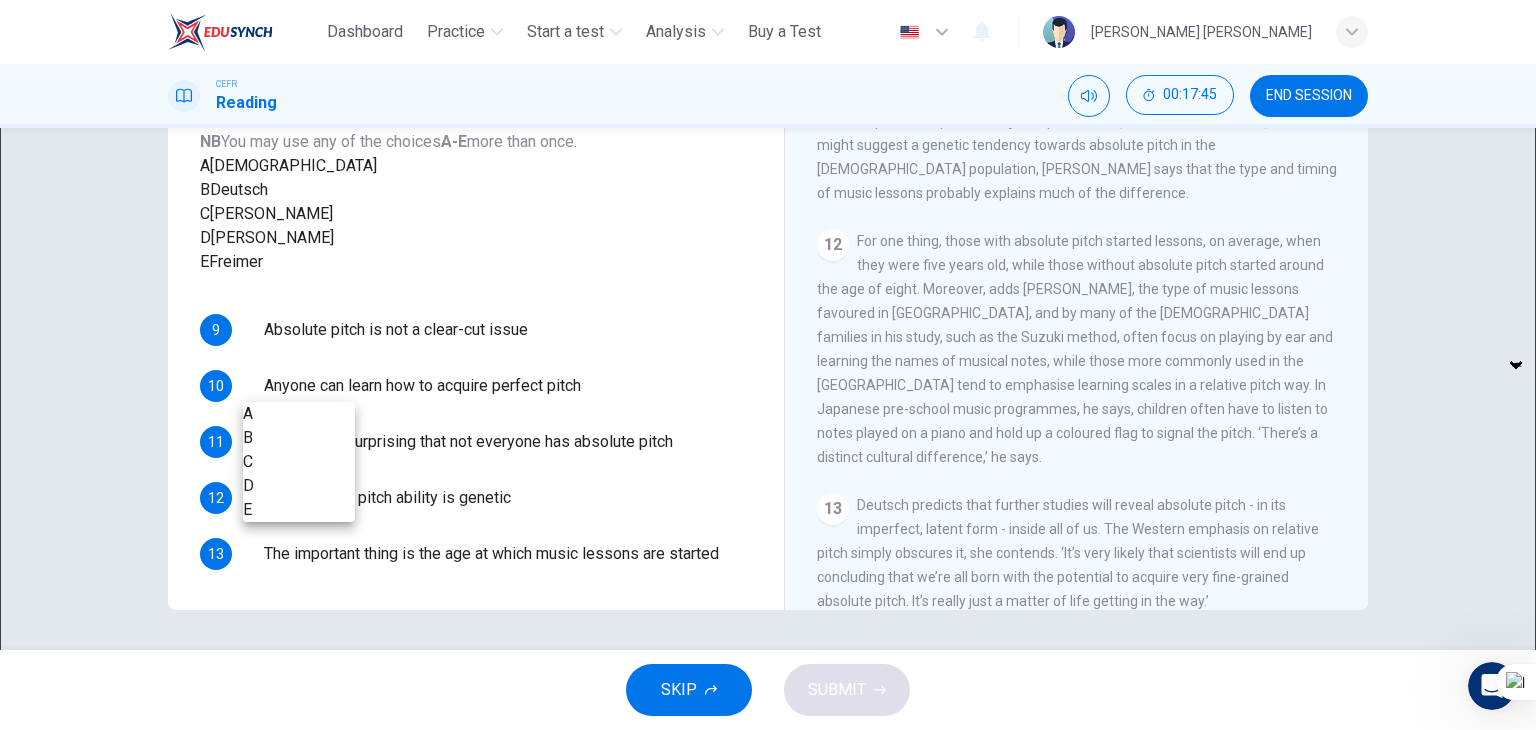 click on "This site uses cookies, as explained in our  Privacy Policy . If you agree to the use of cookies, please click the Accept button and continue to browse our site.   Privacy Policy Accept Dashboard Practice Start a test Analysis Buy a Test English ** ​ [PERSON_NAME] [PERSON_NAME] CEFR Reading 00:17:45 END SESSION Questions 9 - 13 The Reading Passage contains a number of opinions provided by five different scientists. Match each opinion with one of the scientists ( A-E  below).
Write your answers in the boxes below.
NB  You may use any of the choices  A-E  more than once. A Levitin B Deutsch C [PERSON_NAME] D [PERSON_NAME] 9 ​ ​ Absolute pitch is not a clear-cut issue 10 ​ ​ Anyone can learn how to acquire perfect pitch 11 ​ ​ It's actually surprising that not everyone has absolute pitch 12 E * ​ The perfect pitch ability is genetic 13 ​ ​ The important thing is the age at which music lessons are started Striking the Right Note CLICK TO ZOOM Click to Zoom 1 2 3 4 5 6 7 8 9 10 11 12 13 SKIP   2" at bounding box center (768, 365) 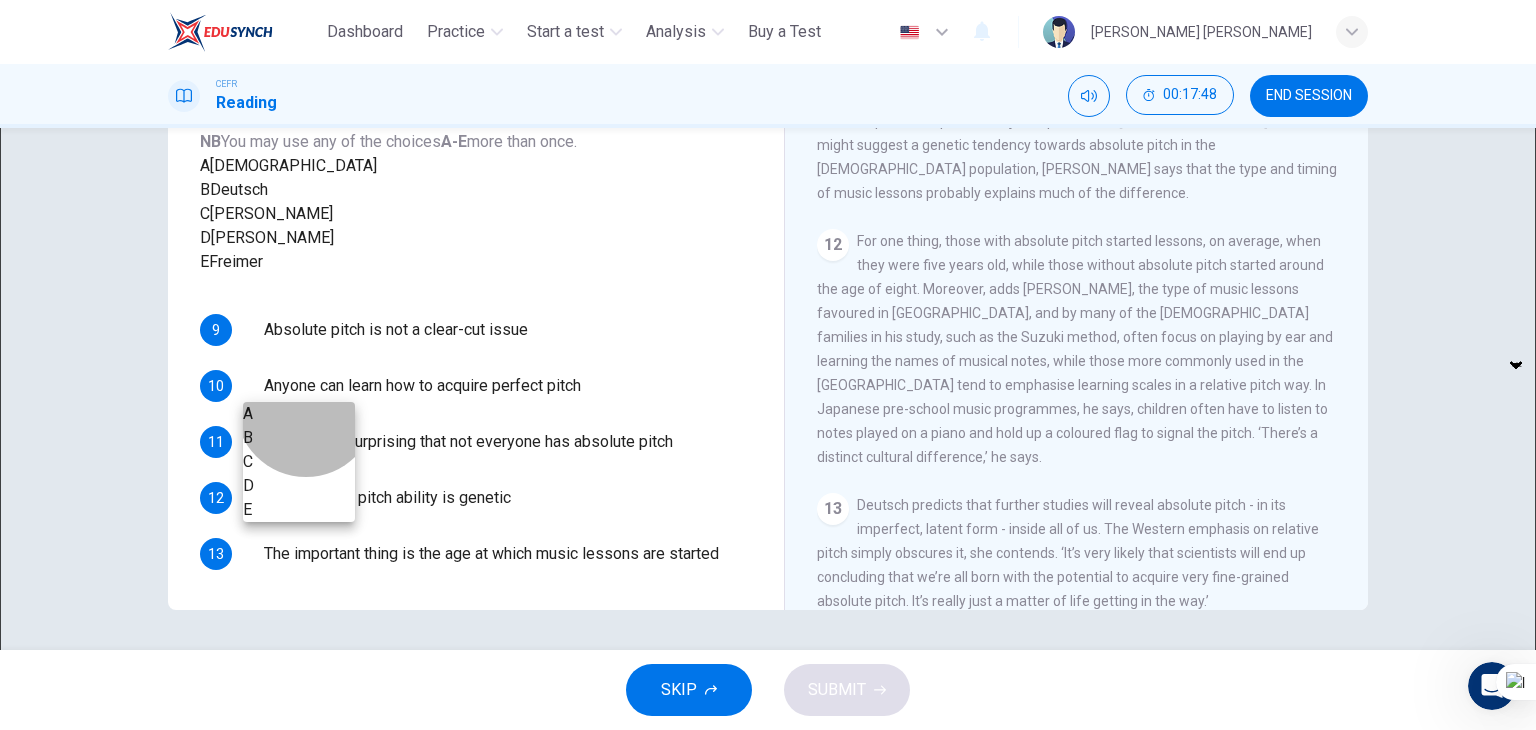 click on "C" at bounding box center (299, 462) 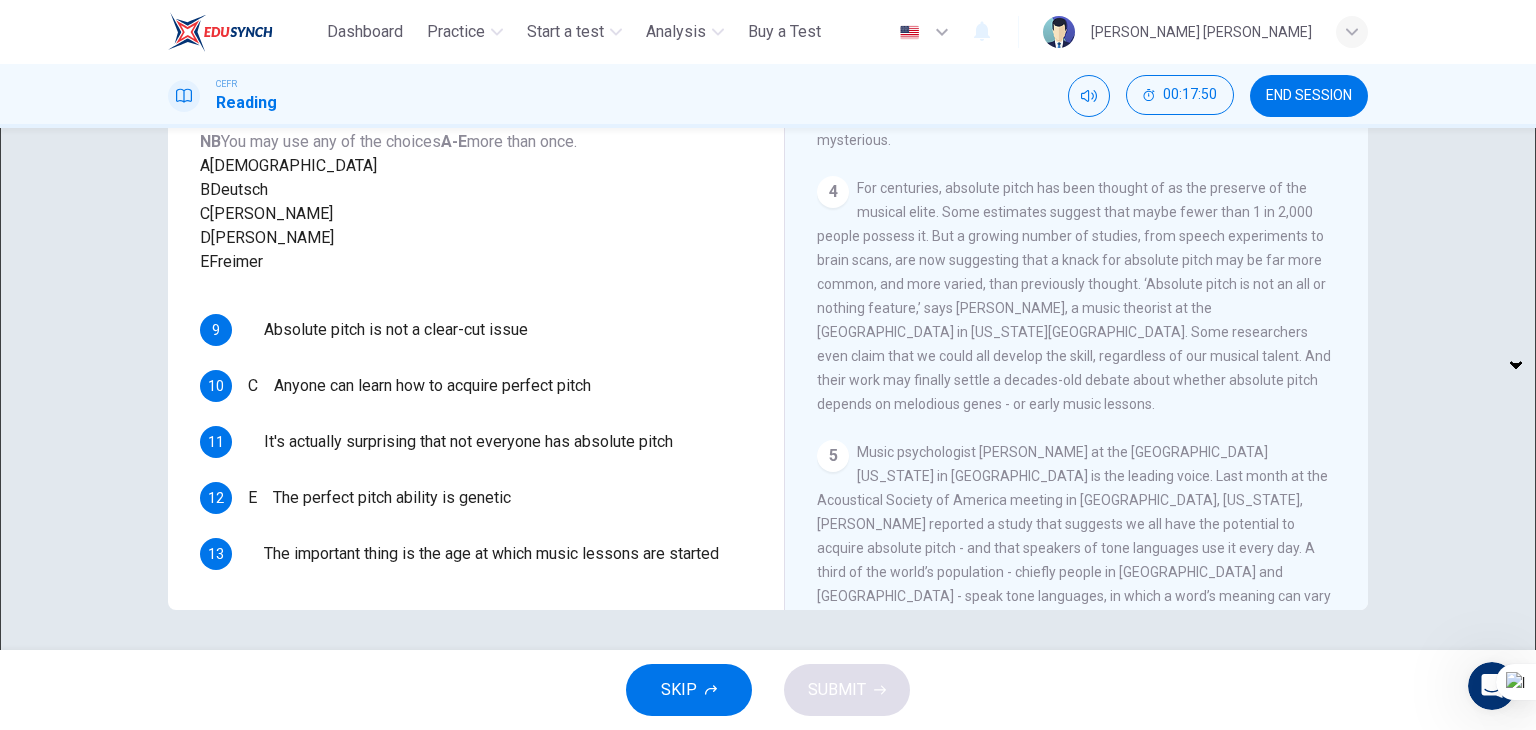 scroll, scrollTop: 679, scrollLeft: 0, axis: vertical 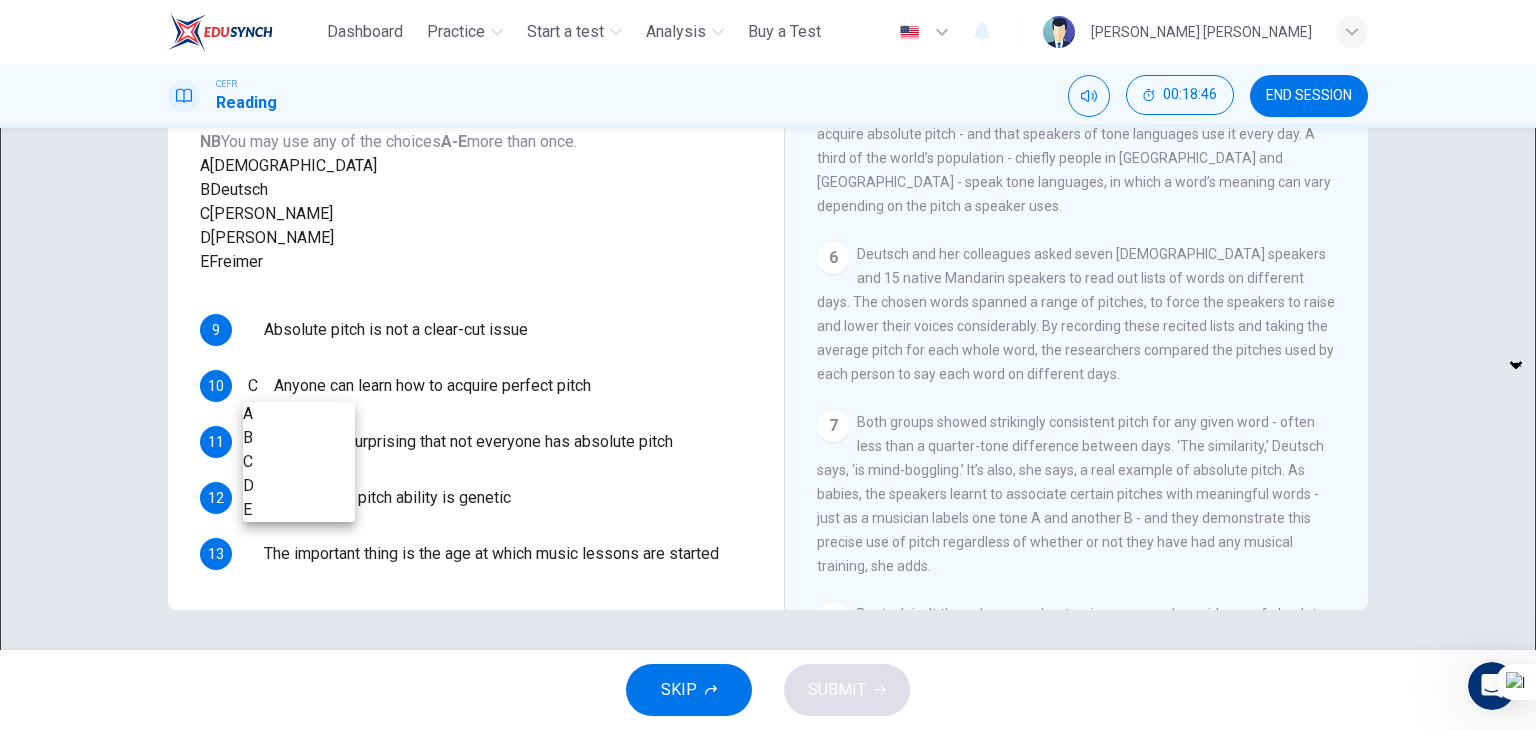 click on "This site uses cookies, as explained in our  Privacy Policy . If you agree to the use of cookies, please click the Accept button and continue to browse our site.   Privacy Policy Accept Dashboard Practice Start a test Analysis Buy a Test English ** ​ [PERSON_NAME] [PERSON_NAME] CEFR Reading 00:18:46 END SESSION Questions 9 - 13 The Reading Passage contains a number of opinions provided by five different scientists. Match each opinion with one of the scientists ( A-E  below).
Write your answers in the boxes below.
NB  You may use any of the choices  A-E  more than once. A Levitin B Deutsch C [PERSON_NAME] D [PERSON_NAME] 9 ​ ​ Absolute pitch is not a clear-cut issue 10 C * ​ Anyone can learn how to acquire perfect pitch 11 ​ ​ It's actually surprising that not everyone has absolute pitch 12 E * ​ The perfect pitch ability is genetic 13 ​ ​ The important thing is the age at which music lessons are started Striking the Right Note CLICK TO ZOOM Click to Zoom 1 2 3 4 5 6 7 8 9 10 11 12 13 SKIP   2" at bounding box center [768, 365] 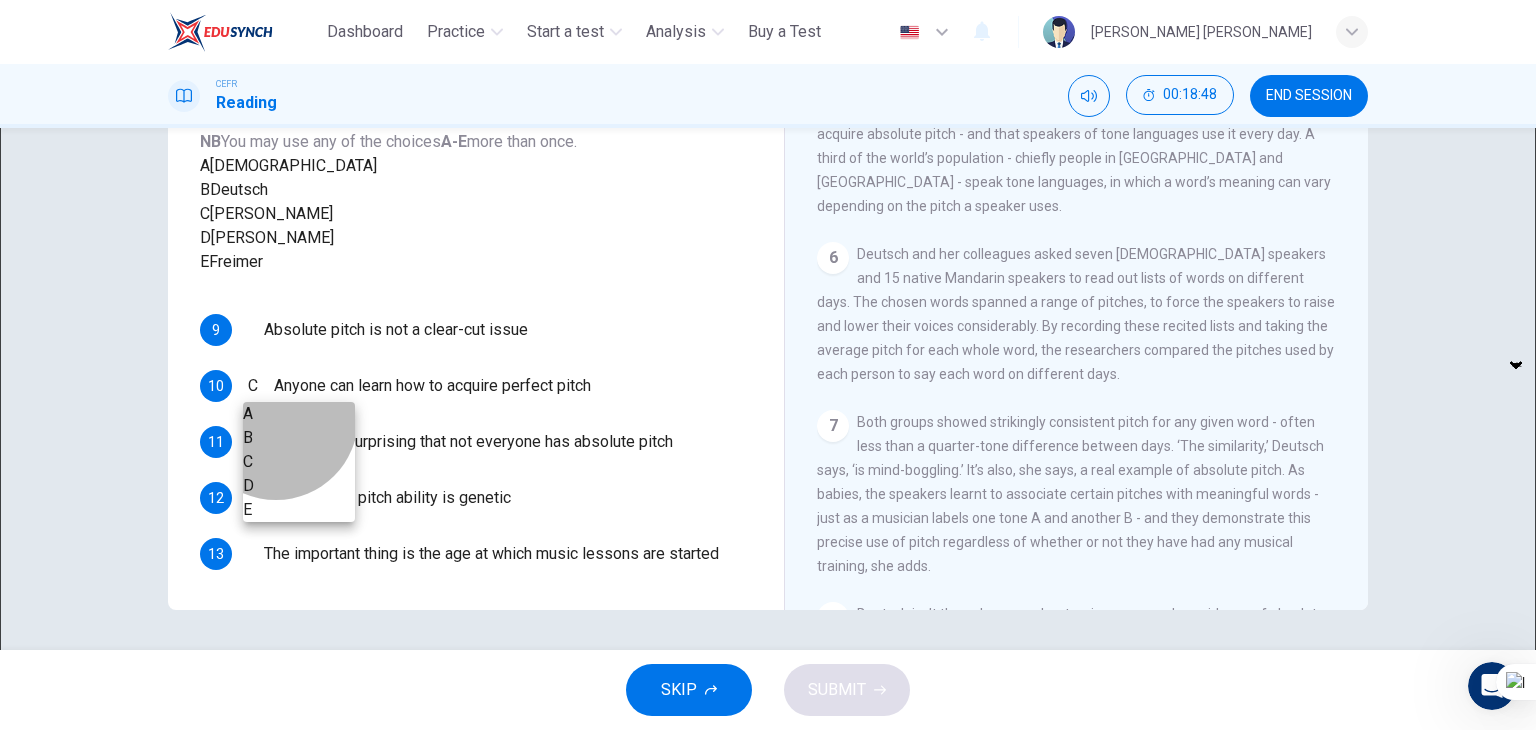 click on "A" at bounding box center (299, 414) 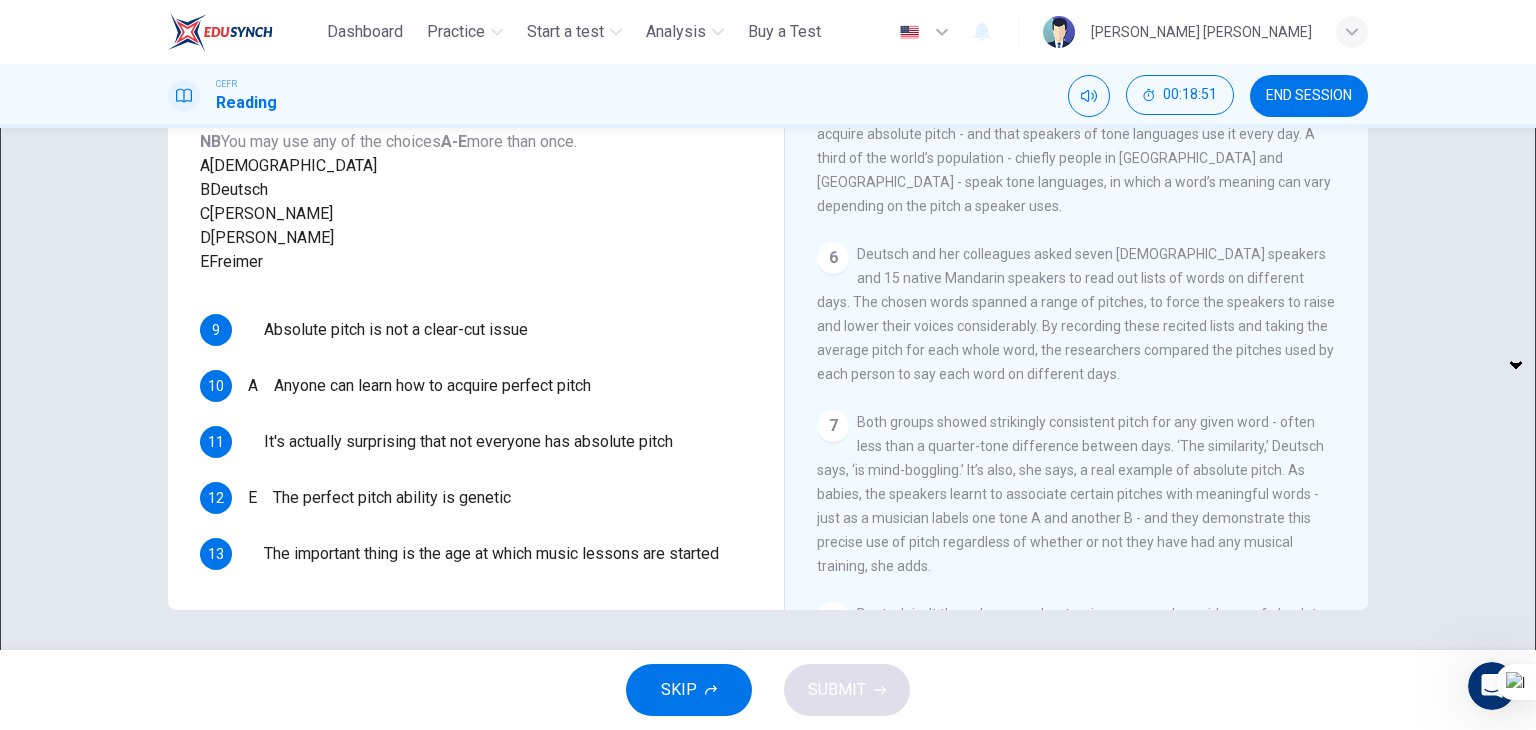 scroll, scrollTop: 176, scrollLeft: 0, axis: vertical 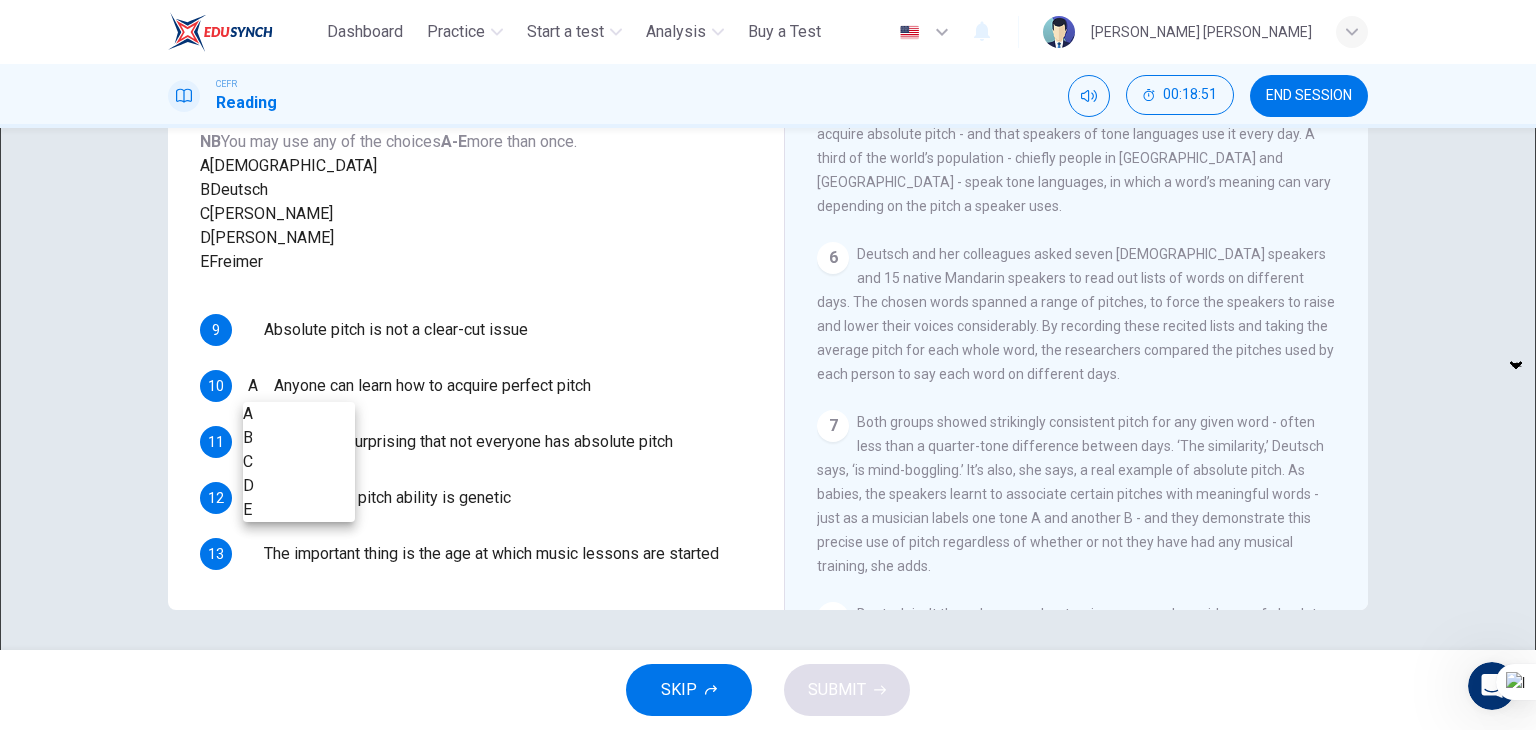 click on "This site uses cookies, as explained in our  Privacy Policy . If you agree to the use of cookies, please click the Accept button and continue to browse our site.   Privacy Policy Accept Dashboard Practice Start a test Analysis Buy a Test English ** ​ [PERSON_NAME] [PERSON_NAME] CEFR Reading 00:18:51 END SESSION Questions 9 - 13 The Reading Passage contains a number of opinions provided by five different scientists. Match each opinion with one of the scientists ( A-E  below).
Write your answers in the boxes below.
NB  You may use any of the choices  A-E  more than once. A Levitin B Deutsch C [PERSON_NAME] D [PERSON_NAME] 9 ​ ​ Absolute pitch is not a clear-cut issue 10 A * ​ Anyone can learn how to acquire perfect pitch 11 ​ ​ It's actually surprising that not everyone has absolute pitch 12 E * ​ The perfect pitch ability is genetic 13 ​ ​ The important thing is the age at which music lessons are started Striking the Right Note CLICK TO ZOOM Click to Zoom 1 2 3 4 5 6 7 8 9 10 11 12 13 SKIP   2" at bounding box center (768, 365) 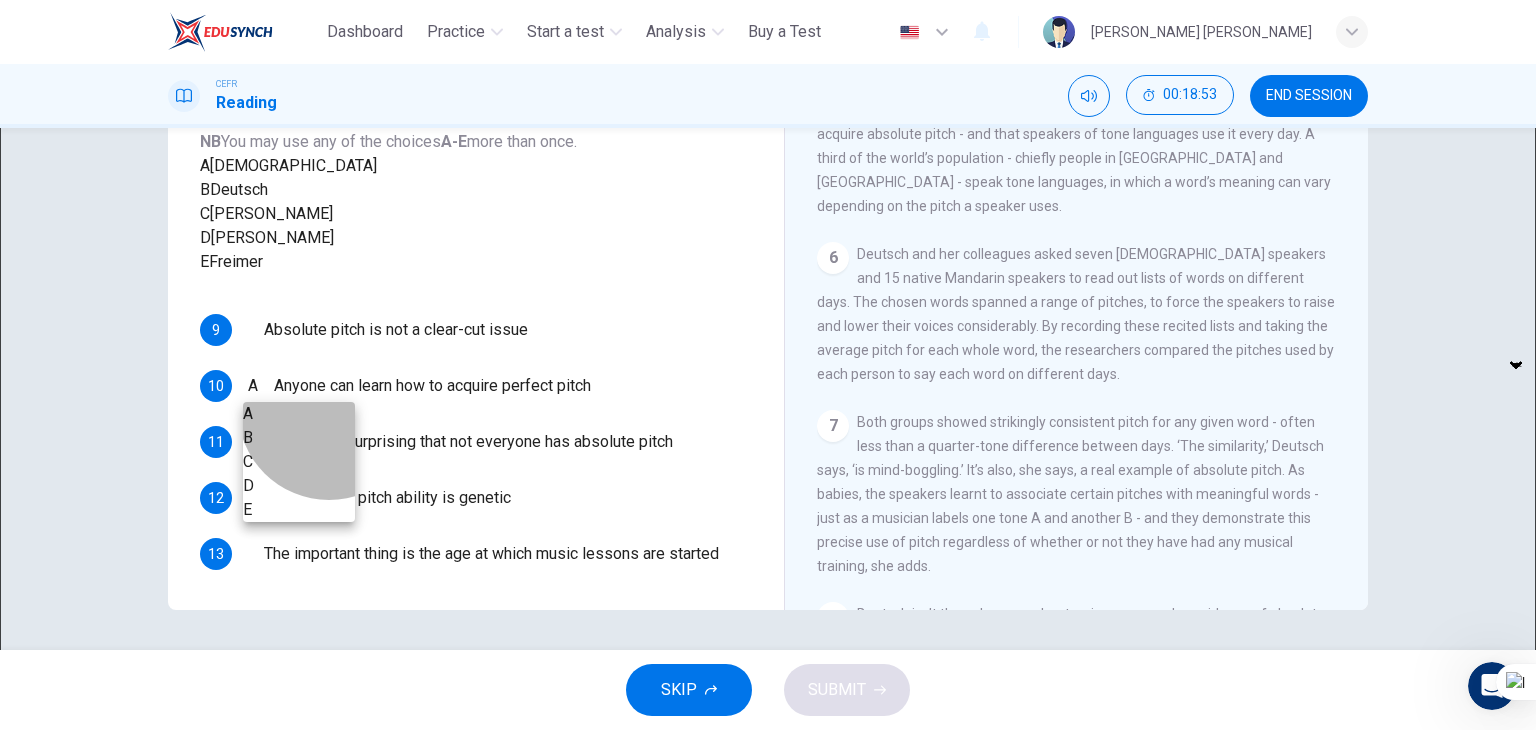 click on "B" at bounding box center (299, 438) 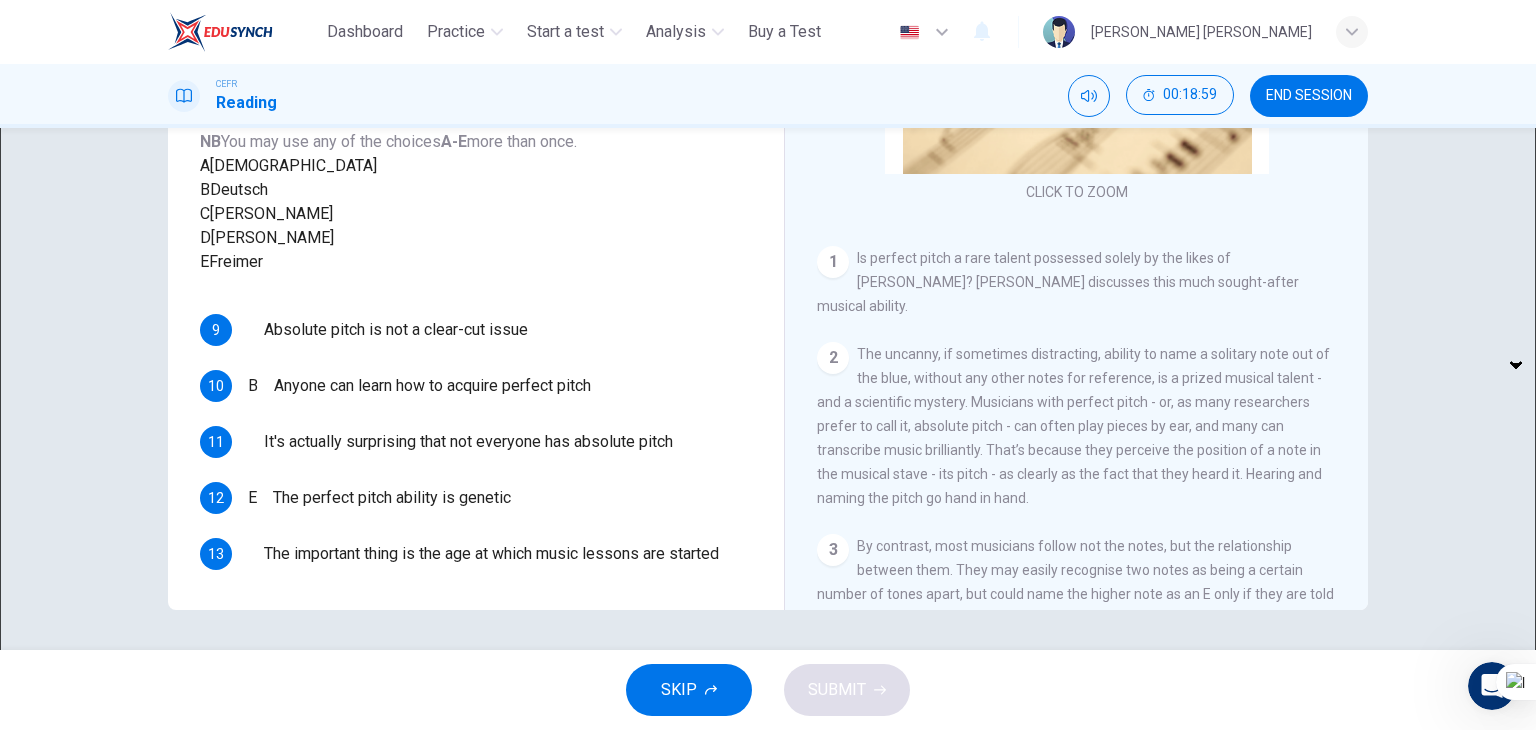 scroll, scrollTop: 105, scrollLeft: 0, axis: vertical 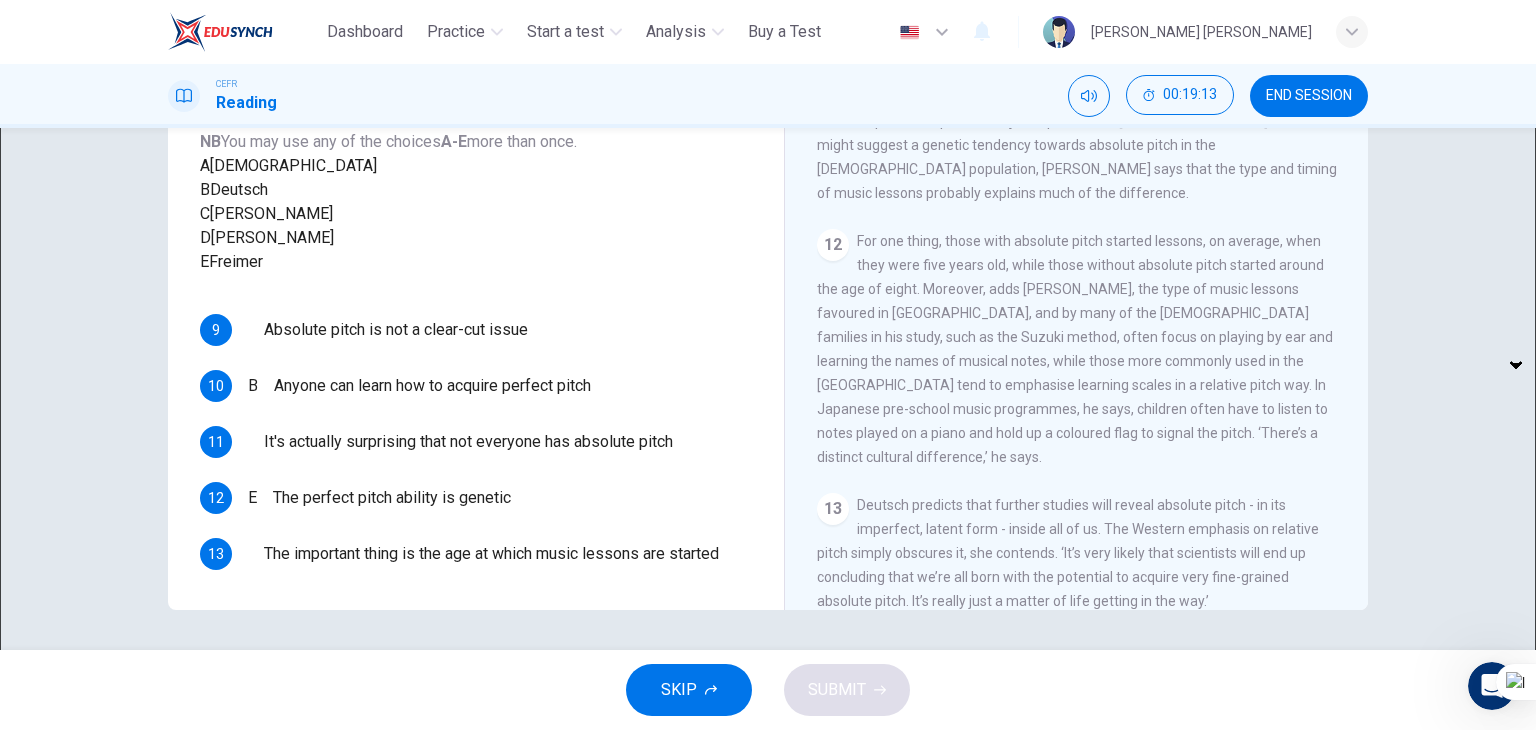 drag, startPoint x: 989, startPoint y: 479, endPoint x: 1094, endPoint y: 489, distance: 105.47511 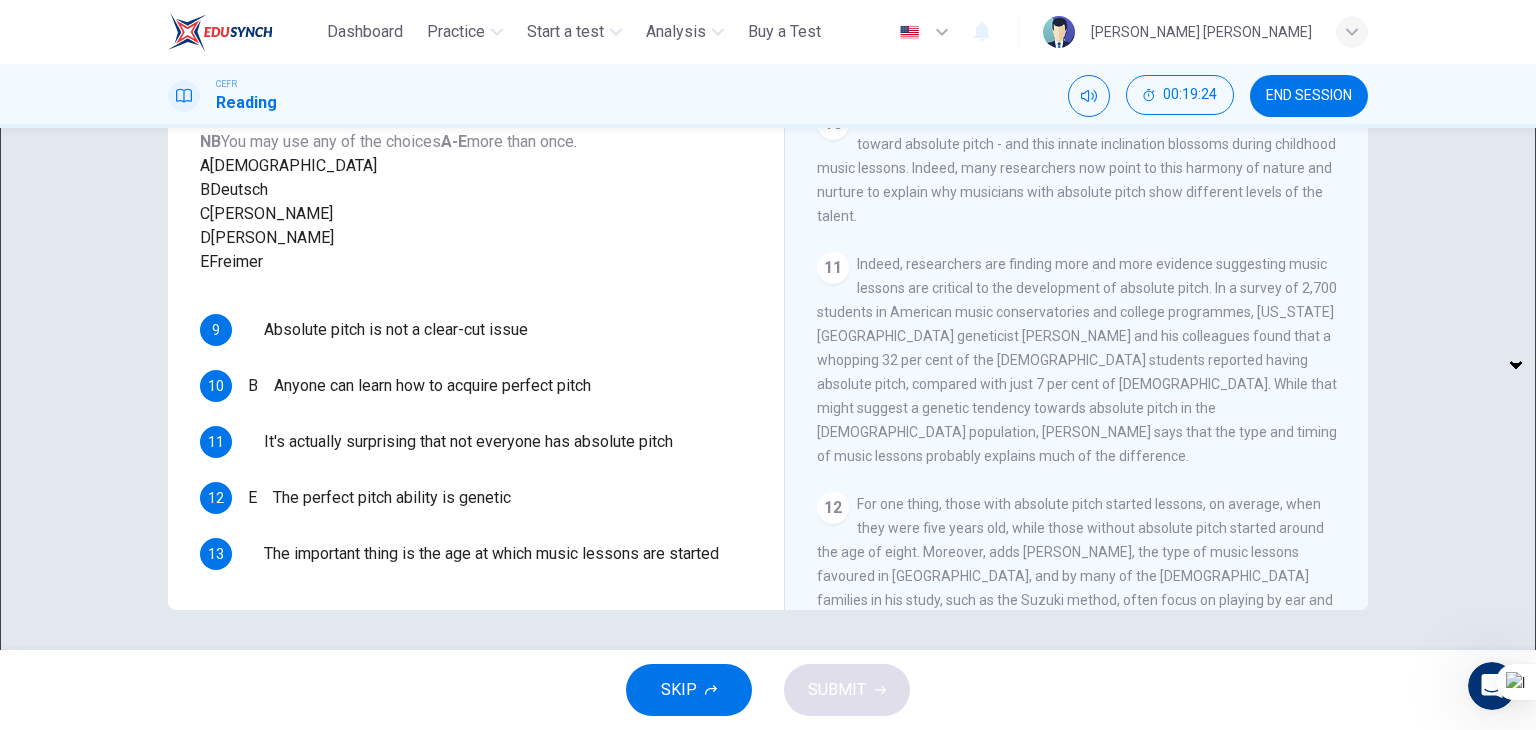 scroll, scrollTop: 1992, scrollLeft: 0, axis: vertical 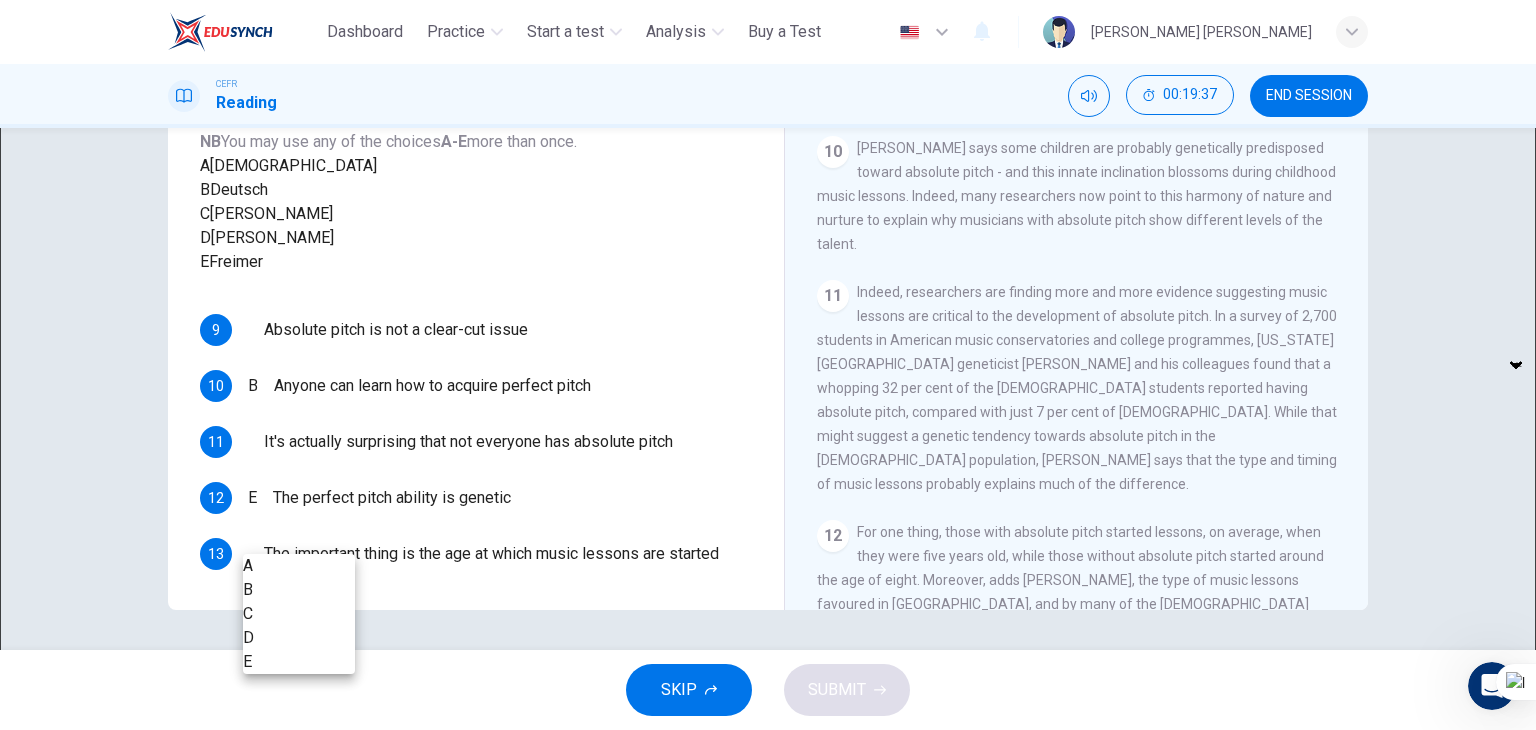 click on "This site uses cookies, as explained in our  Privacy Policy . If you agree to the use of cookies, please click the Accept button and continue to browse our site.   Privacy Policy Accept Dashboard Practice Start a test Analysis Buy a Test English ** ​ [PERSON_NAME] [PERSON_NAME] CEFR Reading 00:19:37 END SESSION Questions 9 - 13 The Reading Passage contains a number of opinions provided by five different scientists. Match each opinion with one of the scientists ( A-E  below).
Write your answers in the boxes below.
NB  You may use any of the choices  A-E  more than once. A Levitin B Deutsch C [PERSON_NAME] D [PERSON_NAME] 9 ​ ​ Absolute pitch is not a clear-cut issue 10 B * ​ Anyone can learn how to acquire perfect pitch 11 ​ ​ It's actually surprising that not everyone has absolute pitch 12 E * ​ The perfect pitch ability is genetic 13 ​ ​ The important thing is the age at which music lessons are started Striking the Right Note CLICK TO ZOOM Click to Zoom 1 2 3 4 5 6 7 8 9 10 11 12 13 SKIP   2" at bounding box center (768, 365) 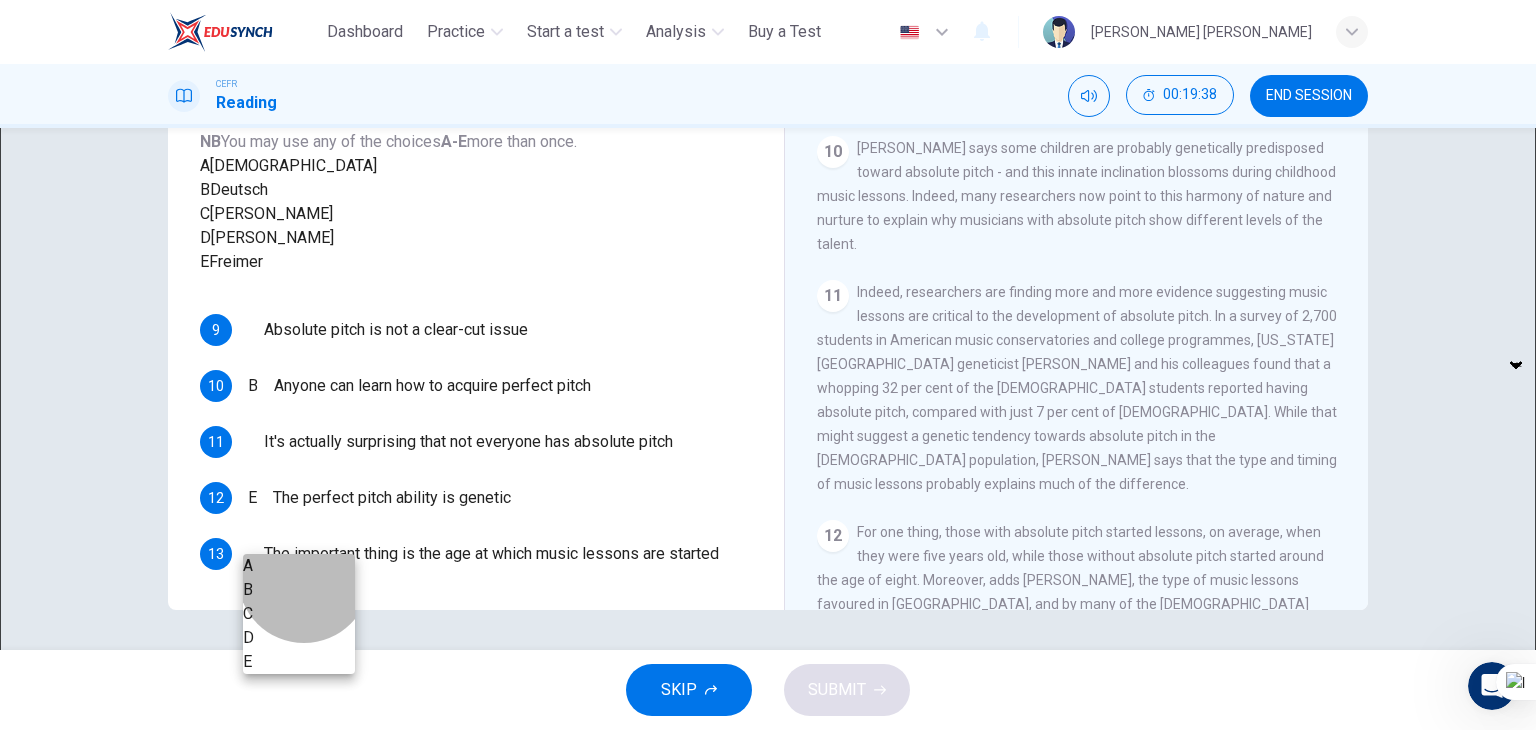 click on "C" at bounding box center (299, 614) 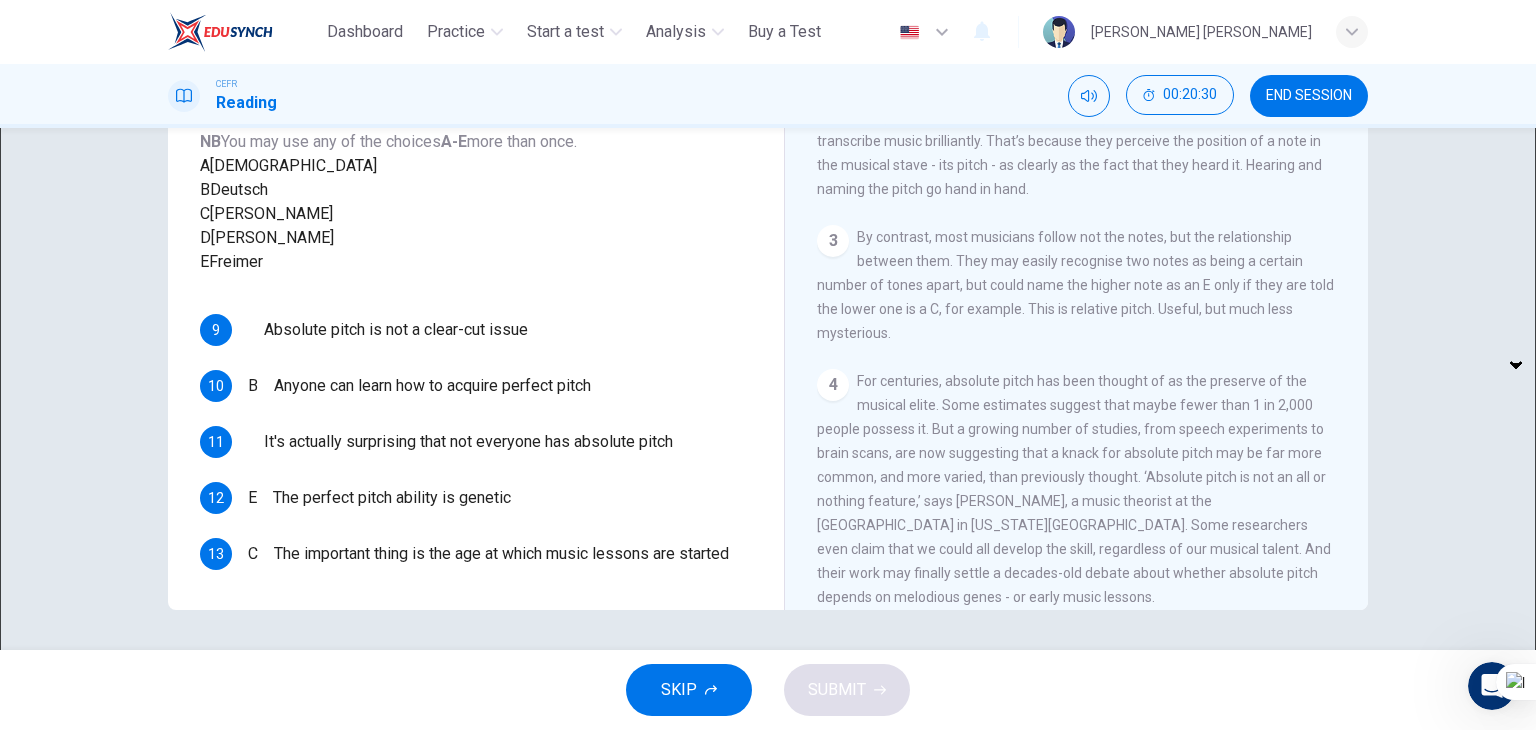 scroll, scrollTop: 488, scrollLeft: 0, axis: vertical 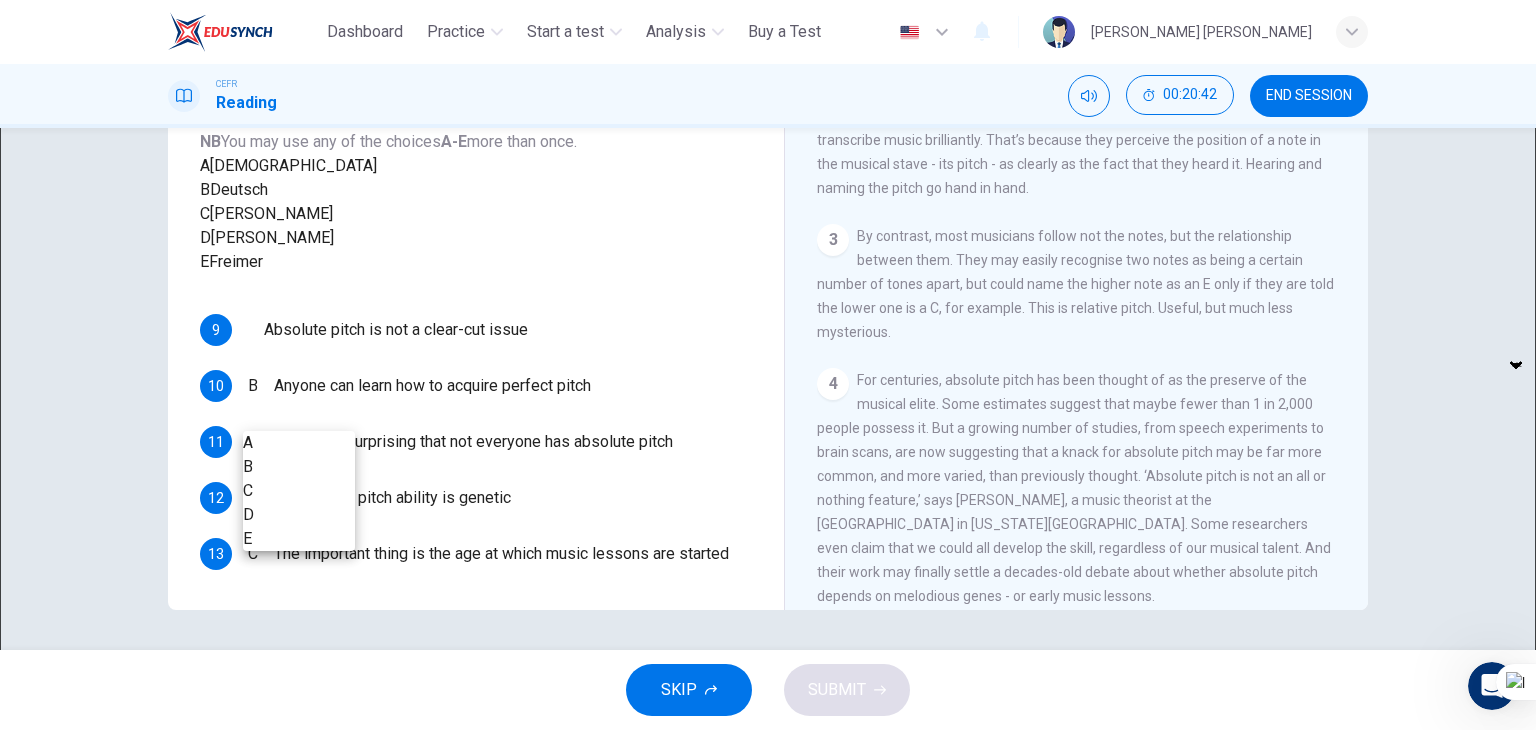 click on "This site uses cookies, as explained in our  Privacy Policy . If you agree to the use of cookies, please click the Accept button and continue to browse our site.   Privacy Policy Accept Dashboard Practice Start a test Analysis Buy a Test English ** ​ [PERSON_NAME] [PERSON_NAME] CEFR Reading 00:20:42 END SESSION Questions 9 - 13 The Reading Passage contains a number of opinions provided by five different scientists. Match each opinion with one of the scientists ( A-E  below).
Write your answers in the boxes below.
NB  You may use any of the choices  A-E  more than once. A Levitin B Deutsch C [PERSON_NAME] D [PERSON_NAME] 9 ​ ​ Absolute pitch is not a clear-cut issue 10 B * ​ Anyone can learn how to acquire perfect pitch 11 ​ ​ It's actually surprising that not everyone has absolute pitch 12 E * ​ The perfect pitch ability is genetic 13 C * ​ The important thing is the age at which music lessons are started Striking the Right Note CLICK TO ZOOM Click to Zoom 1 2 3 4 5 6 7 8 9 10 11 12 13 SKIP   2" at bounding box center [768, 365] 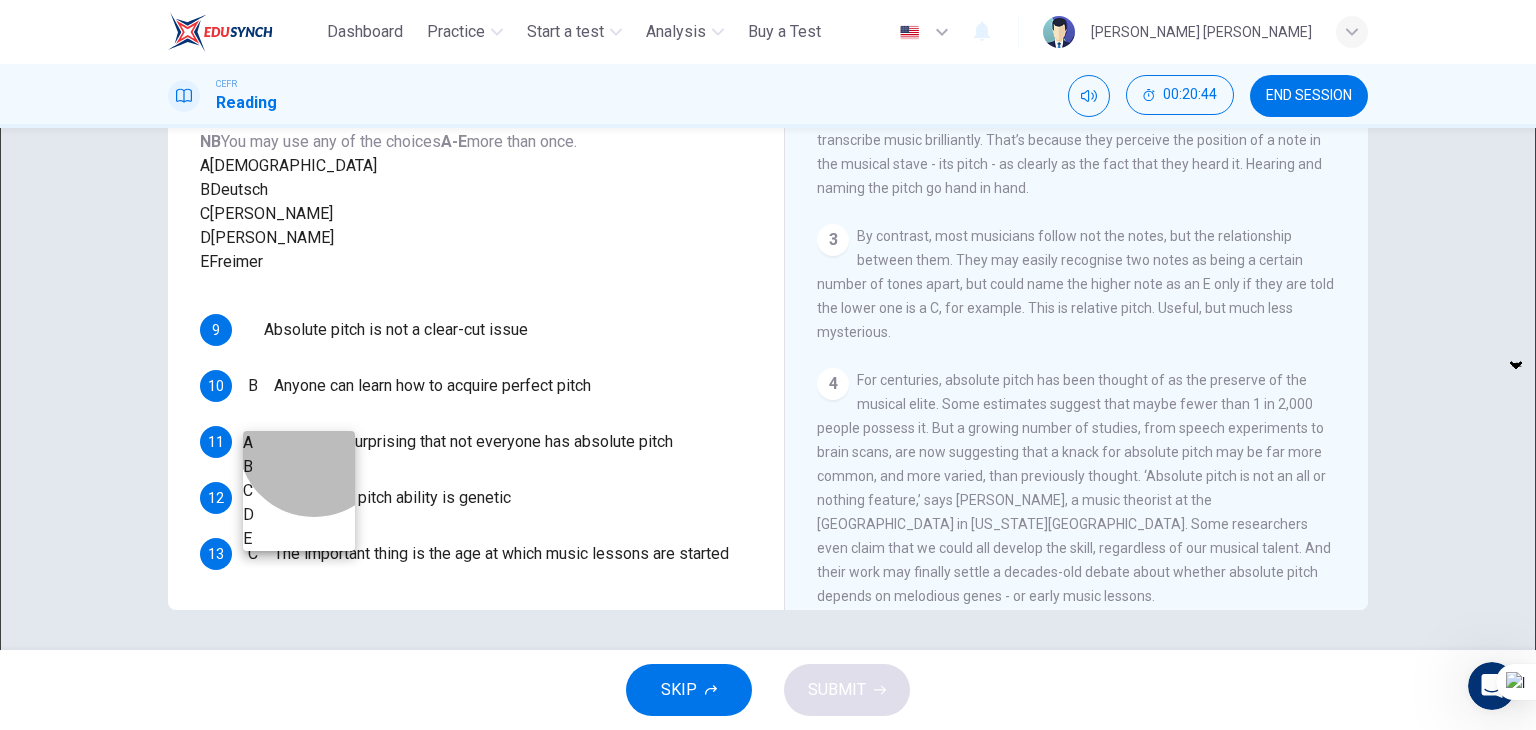 click on "D" at bounding box center (299, 515) 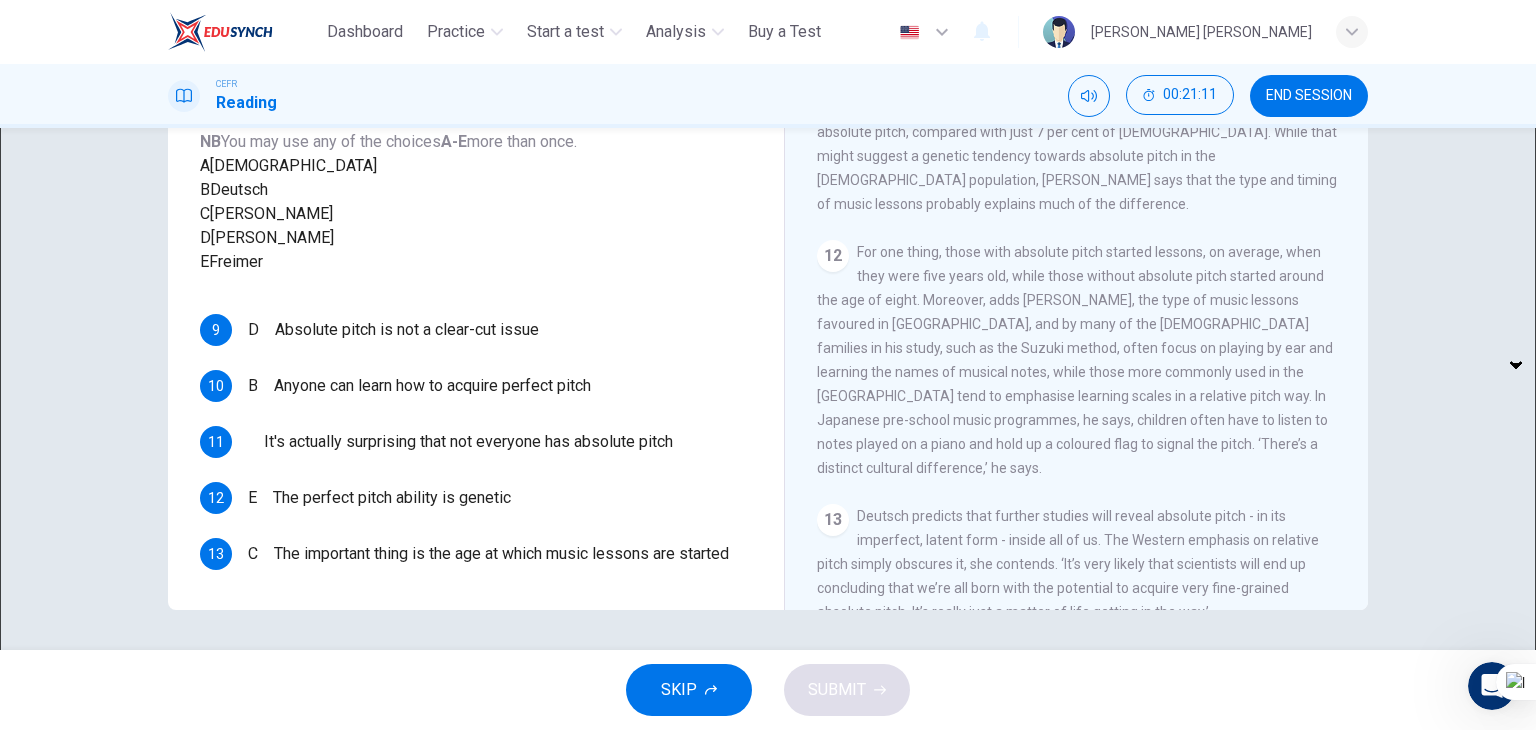 scroll, scrollTop: 2283, scrollLeft: 0, axis: vertical 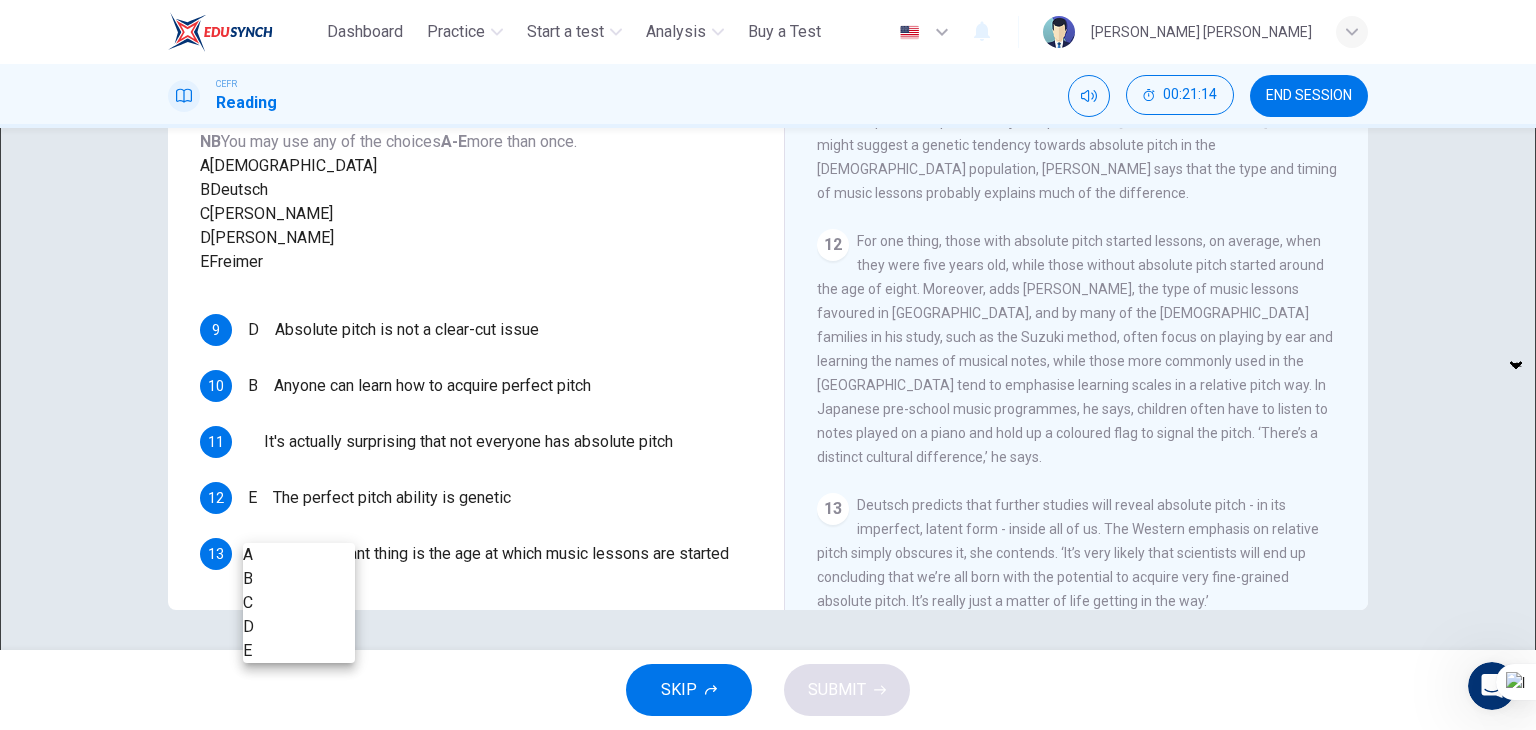 click on "This site uses cookies, as explained in our  Privacy Policy . If you agree to the use of cookies, please click the Accept button and continue to browse our site.   Privacy Policy Accept Dashboard Practice Start a test Analysis Buy a Test English ** ​ [PERSON_NAME] [PERSON_NAME] CEFR Reading 00:21:14 END SESSION Questions 9 - 13 The Reading Passage contains a number of opinions provided by five different scientists. Match each opinion with one of the scientists ( A-E  below).
Write your answers in the boxes below.
NB  You may use any of the choices  A-E  more than once. A Levitin B Deutsch C [PERSON_NAME] D [PERSON_NAME] 9 D * ​ Absolute pitch is not a clear-cut issue 10 B * ​ Anyone can learn how to acquire perfect pitch 11 ​ ​ It's actually surprising that not everyone has absolute pitch 12 E * ​ The perfect pitch ability is genetic 13 C * ​ The important thing is the age at which music lessons are started Striking the Right Note CLICK TO ZOOM Click to Zoom 1 2 3 4 5 6 7 8 9 10 11 12 13 SKIP   2" at bounding box center (768, 365) 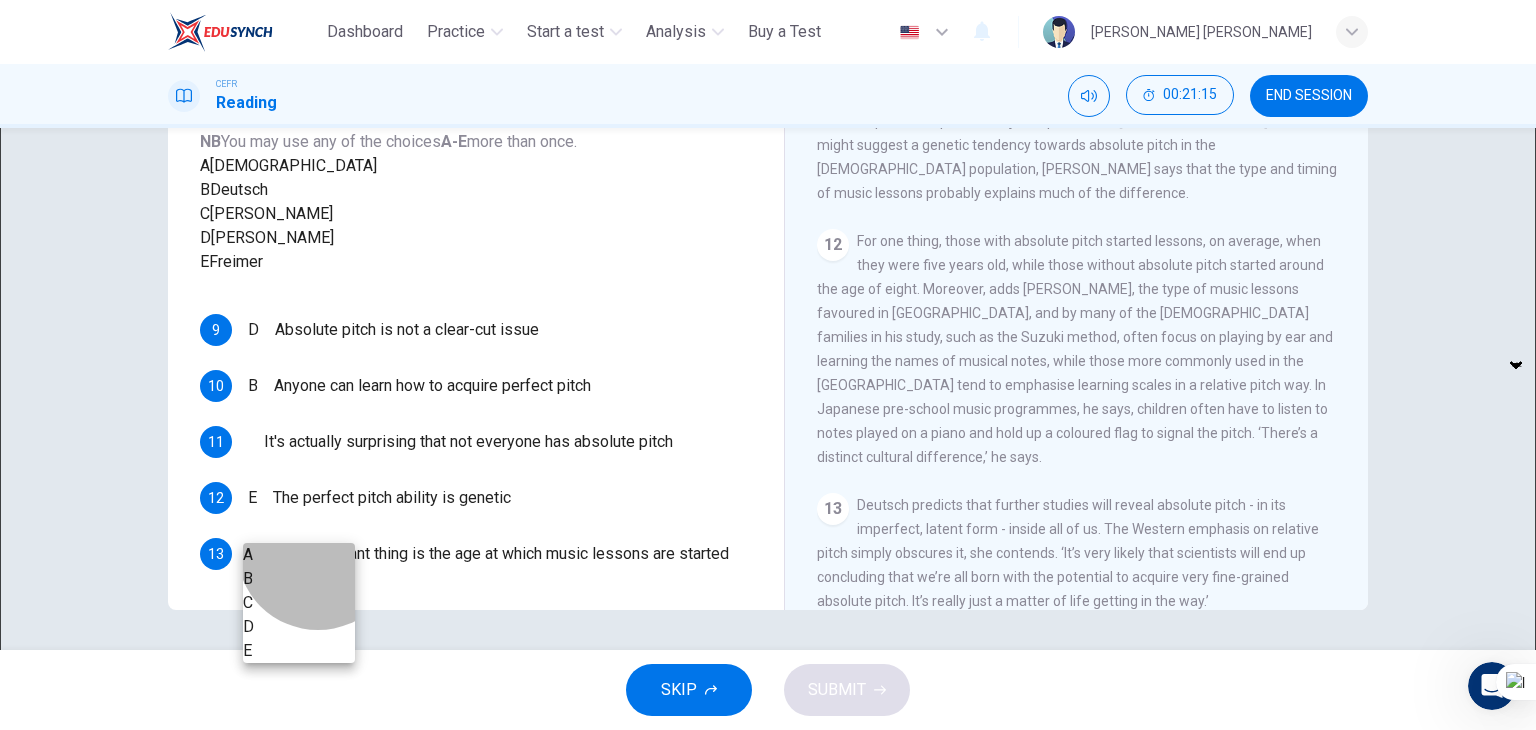 click on "A" at bounding box center [299, 555] 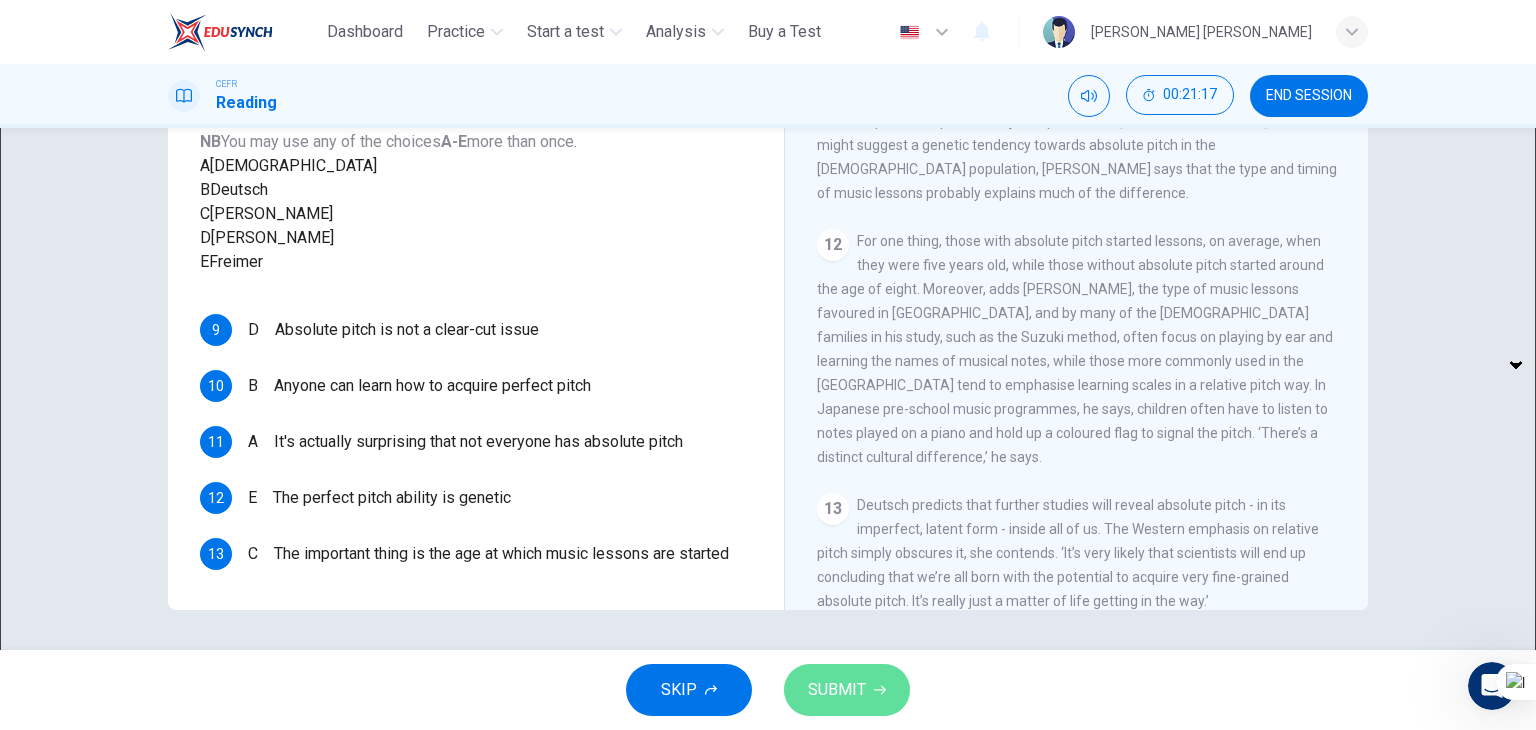 click on "SUBMIT" at bounding box center (847, 690) 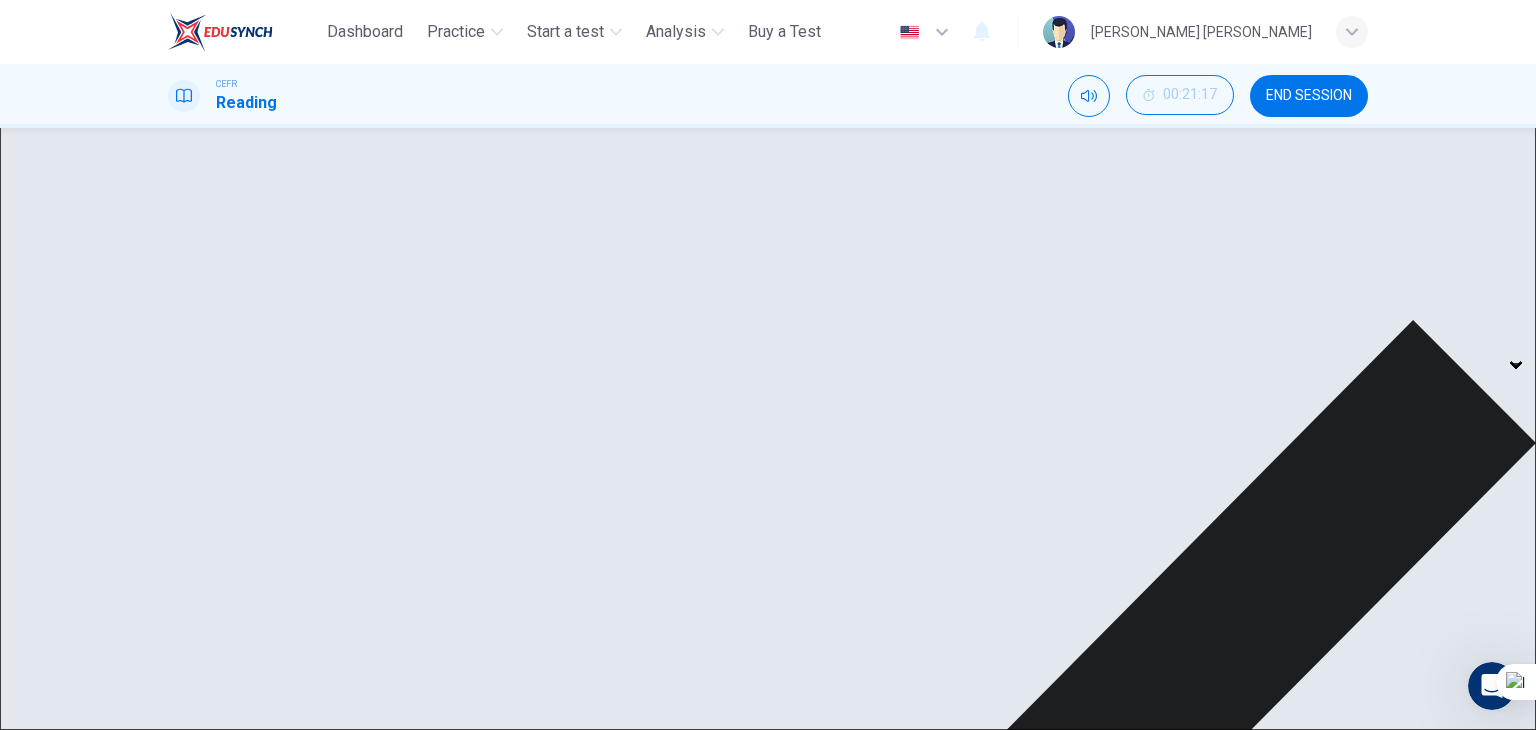 scroll, scrollTop: 176, scrollLeft: 0, axis: vertical 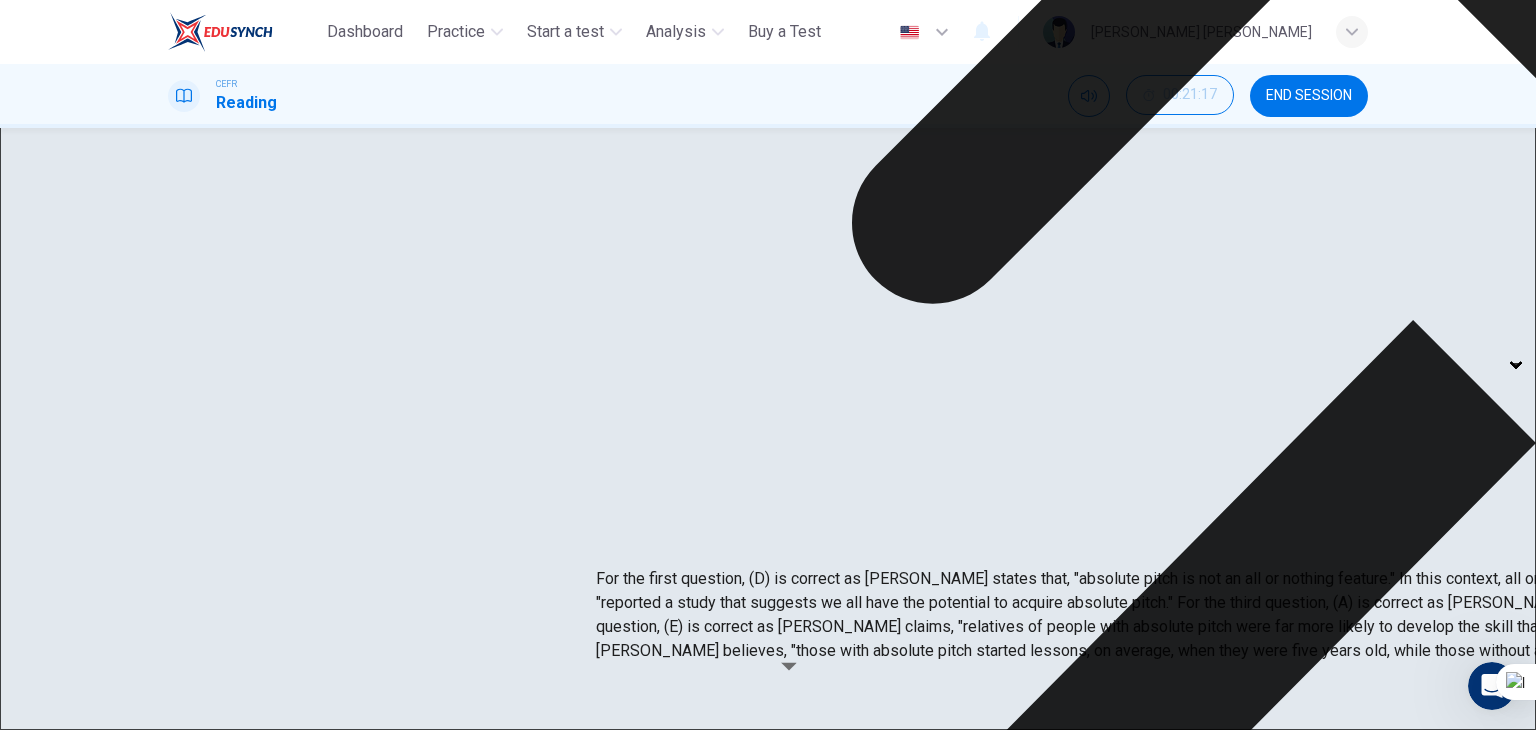 click 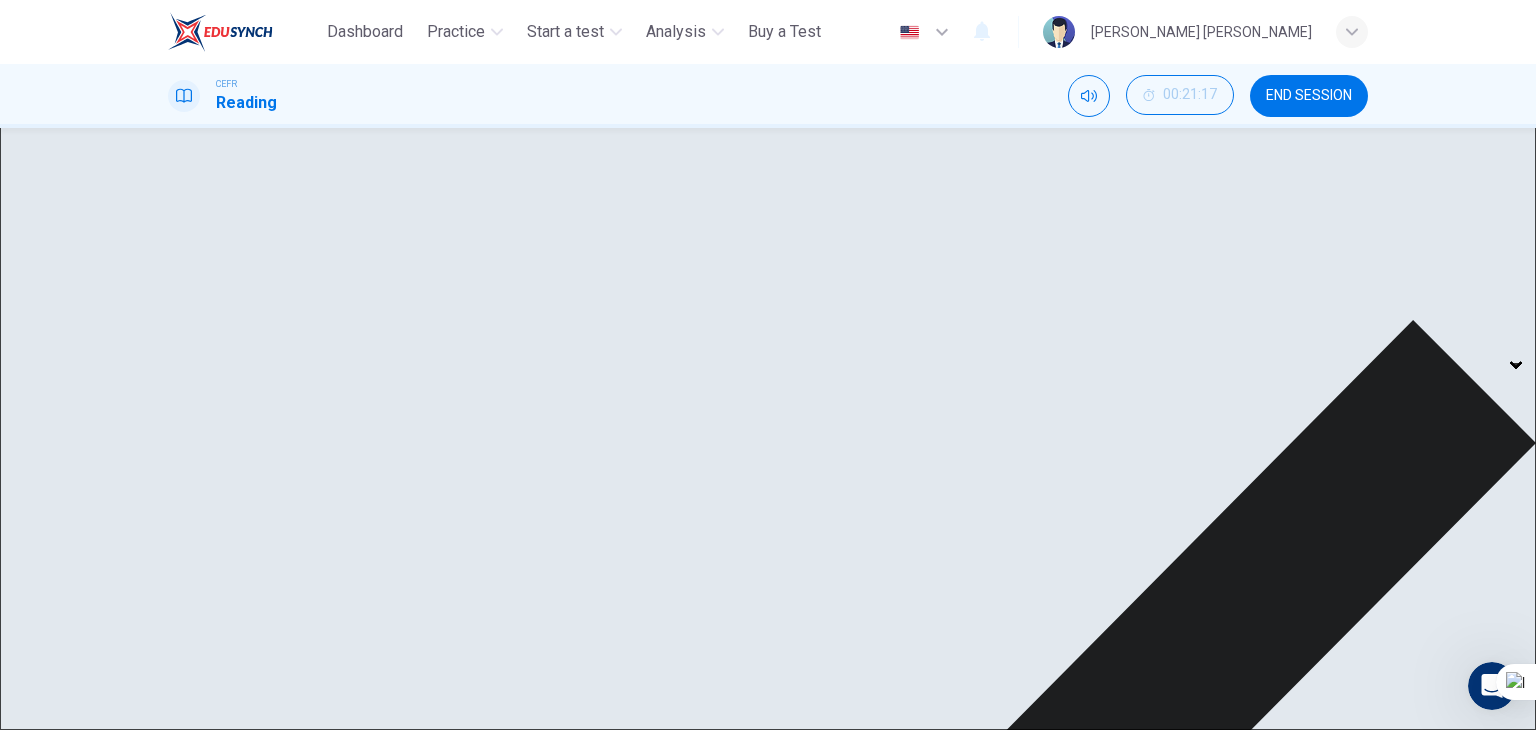 scroll, scrollTop: 0, scrollLeft: 0, axis: both 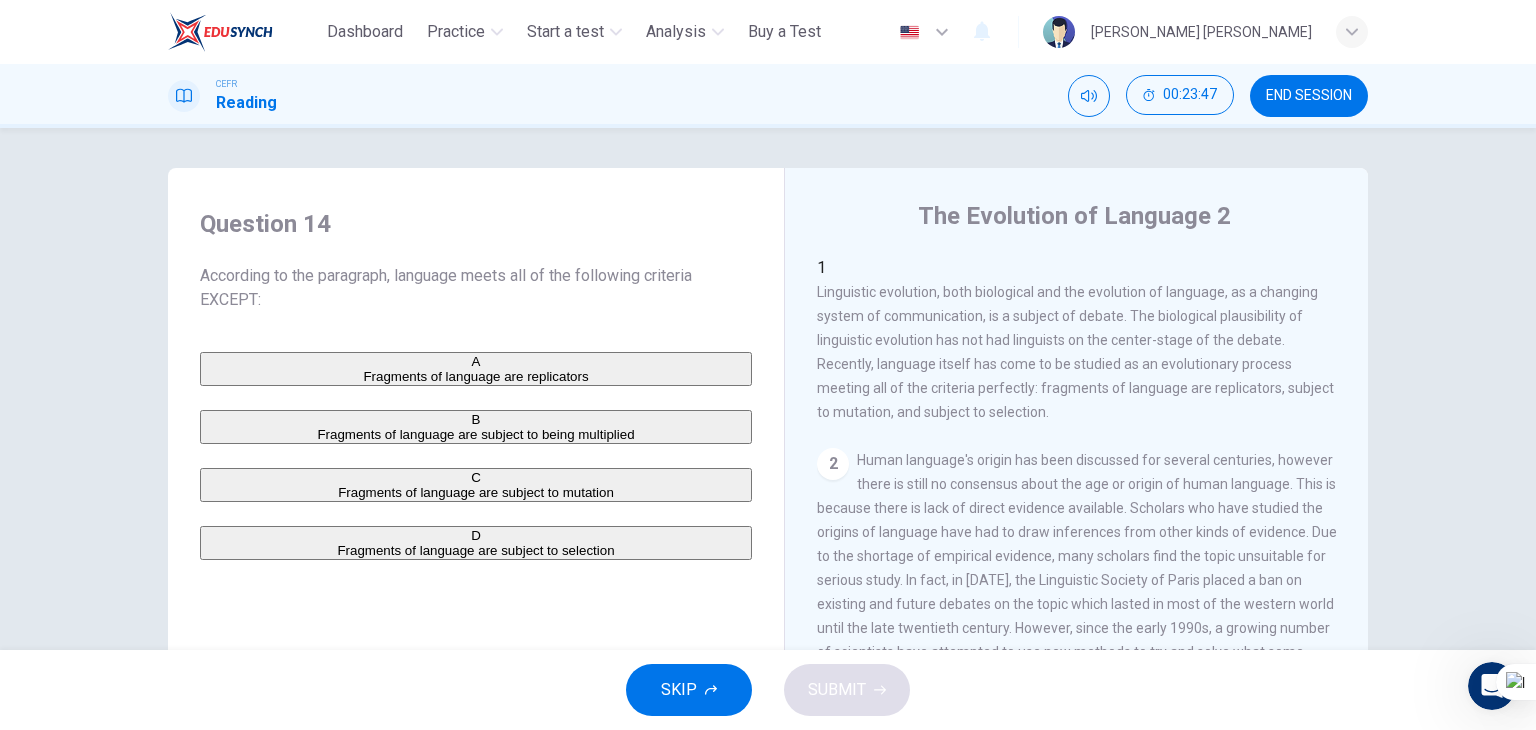 click on "2" at bounding box center [833, 464] 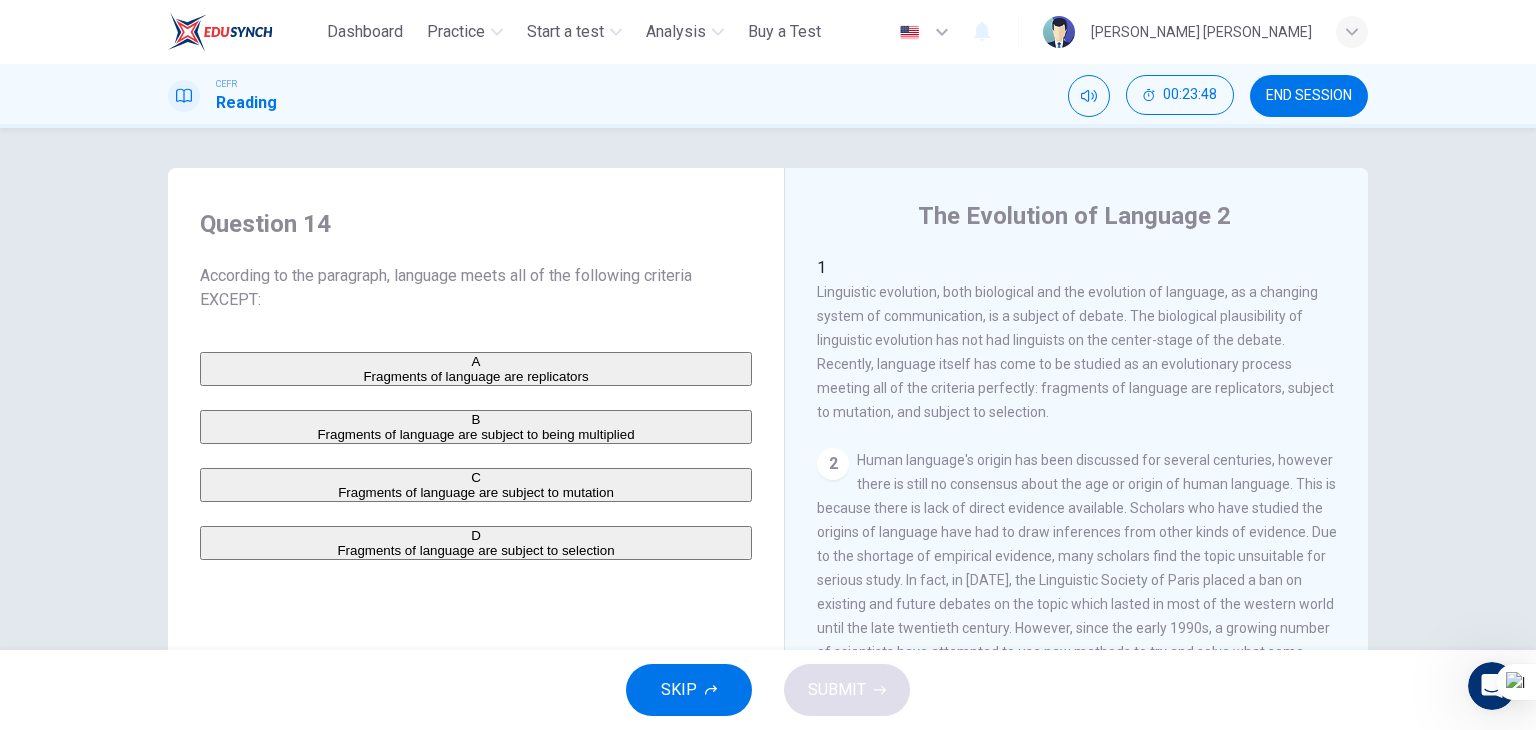 click on "1" at bounding box center (1077, 268) 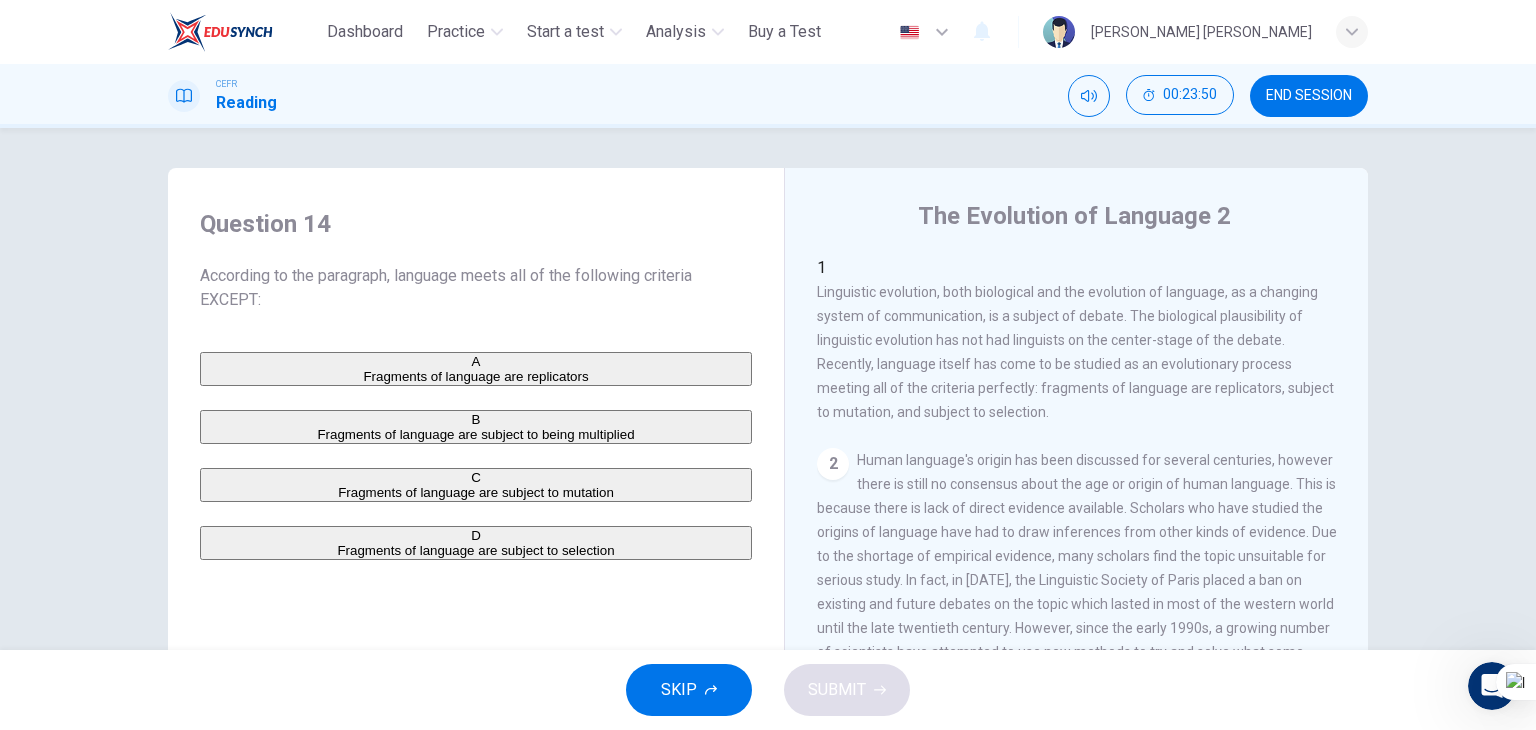 drag, startPoint x: 956, startPoint y: 262, endPoint x: 1092, endPoint y: 341, distance: 157.28 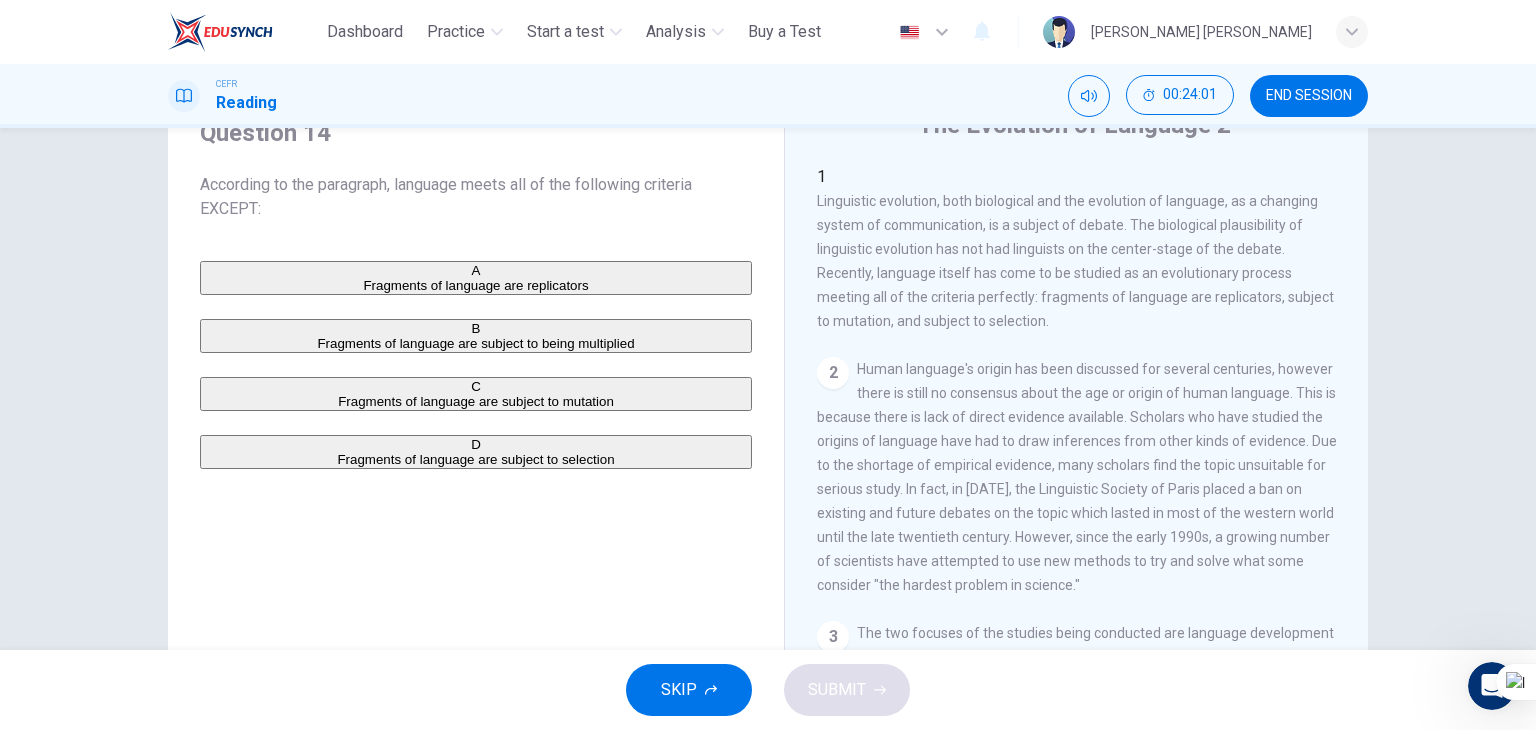 scroll, scrollTop: 92, scrollLeft: 0, axis: vertical 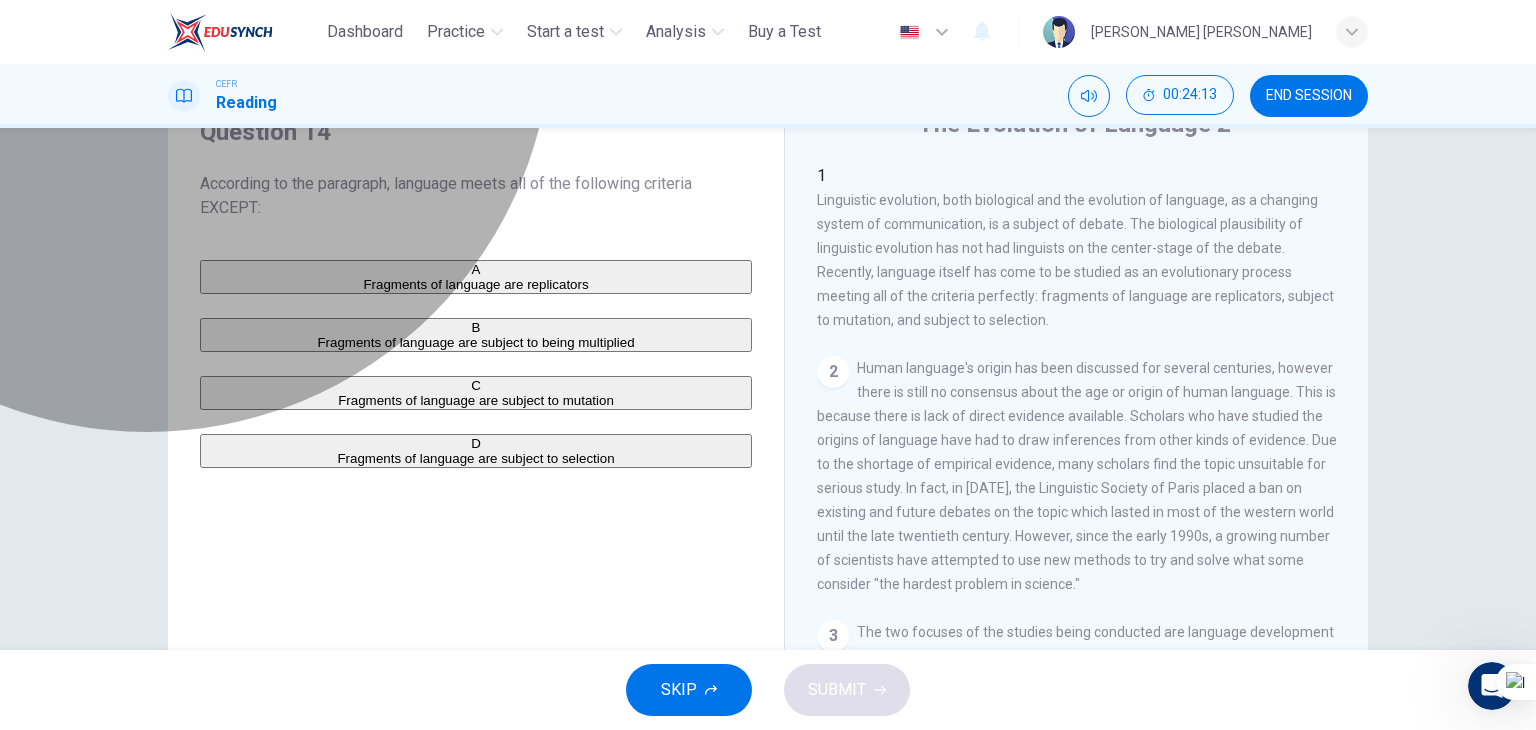 click on "Fragments of language are subject to being multiplied" at bounding box center [475, 342] 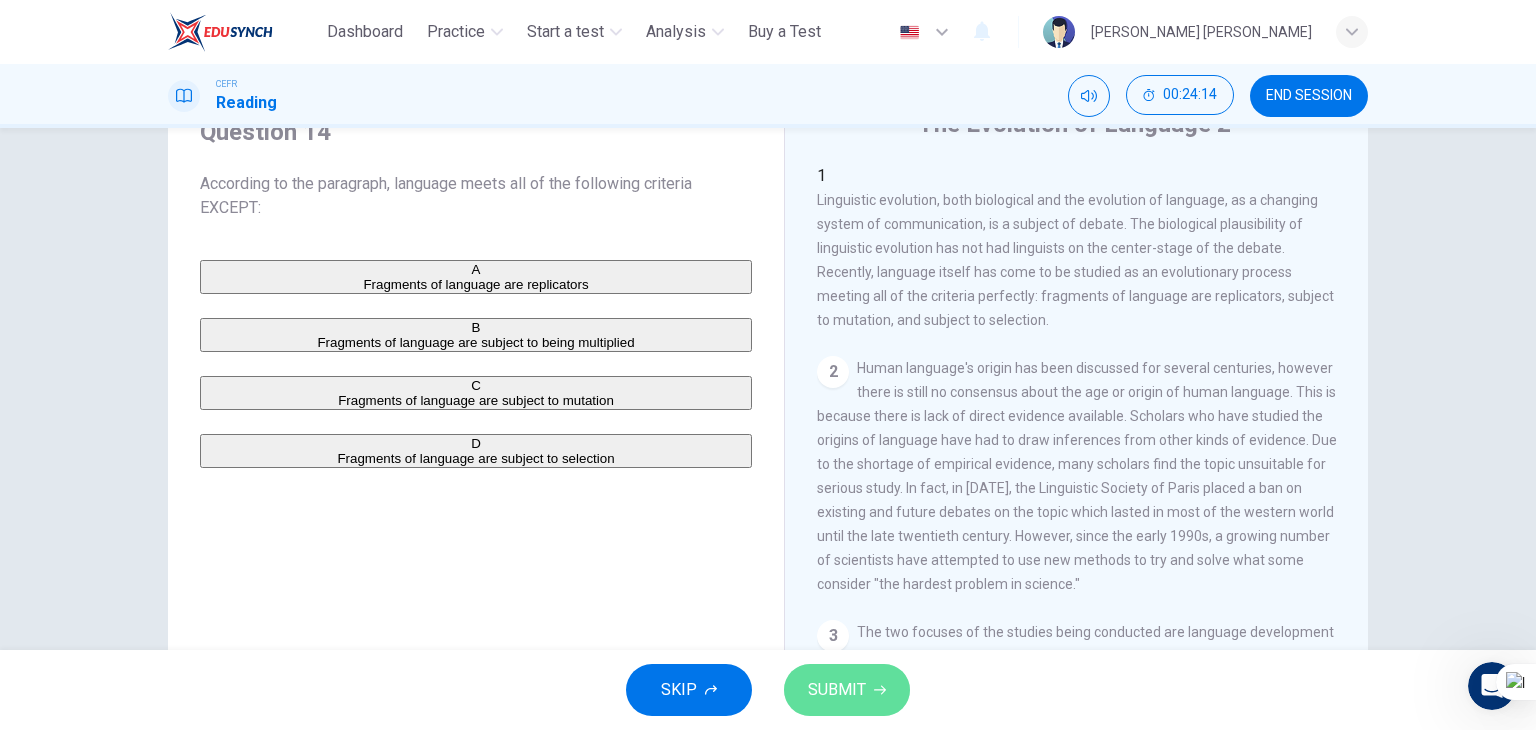 click on "SUBMIT" at bounding box center [847, 690] 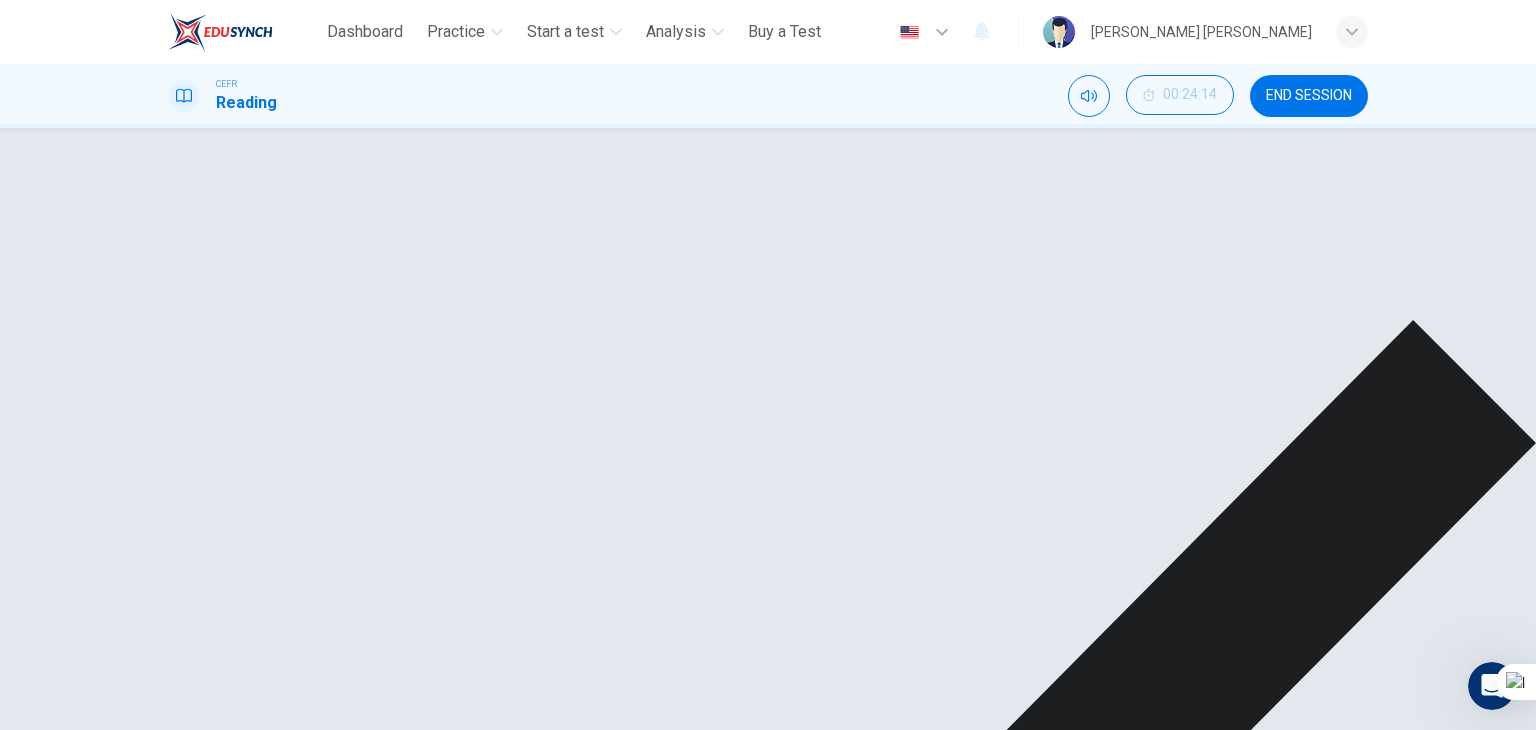click on "NEXT" at bounding box center (23, 1754) 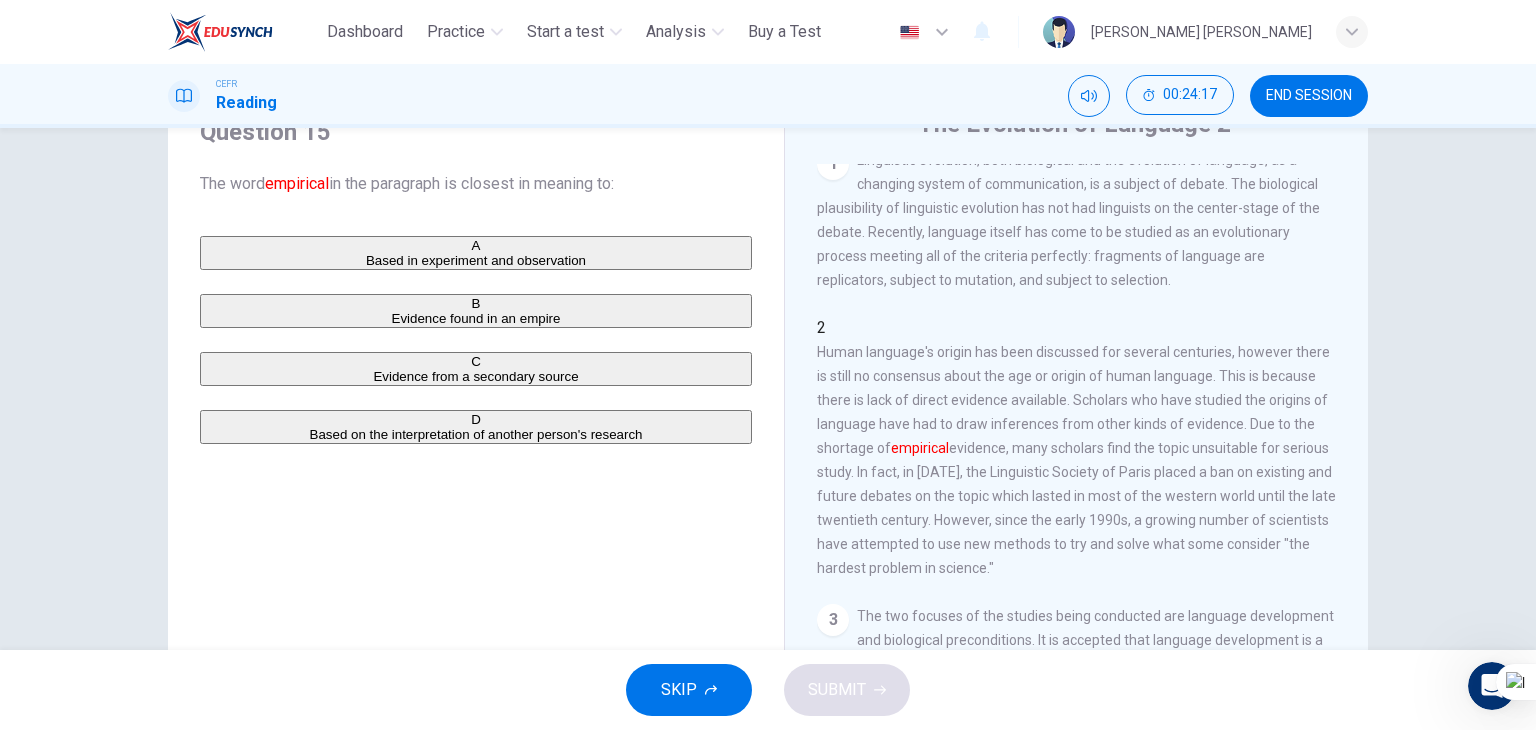 scroll, scrollTop: 34, scrollLeft: 0, axis: vertical 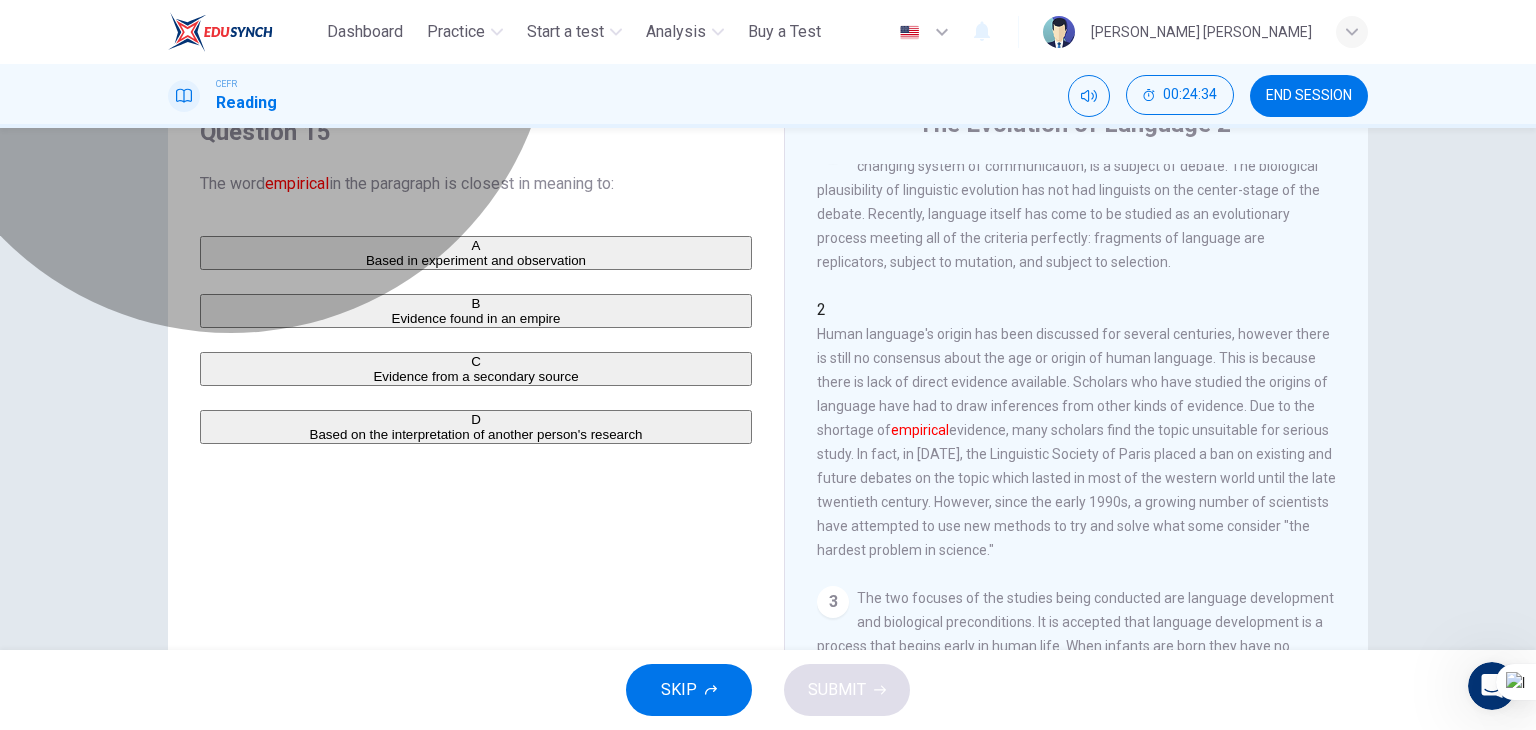 click on "Based in experiment and observation" at bounding box center (476, 260) 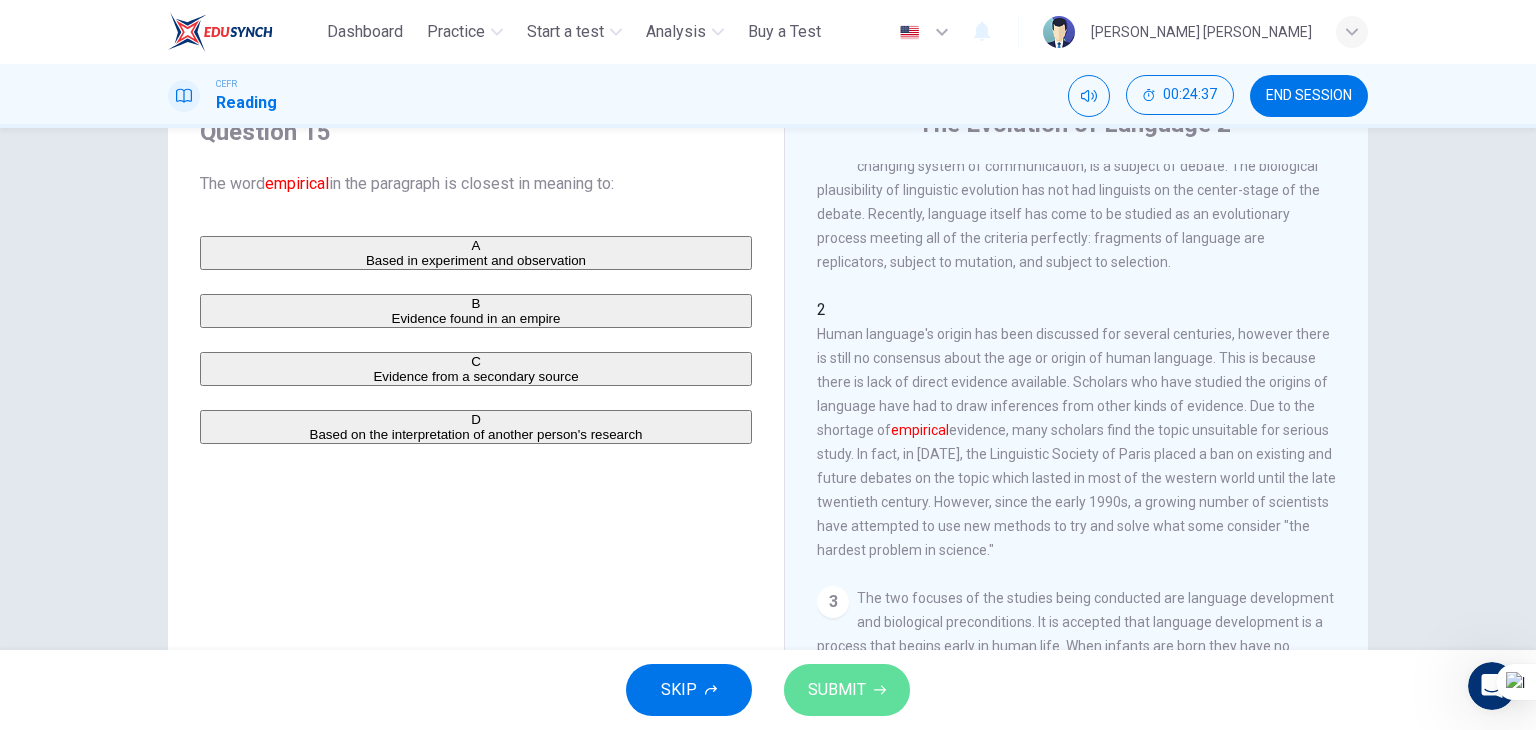 click on "SUBMIT" at bounding box center [837, 690] 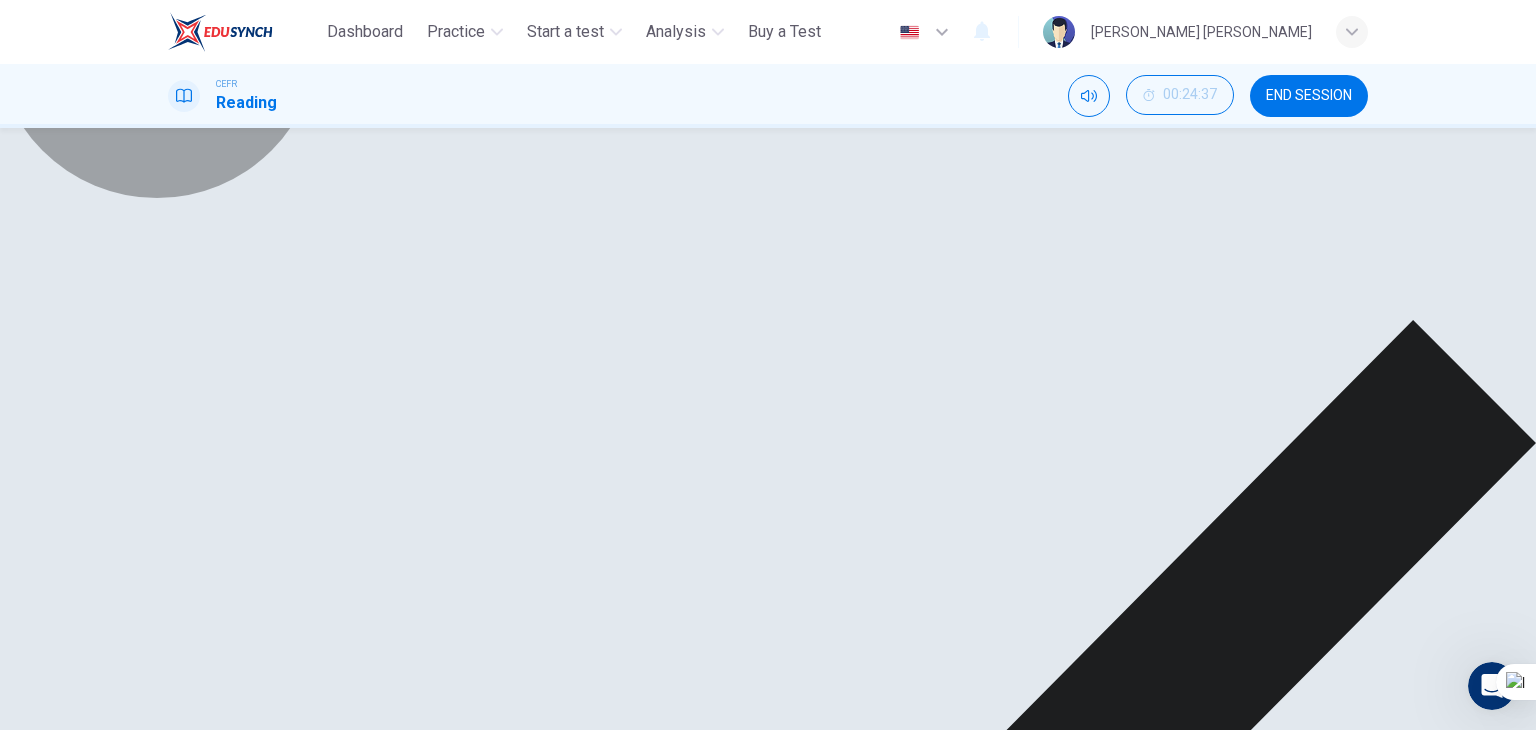 click on "Explanation" at bounding box center (43, 1731) 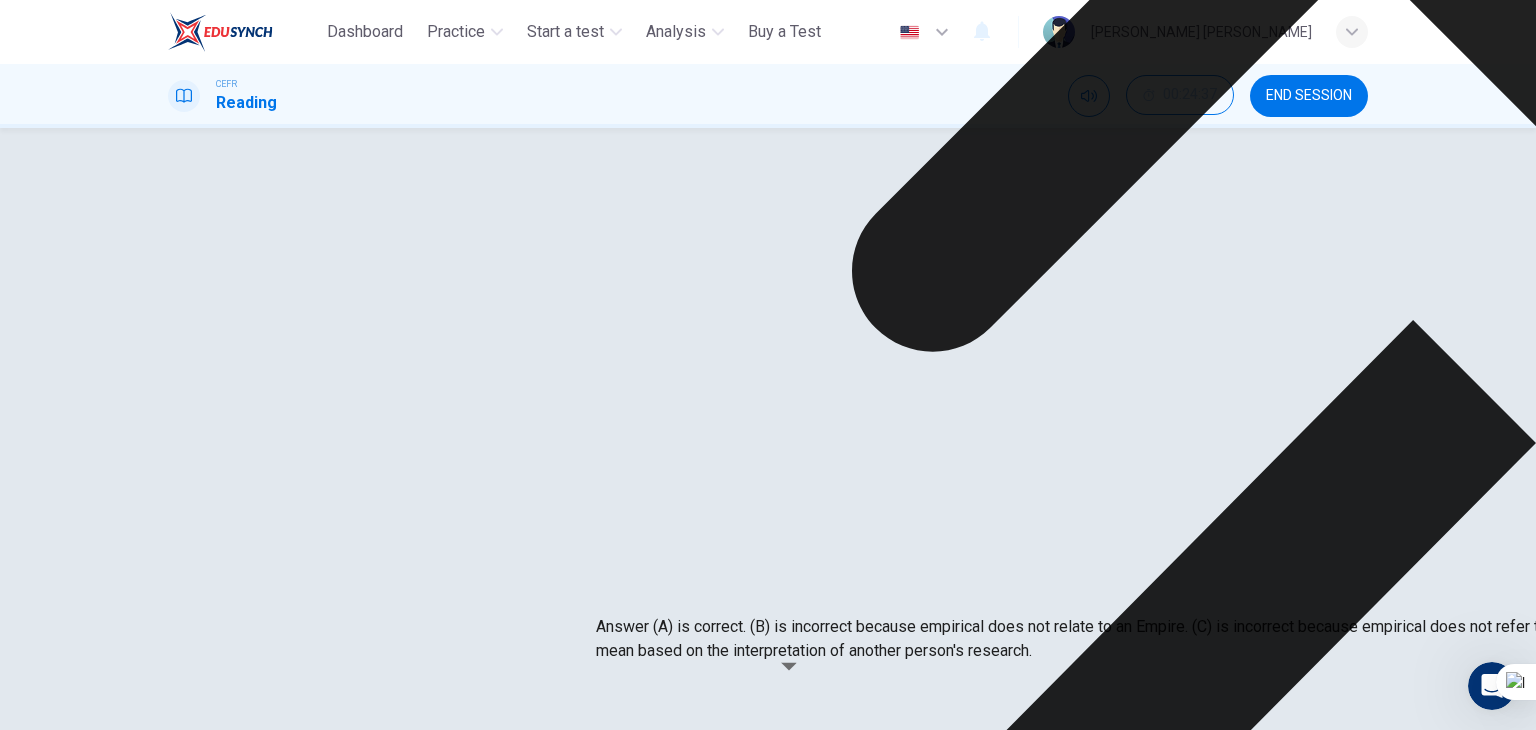 click on "NEXT" at bounding box center (33, 1755) 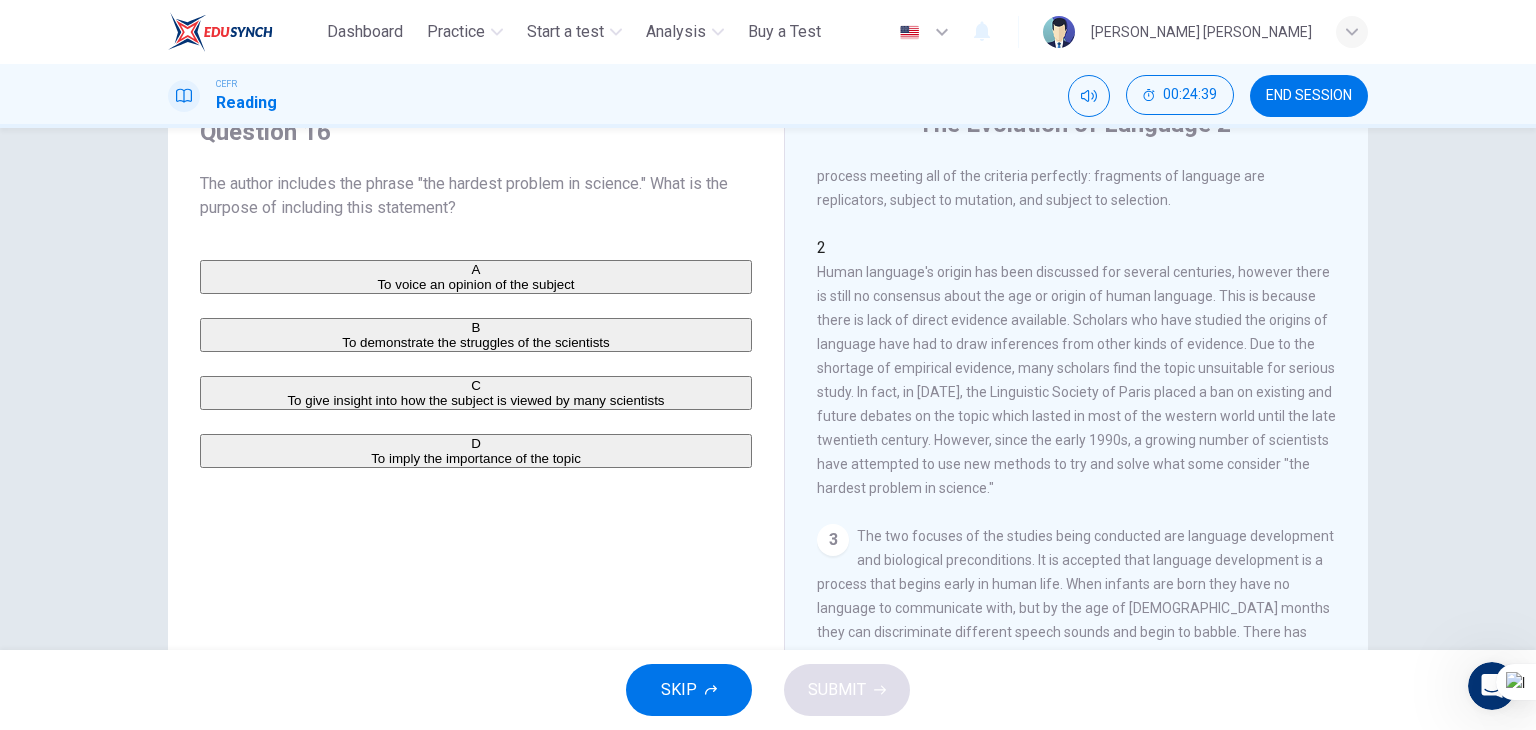 scroll, scrollTop: 96, scrollLeft: 0, axis: vertical 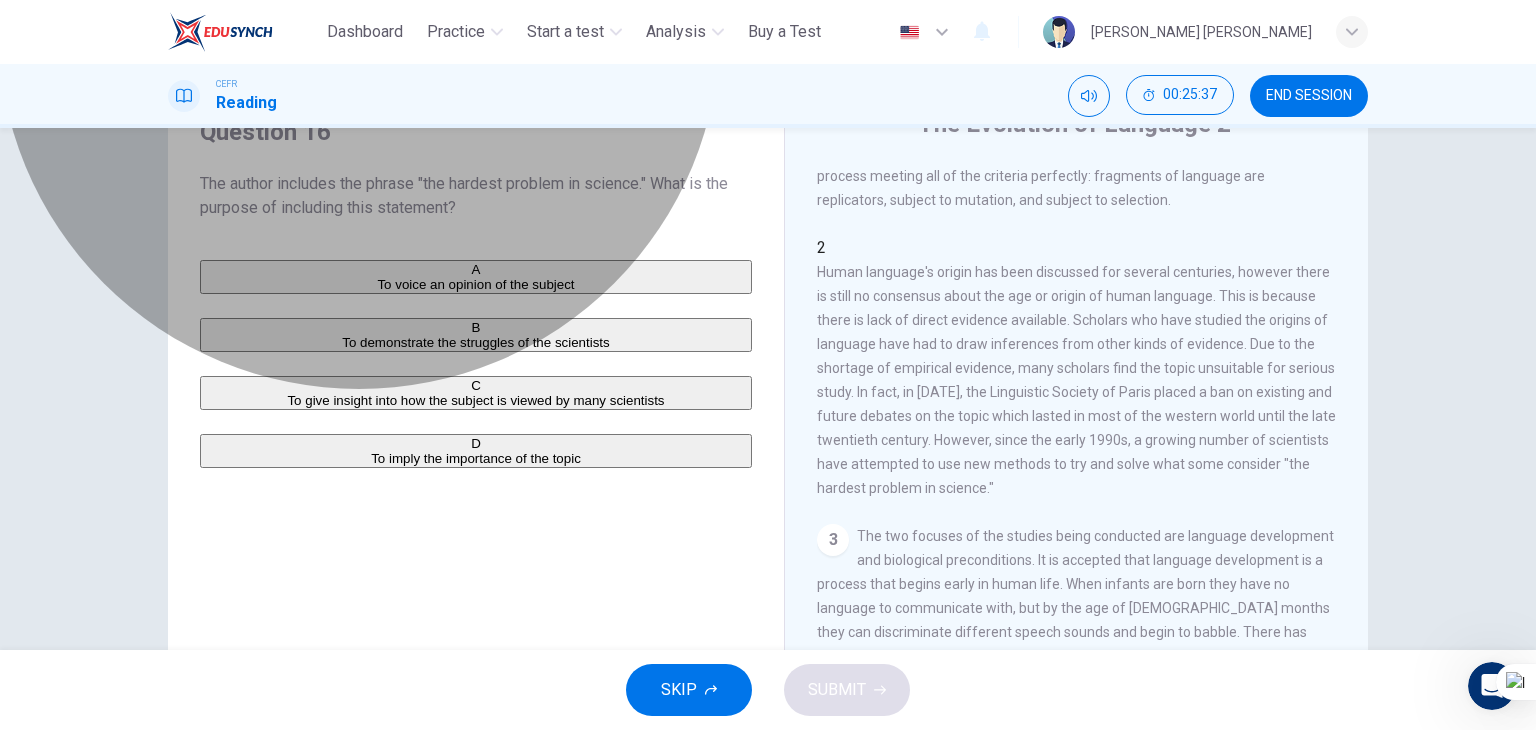 click on "To give insight into how the subject is viewed by many scientists" at bounding box center [475, 400] 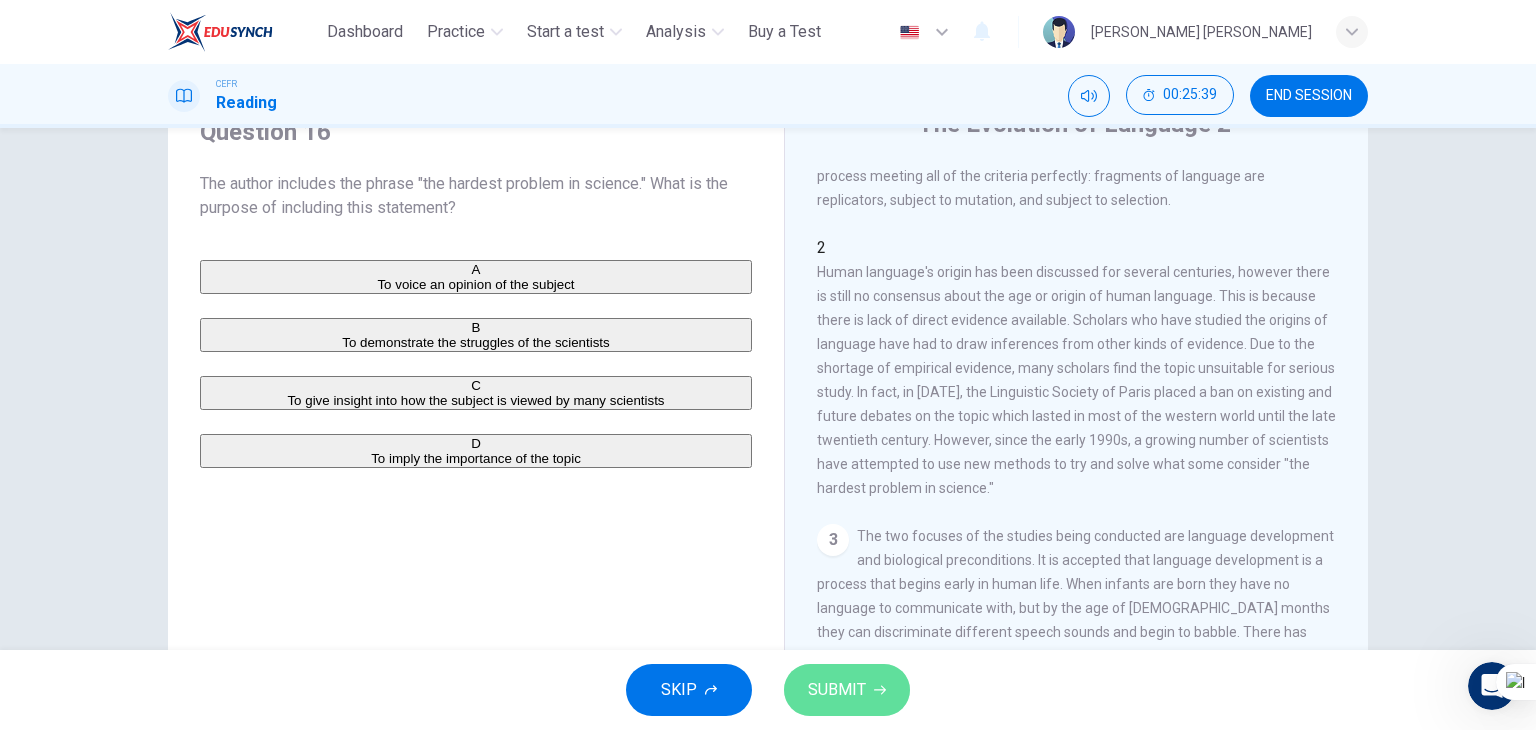 click on "SUBMIT" at bounding box center [837, 690] 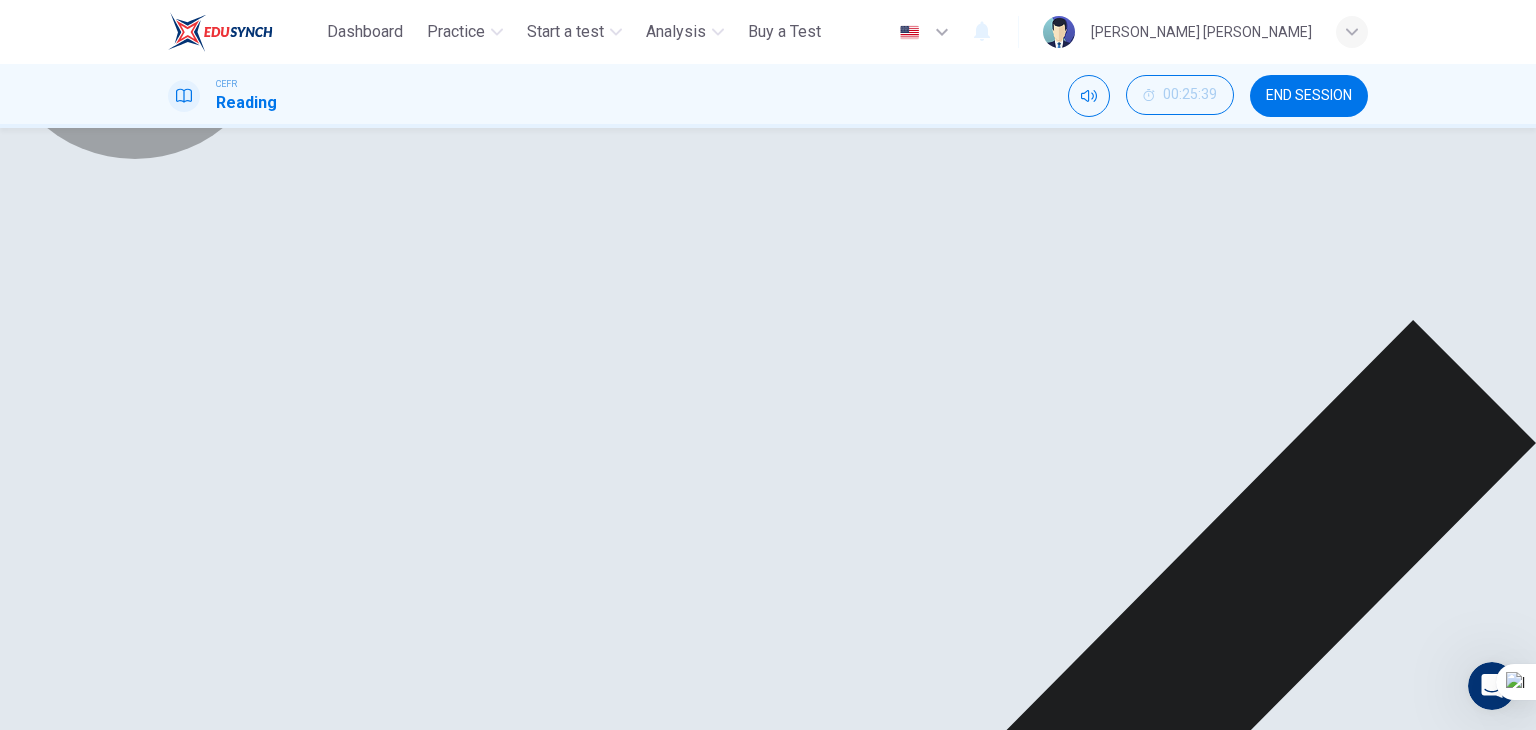 click on "Explanation" at bounding box center [49, 1731] 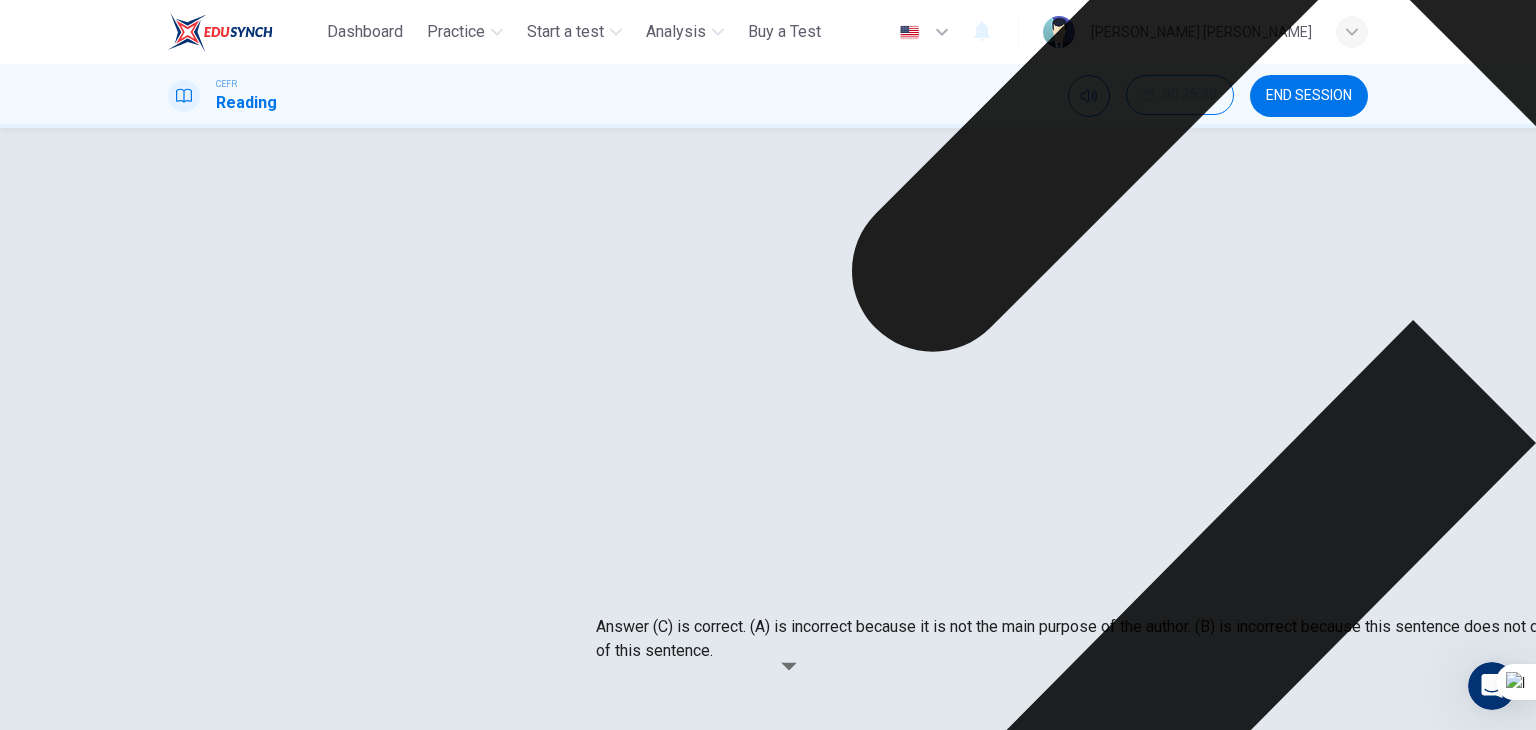click 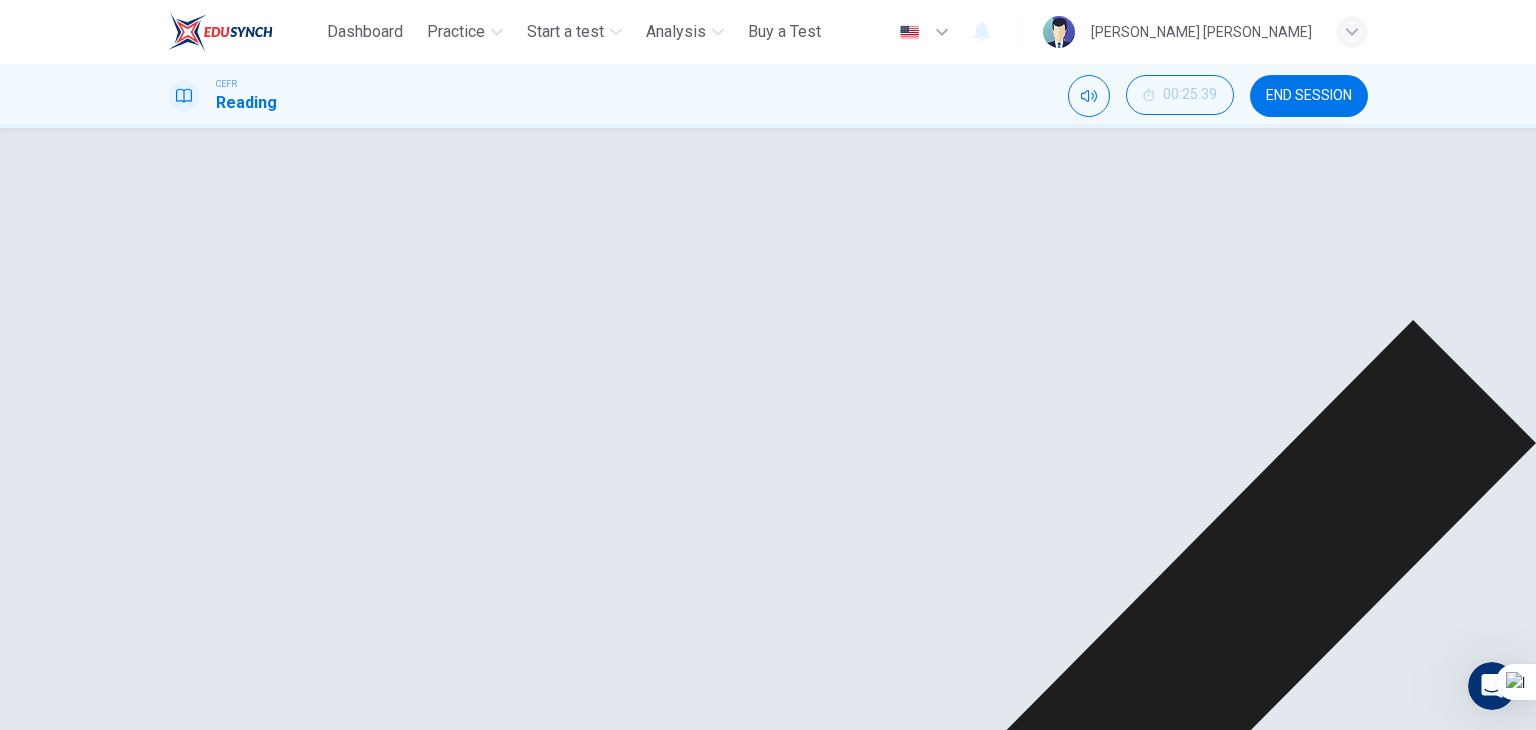 click on "NEXT" at bounding box center (33, 1755) 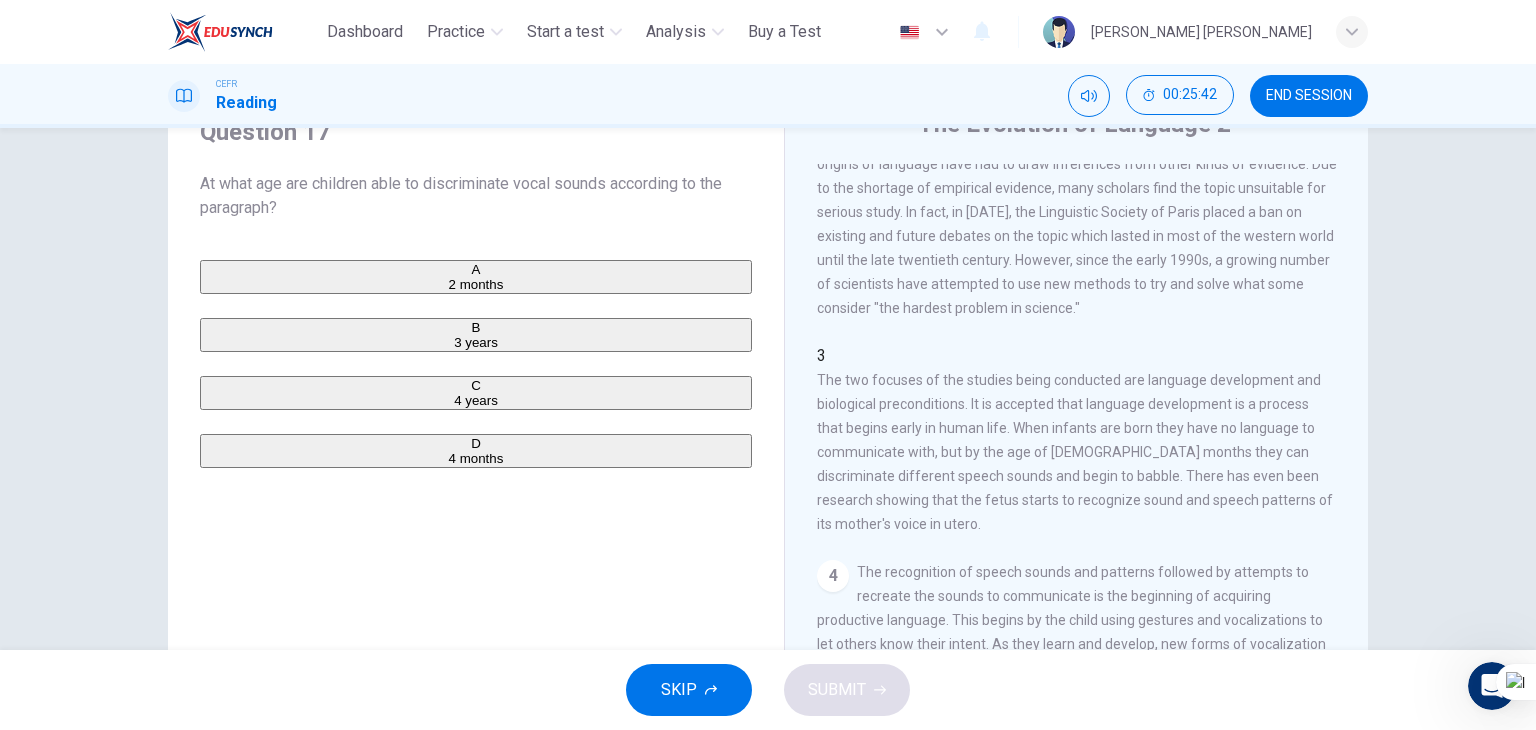 scroll, scrollTop: 256, scrollLeft: 0, axis: vertical 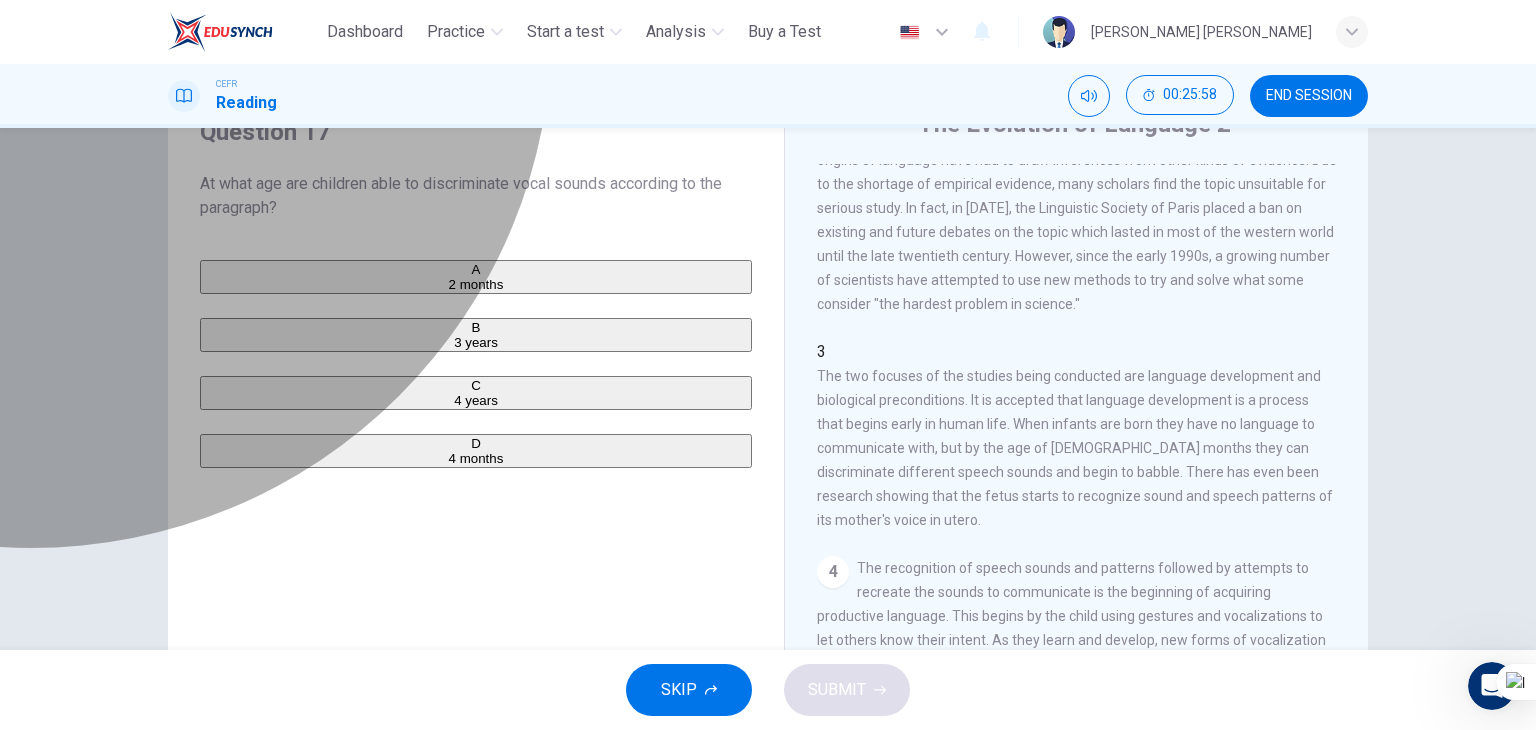 click on "D" at bounding box center [476, 443] 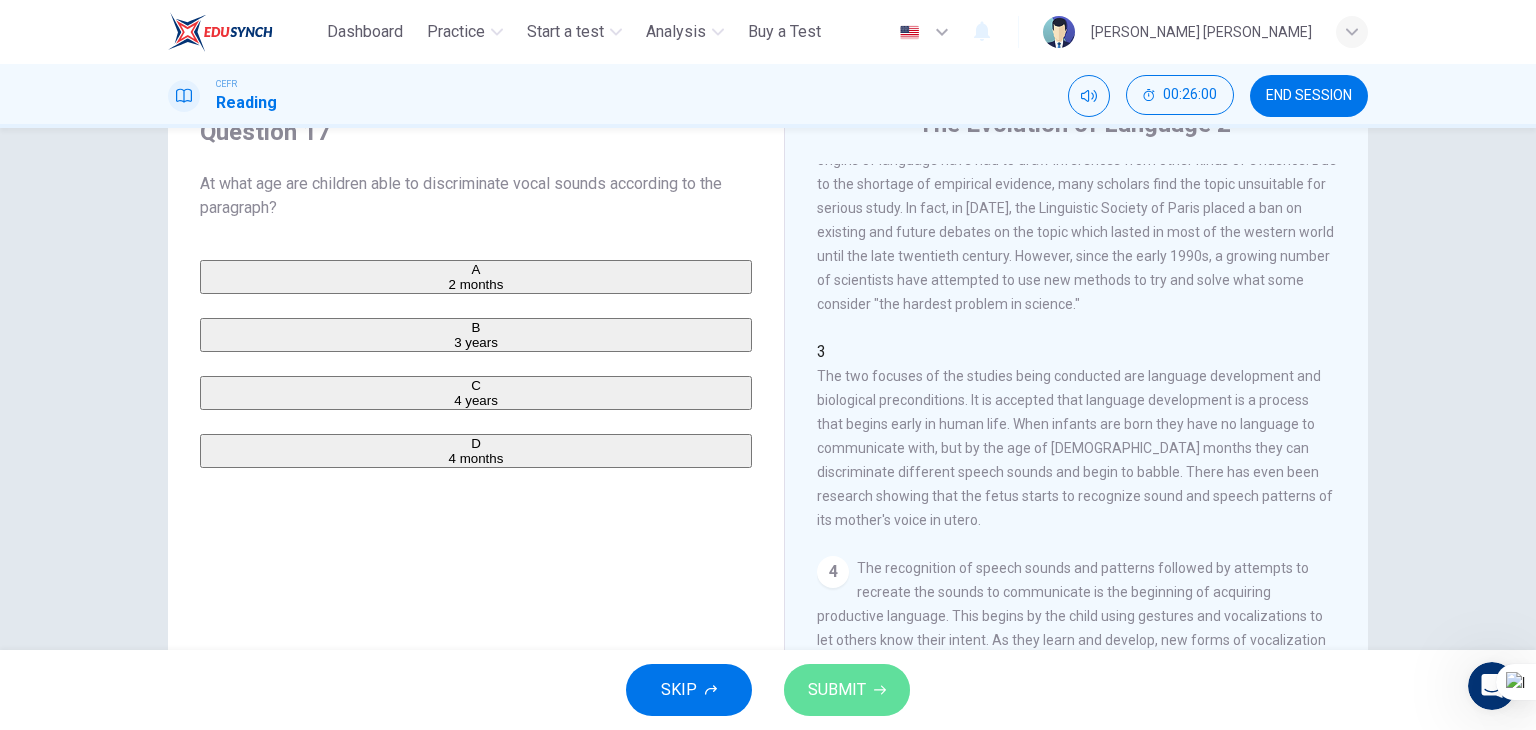 click on "SUBMIT" at bounding box center (847, 690) 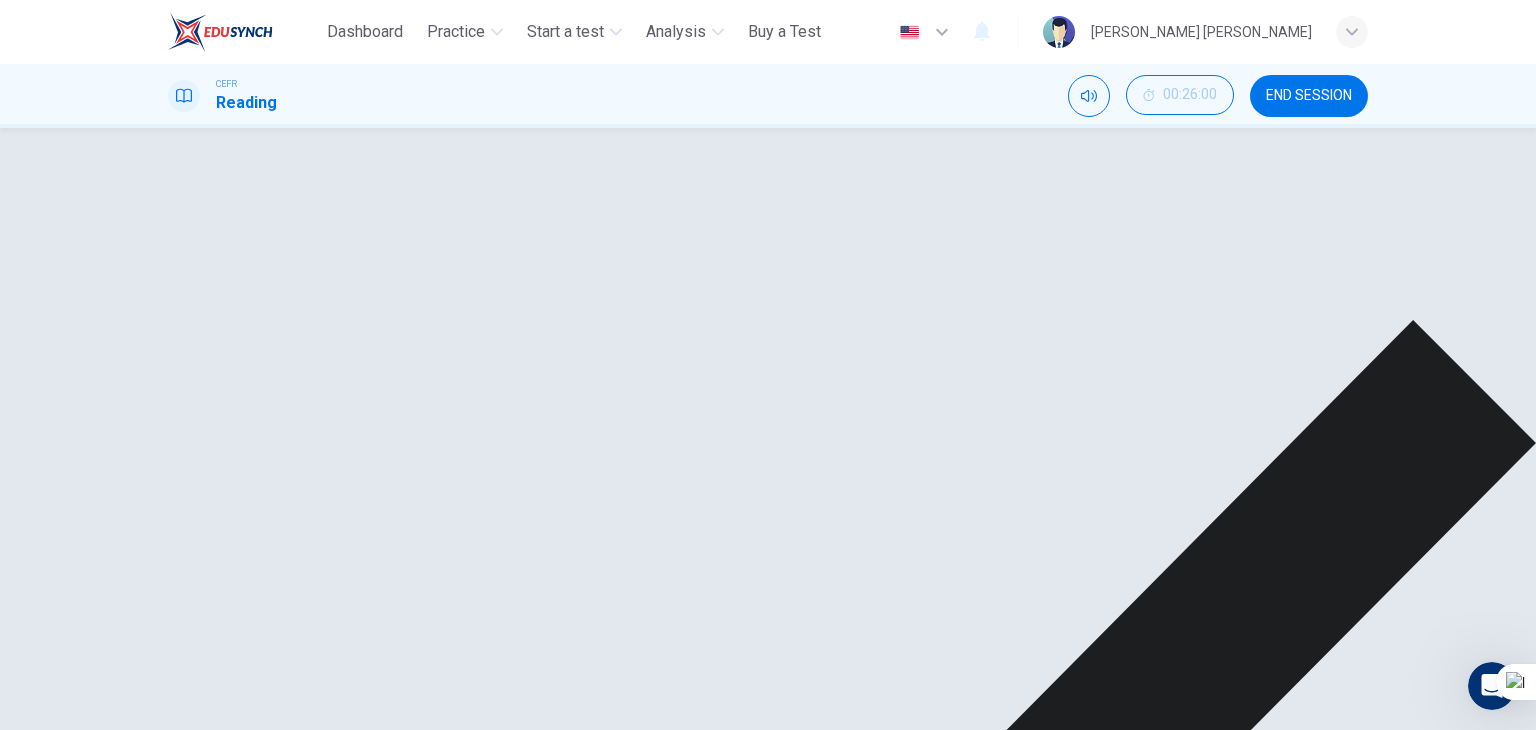 click on "NEXT" at bounding box center [23, 1754] 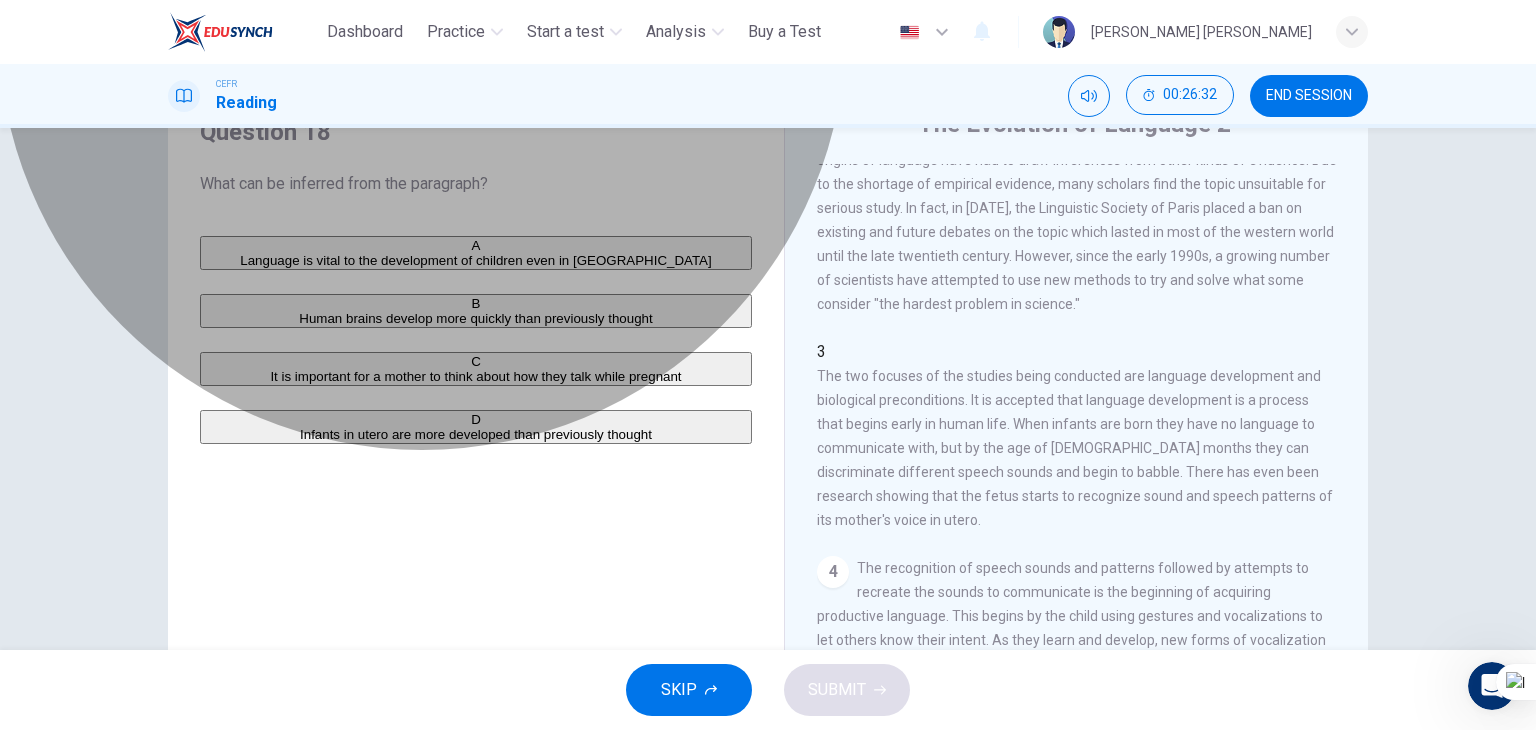 click on "Language is vital to the development of children even in [GEOGRAPHIC_DATA]" at bounding box center [475, 260] 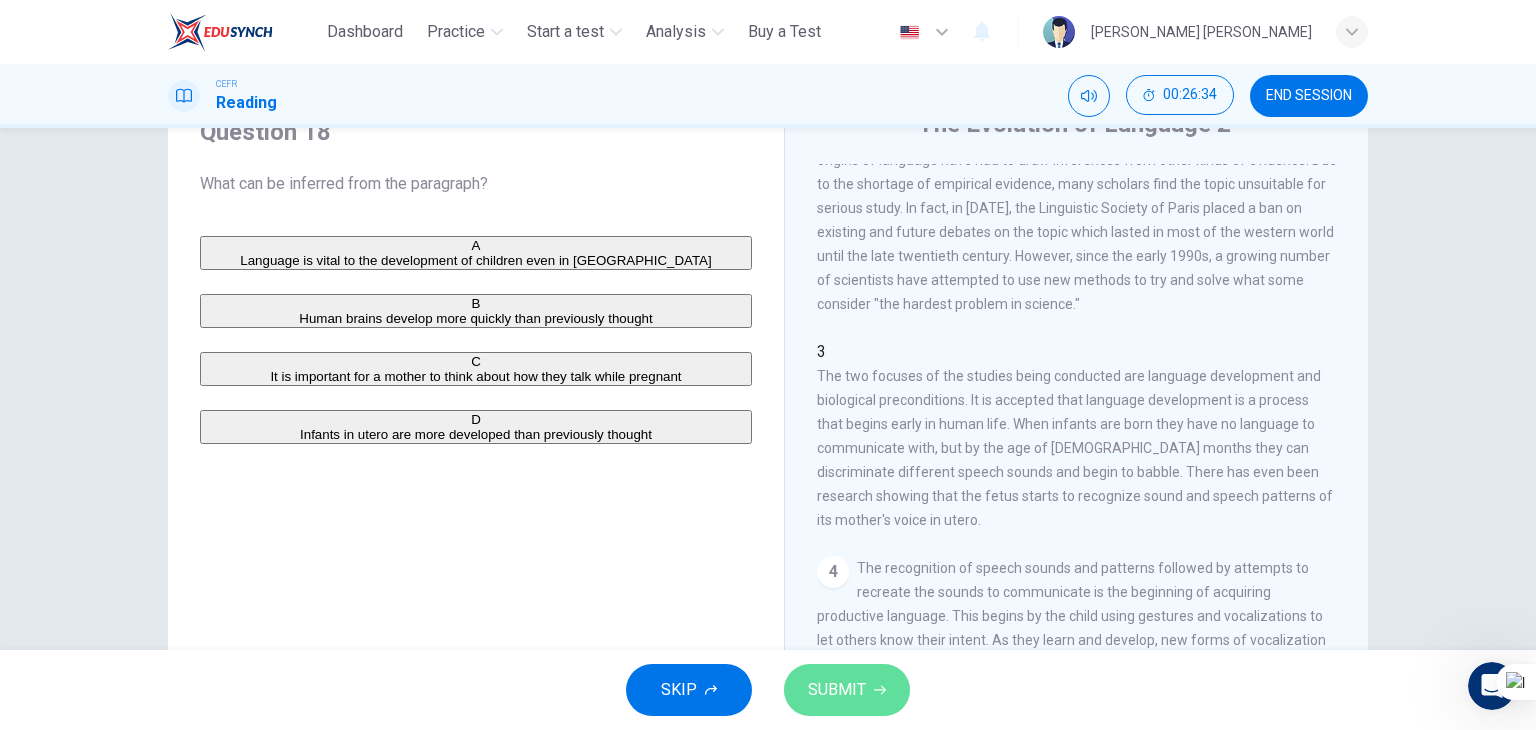 click on "SUBMIT" at bounding box center (837, 690) 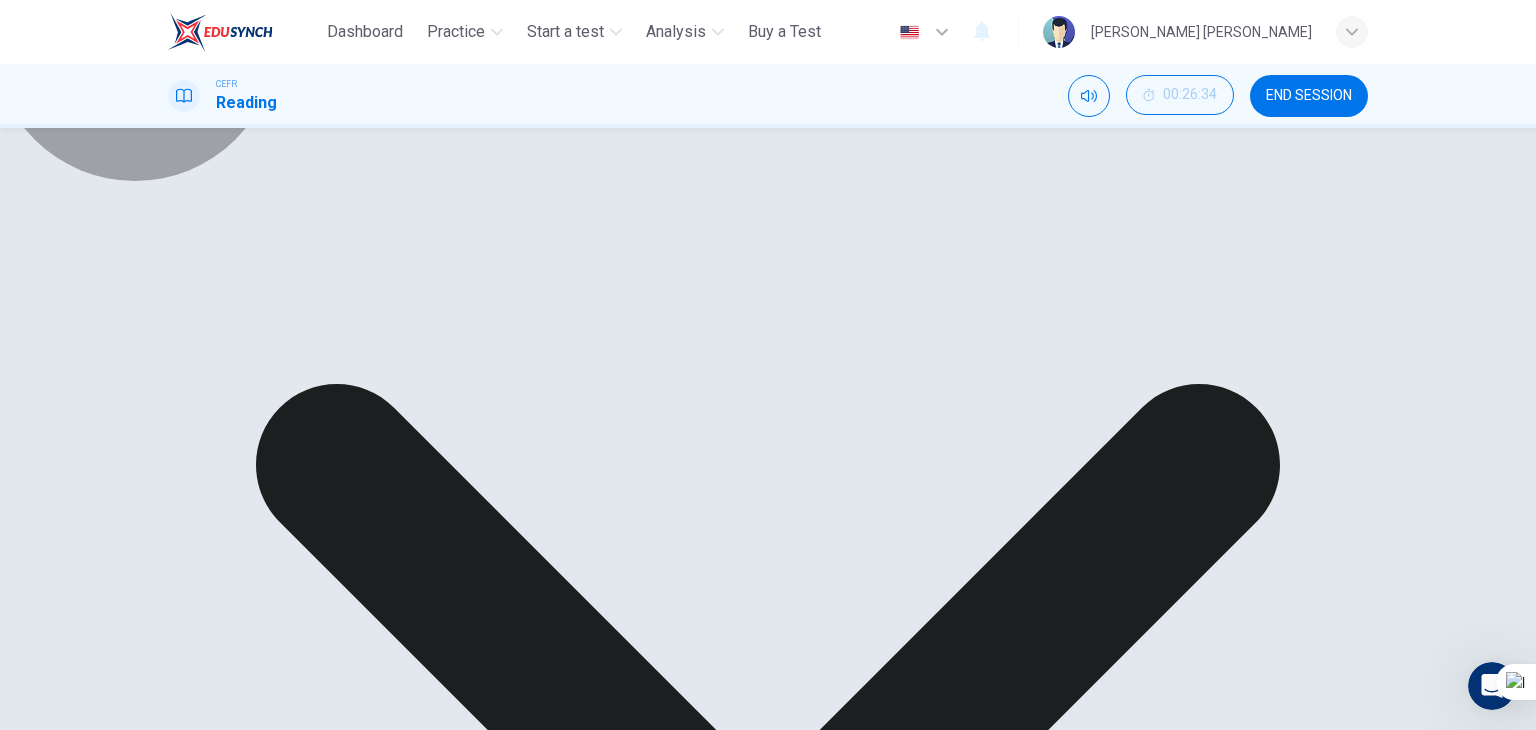 click on "Explanation" at bounding box center (49, 1731) 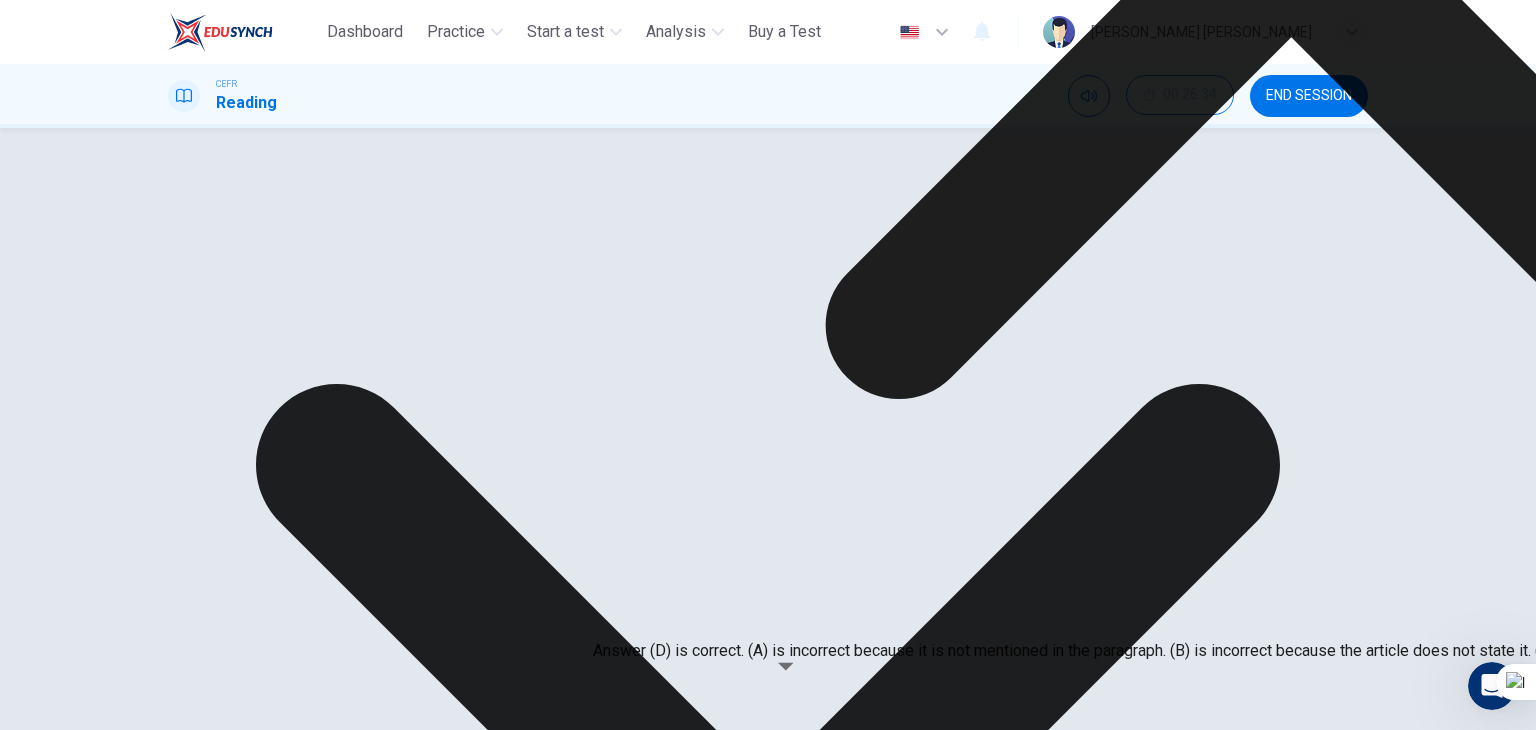click 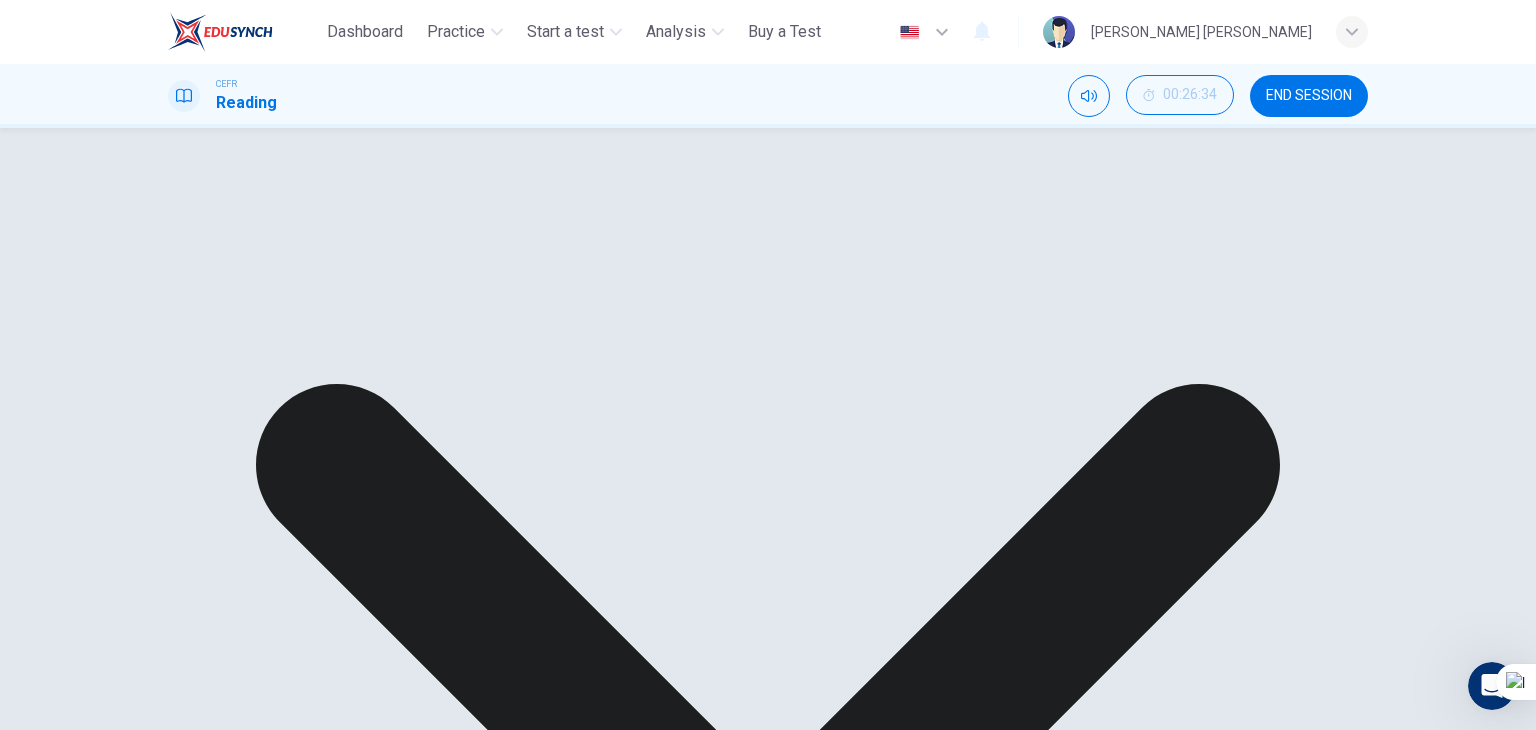 click 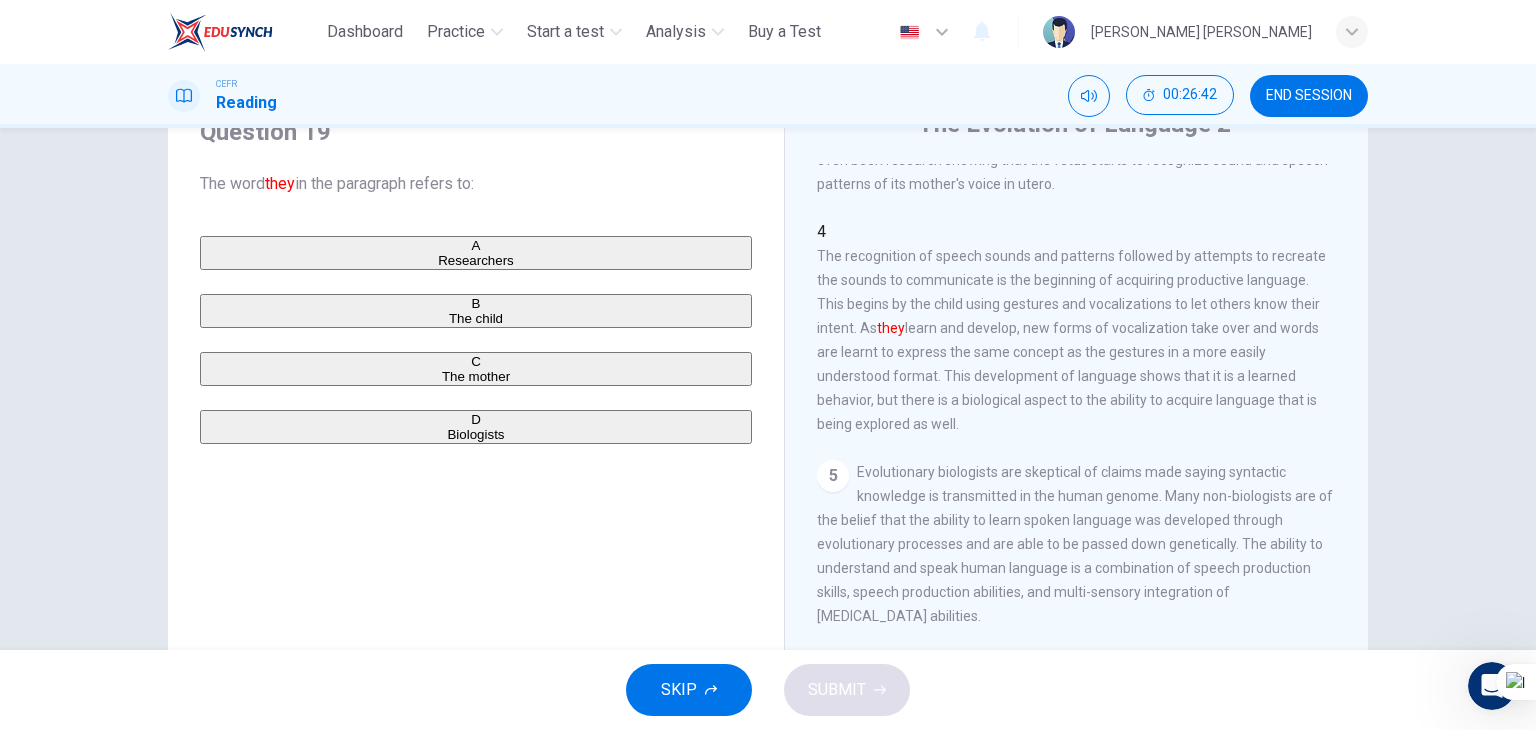 scroll, scrollTop: 566, scrollLeft: 0, axis: vertical 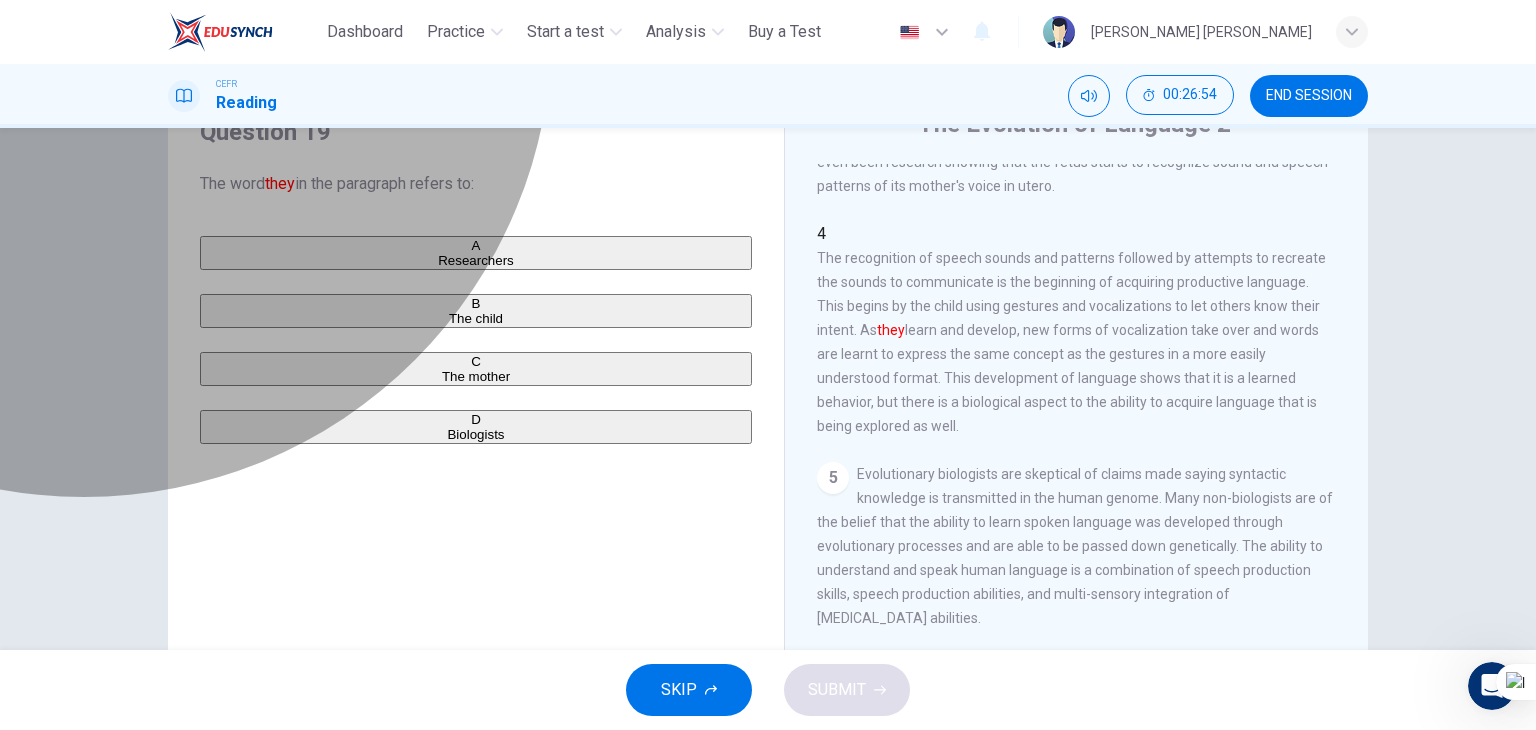 click on "The child" at bounding box center [476, 318] 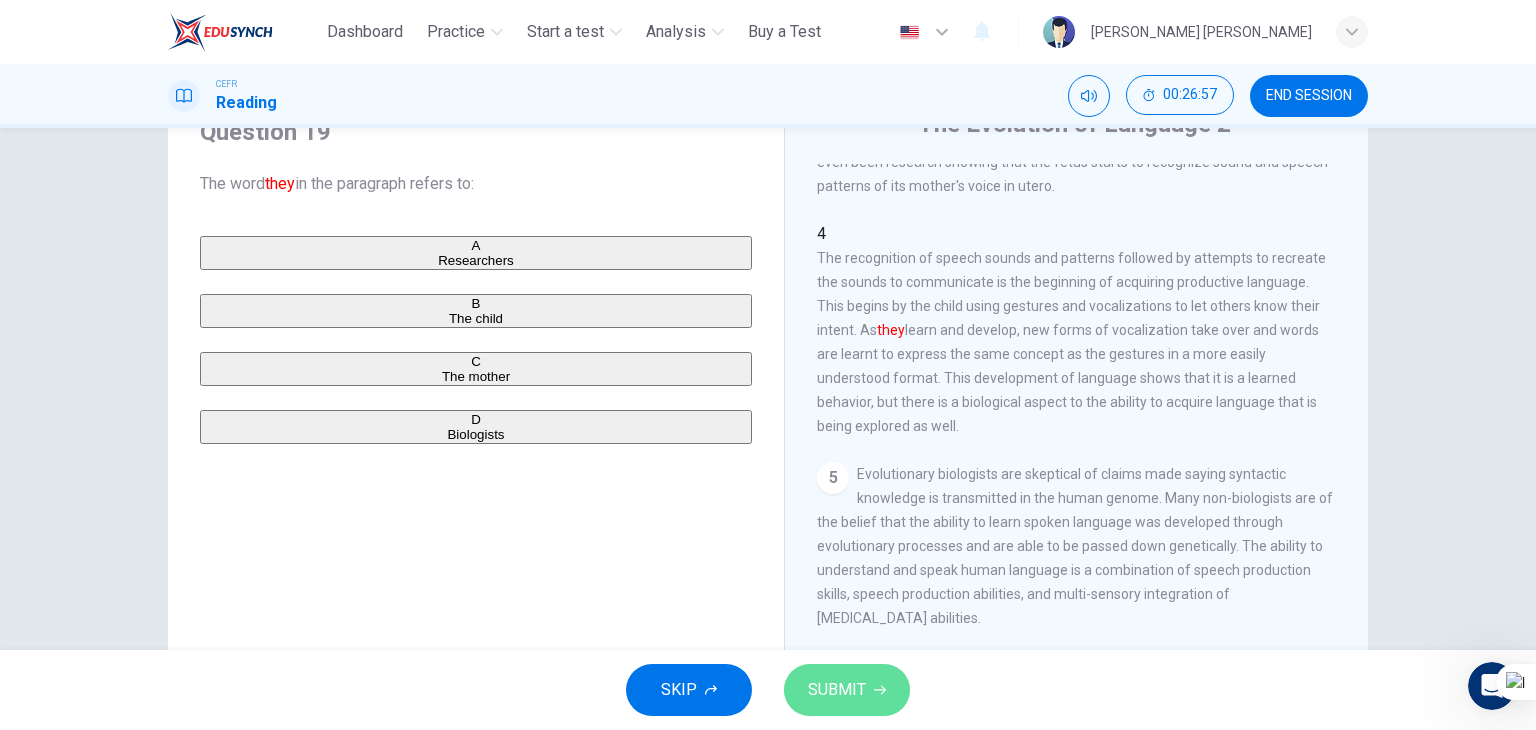 click on "SUBMIT" at bounding box center (837, 690) 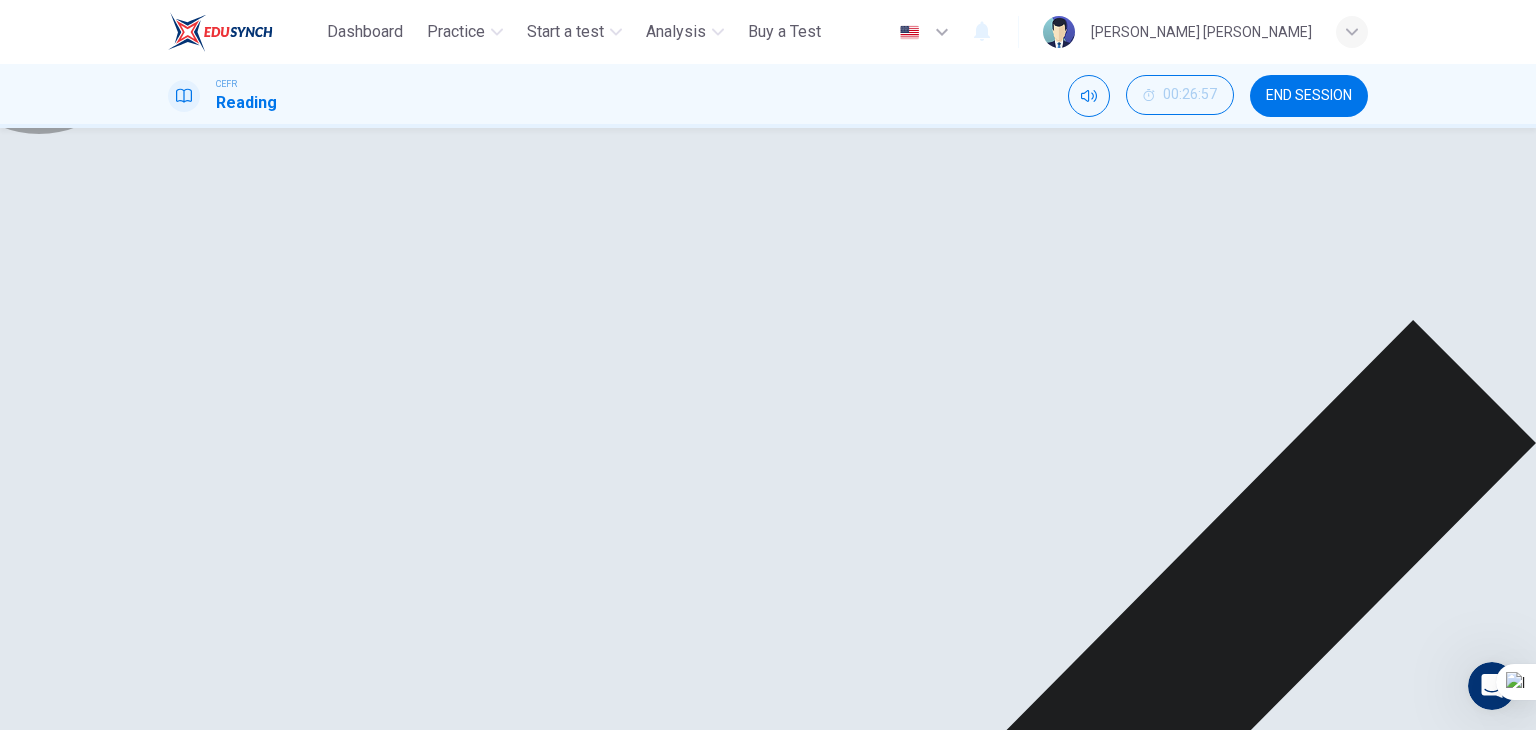 click on "NEXT" at bounding box center (23, 1754) 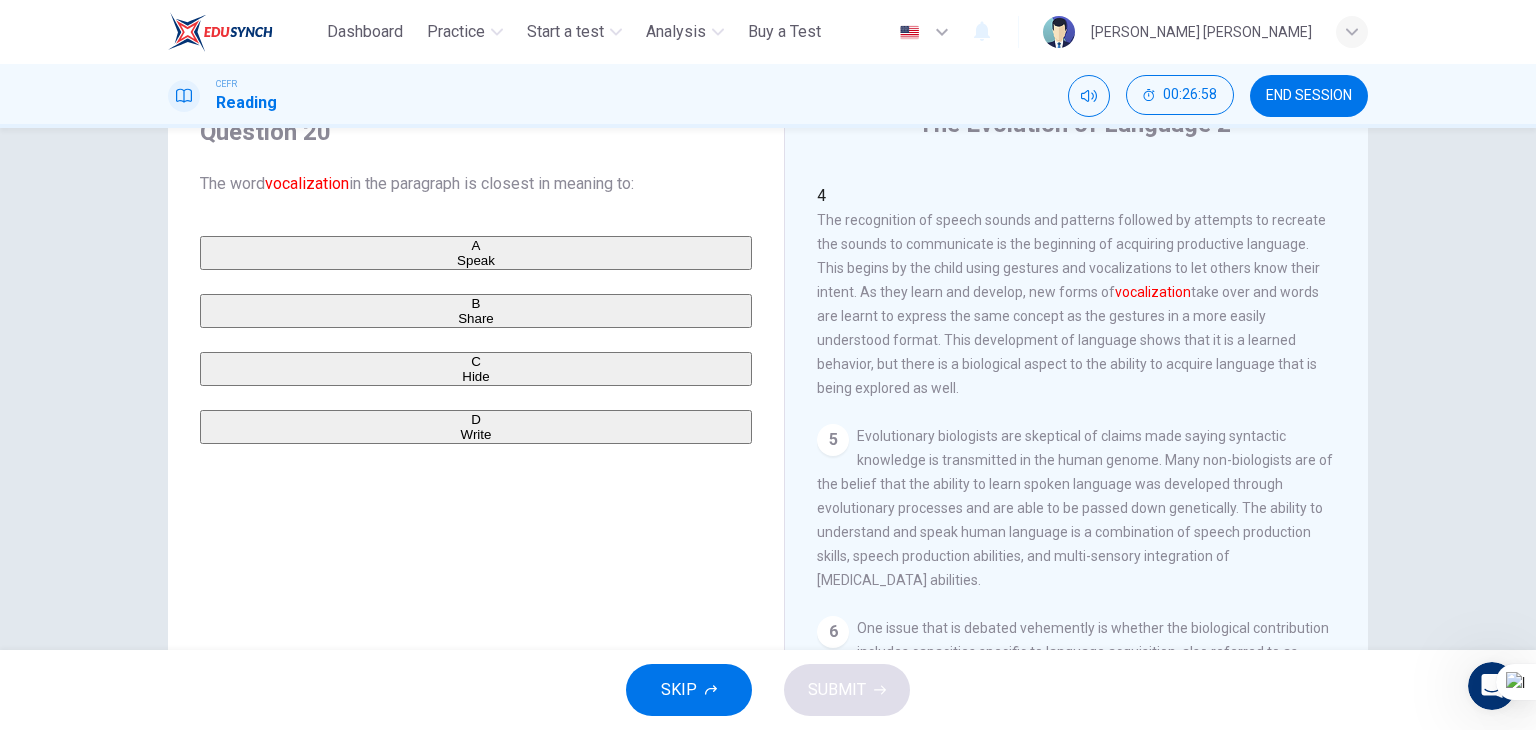 scroll, scrollTop: 610, scrollLeft: 0, axis: vertical 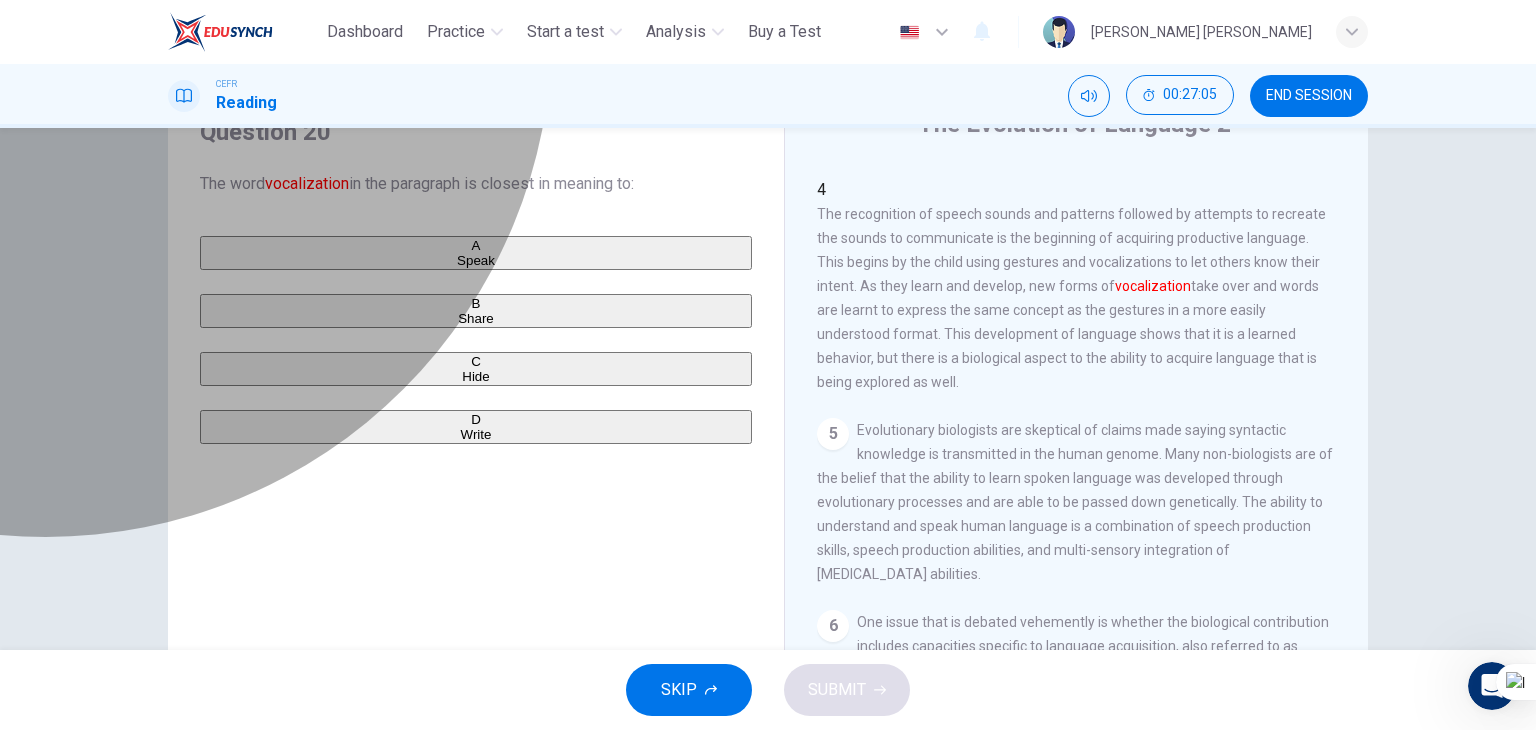 click on "A Speak" at bounding box center [476, 253] 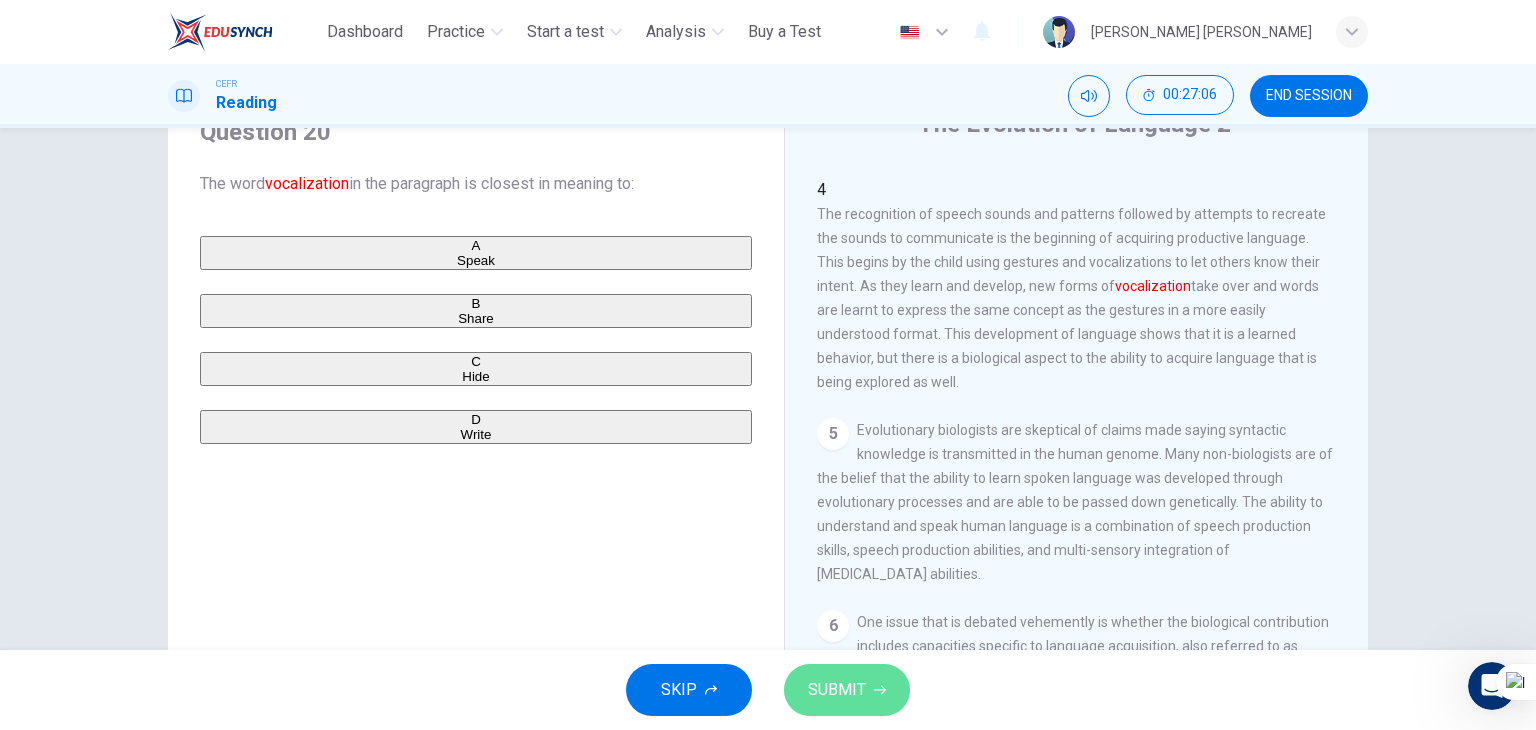 click on "SUBMIT" at bounding box center [847, 690] 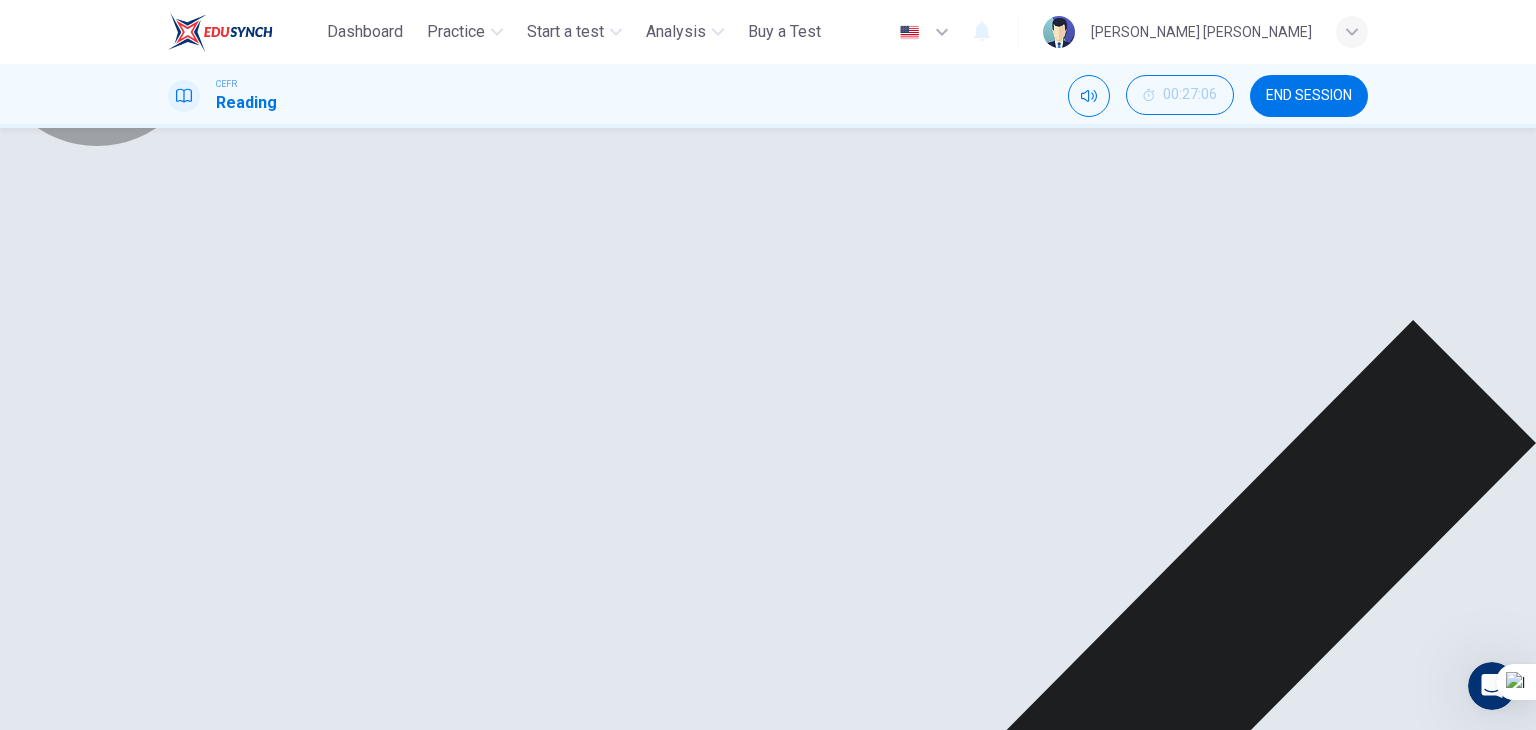 click on "NEXT" at bounding box center [33, 1755] 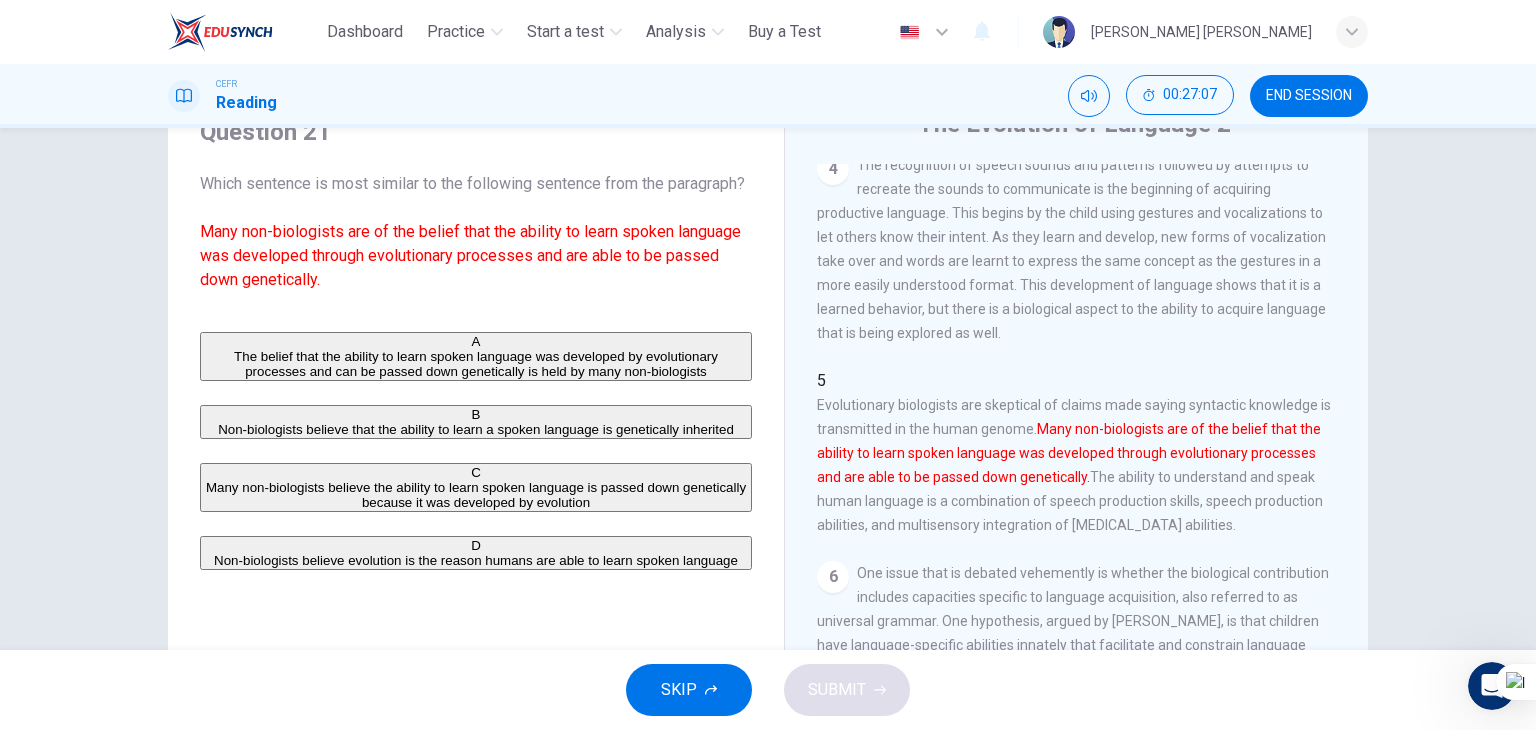 scroll, scrollTop: 636, scrollLeft: 0, axis: vertical 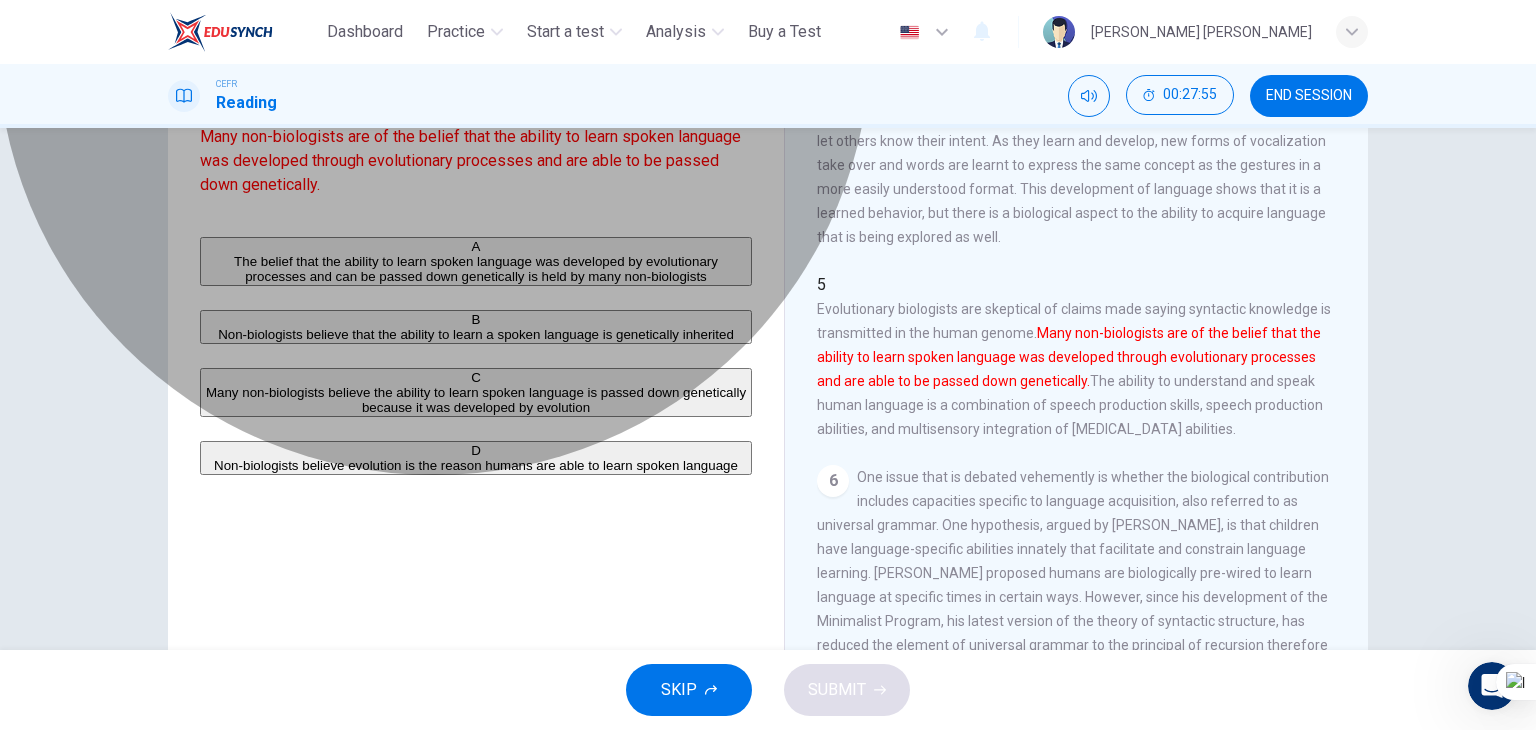 click on "Many non-biologists believe the ability to learn spoken language is passed down genetically because it was developed by evolution" at bounding box center (476, 400) 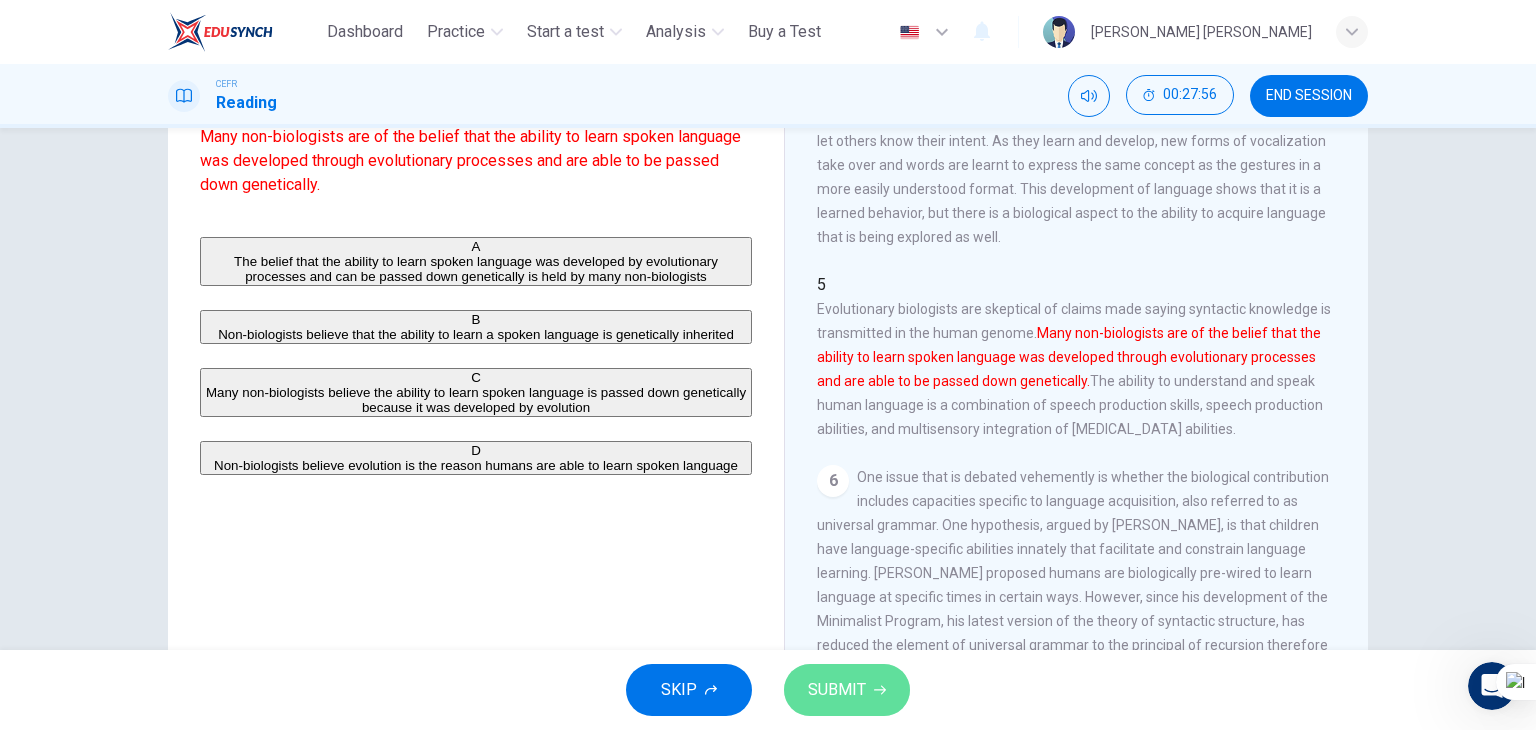click on "SUBMIT" at bounding box center (847, 690) 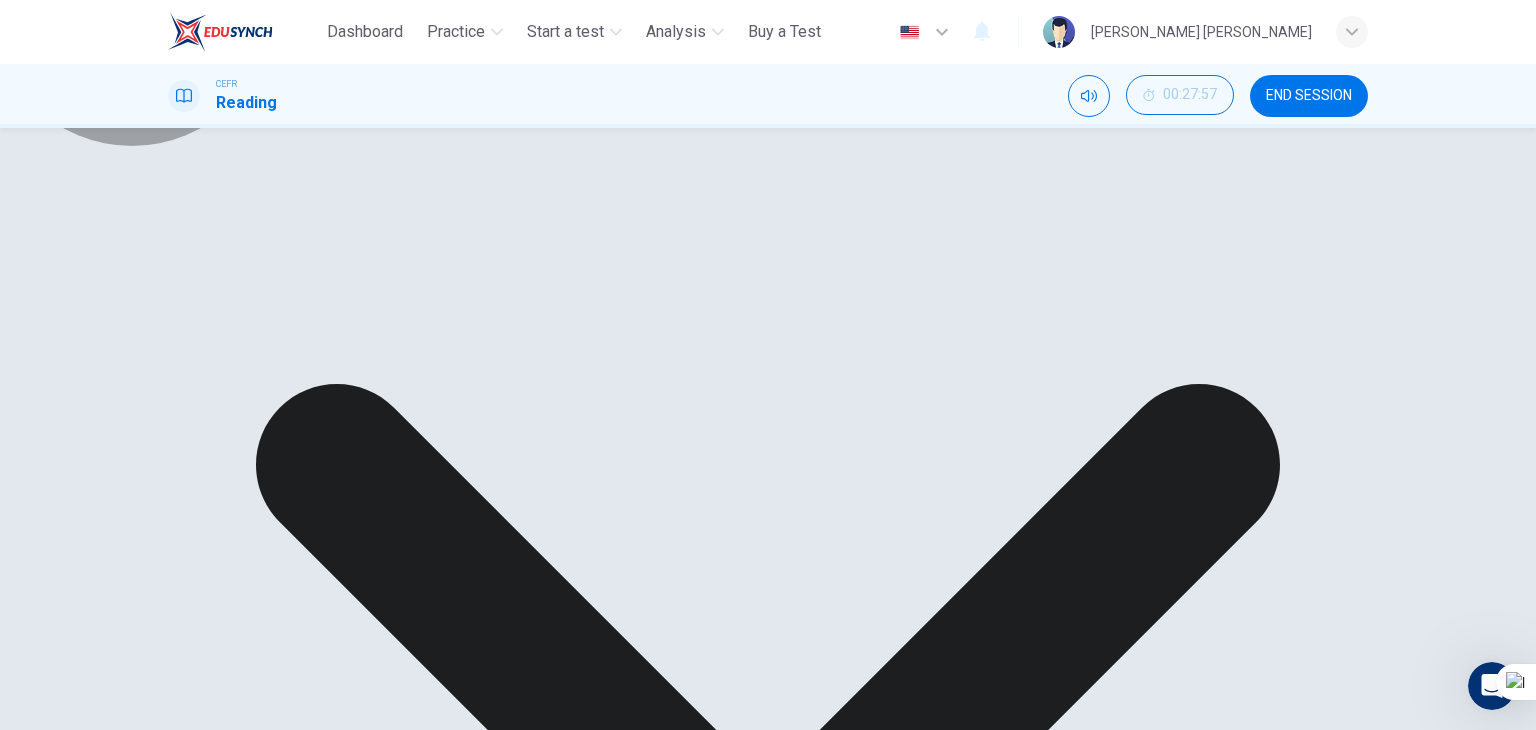 click on "Explanation" at bounding box center [43, 1731] 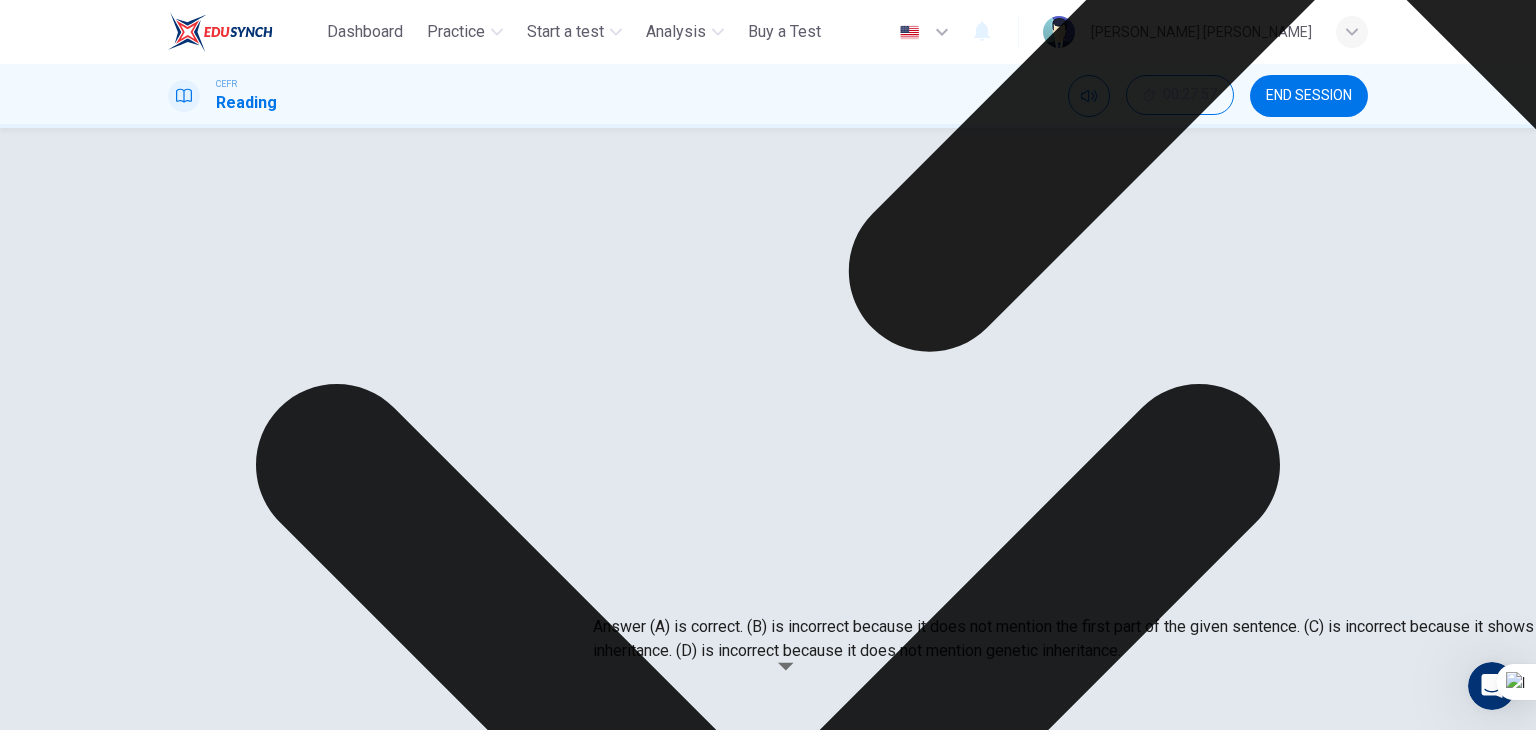 click 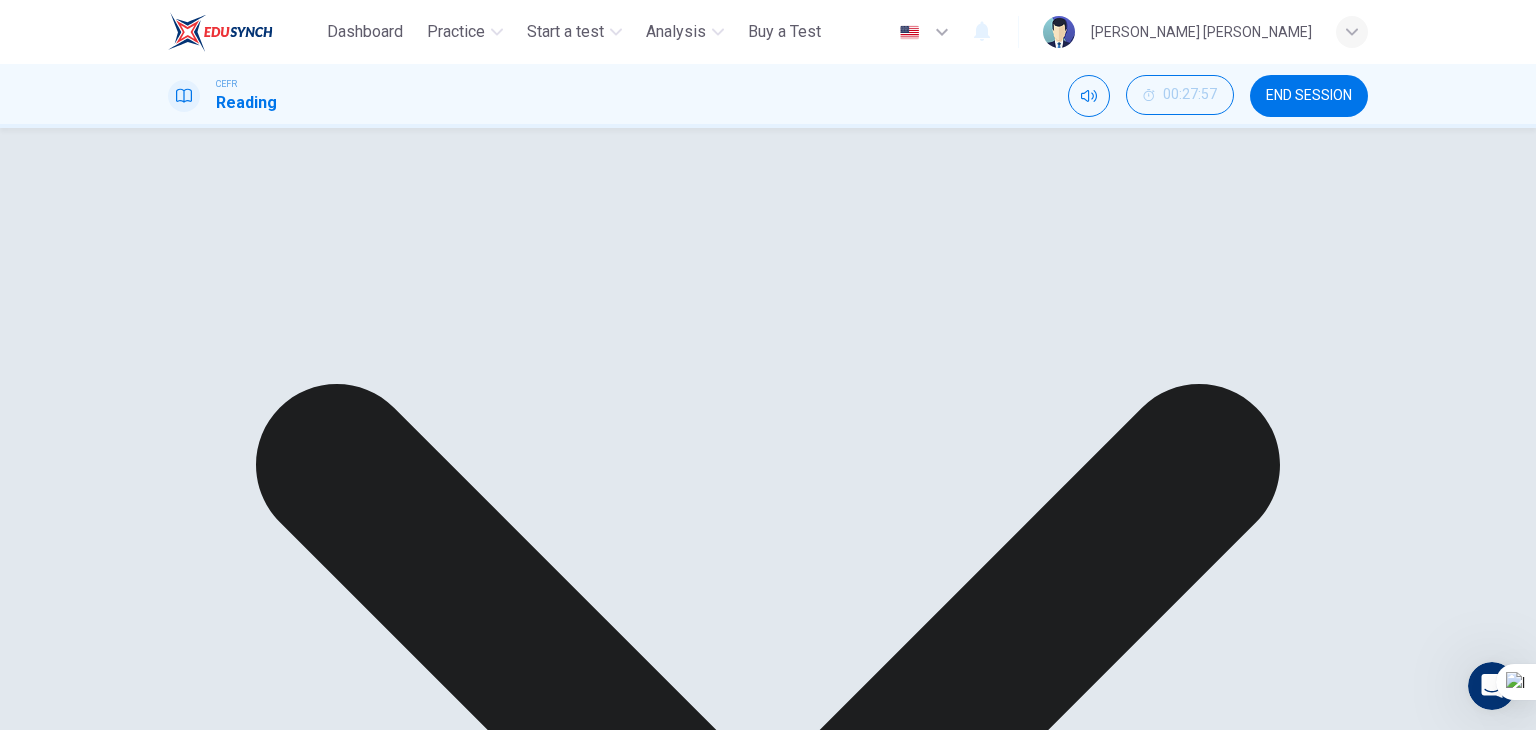 click 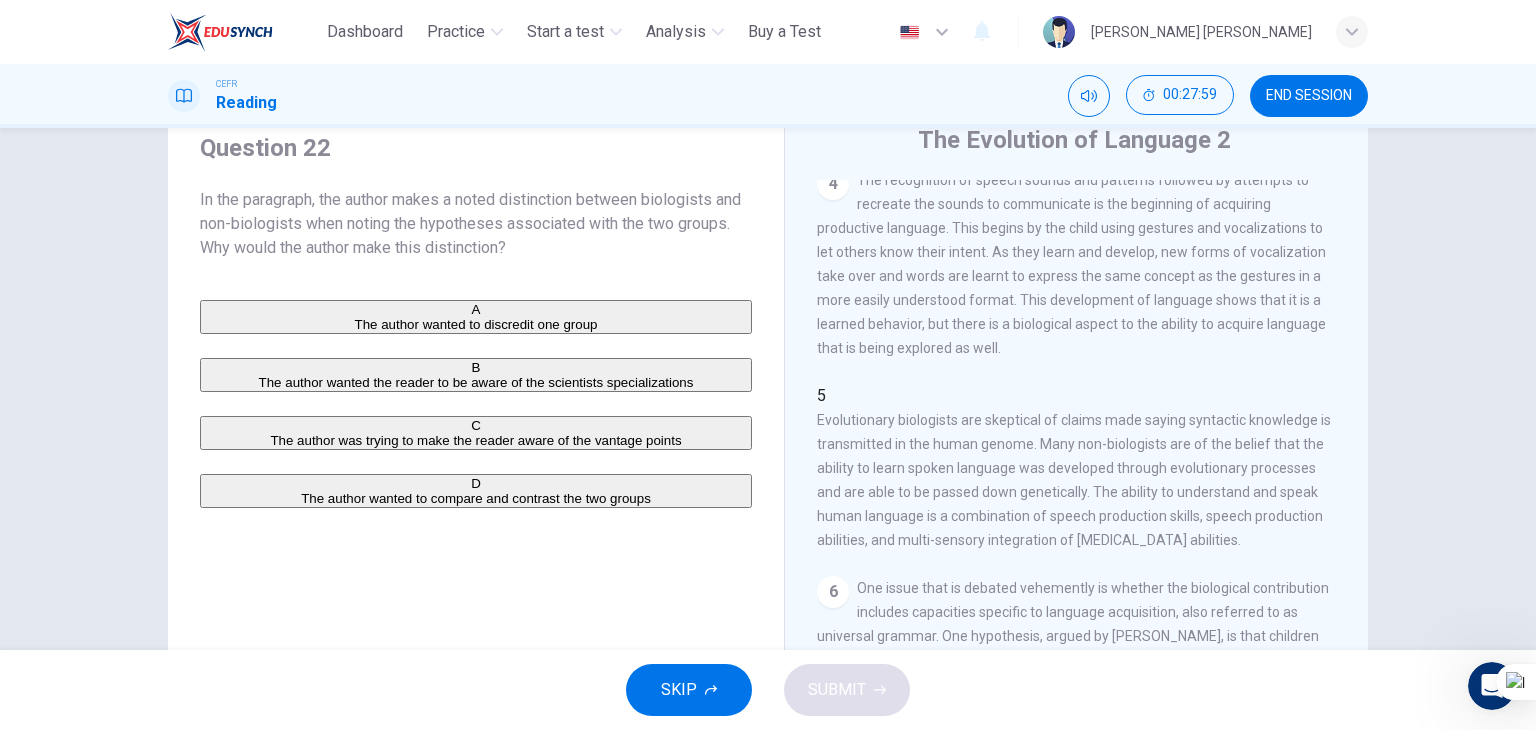 scroll, scrollTop: 75, scrollLeft: 0, axis: vertical 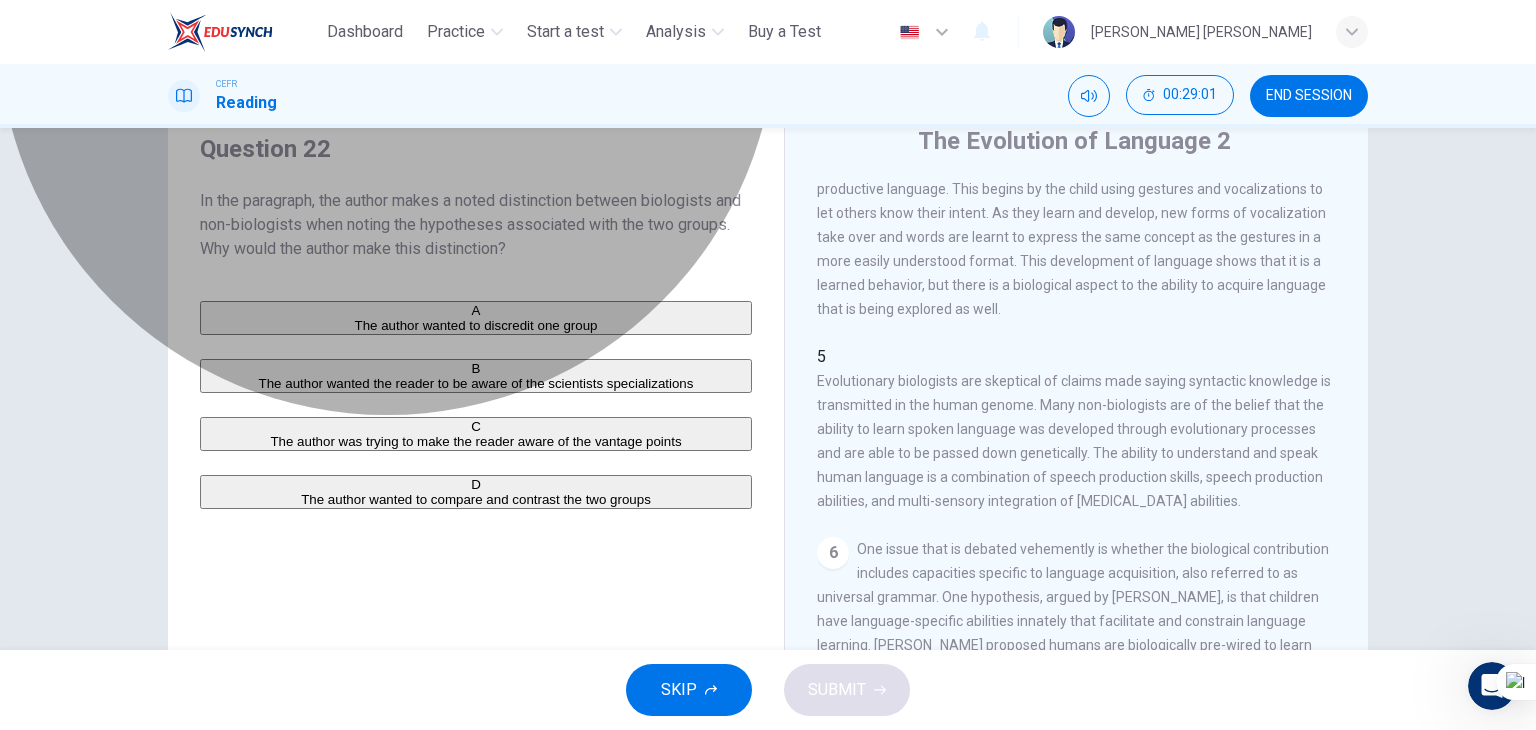 click on "The author wanted to compare and contrast the two groups" at bounding box center [476, 499] 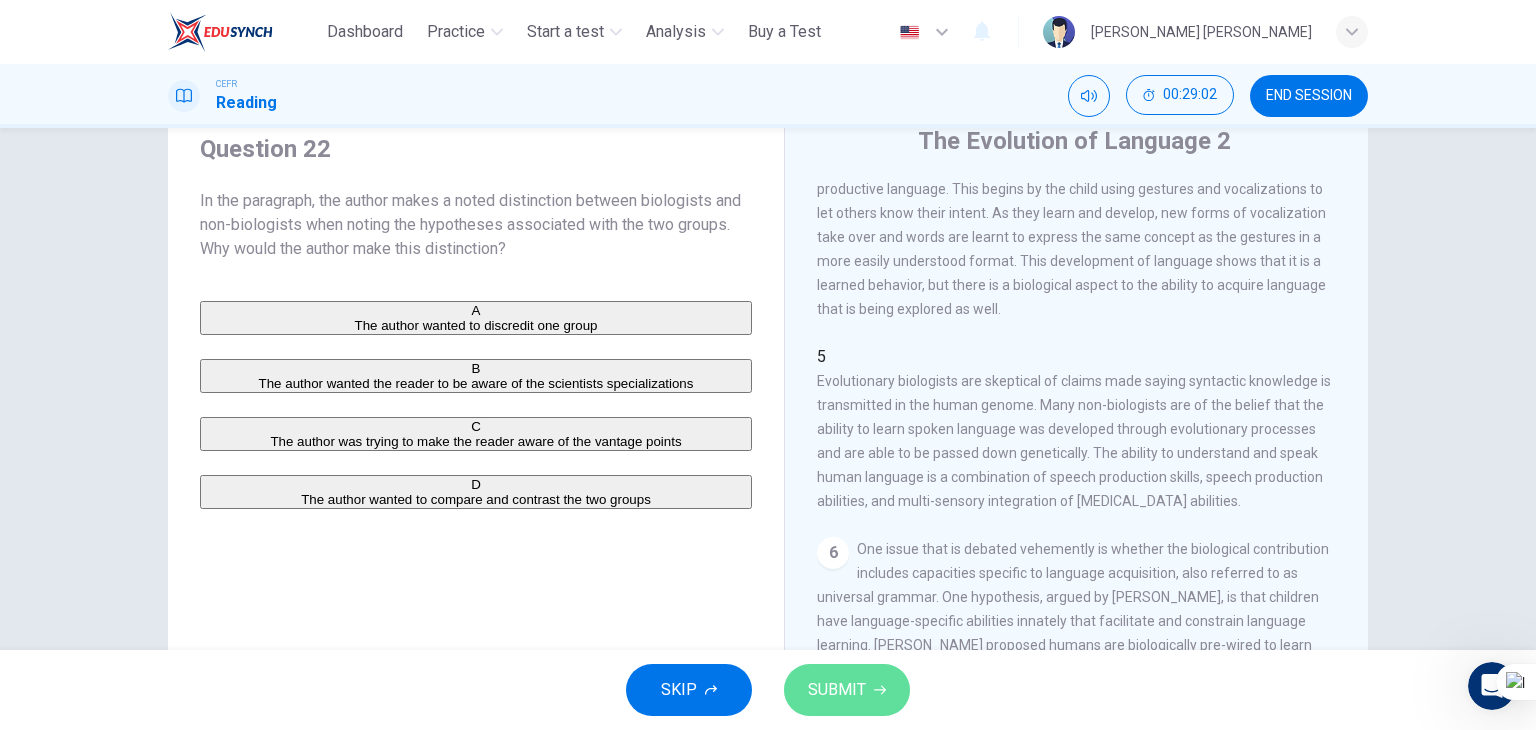 click on "SUBMIT" at bounding box center (837, 690) 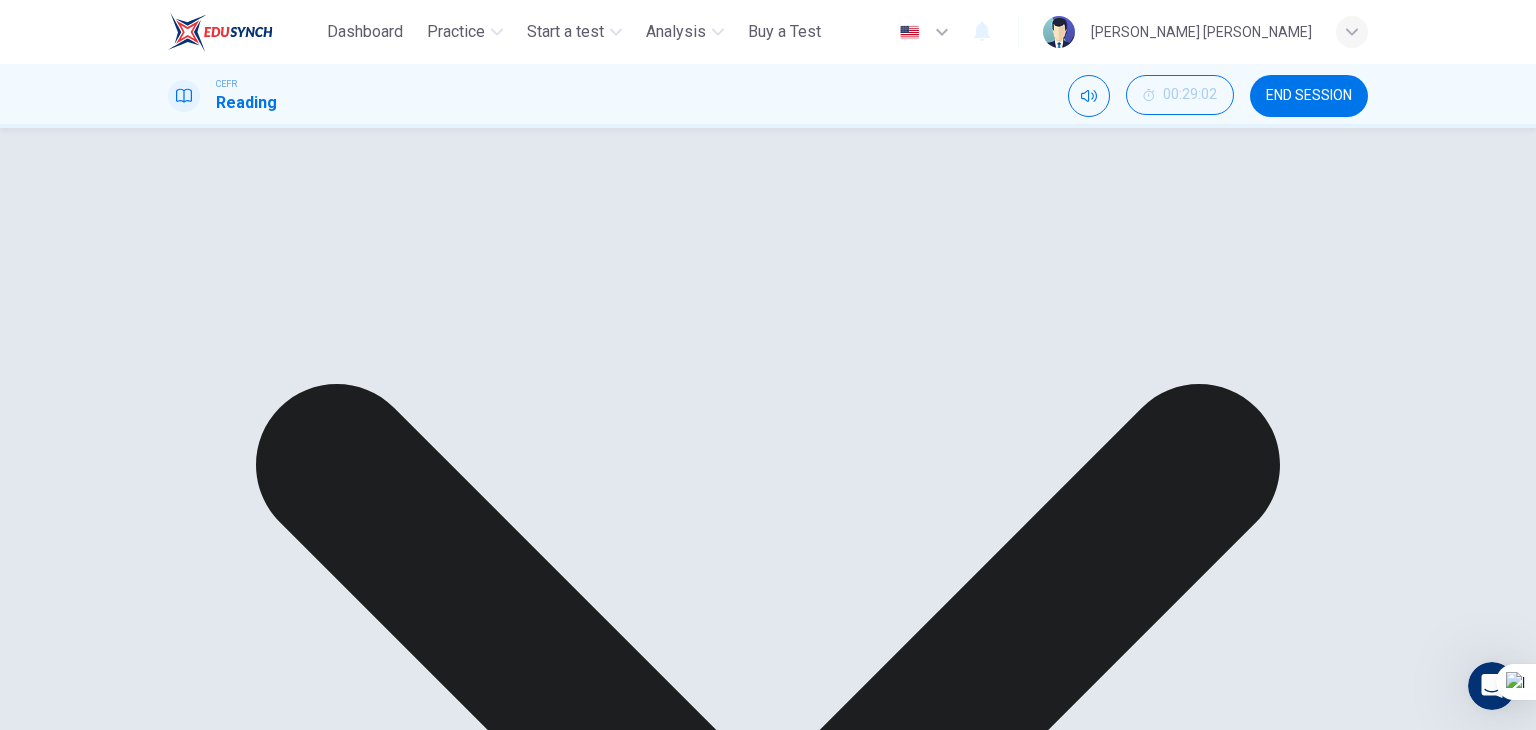 click on "NEXT" at bounding box center (23, 1754) 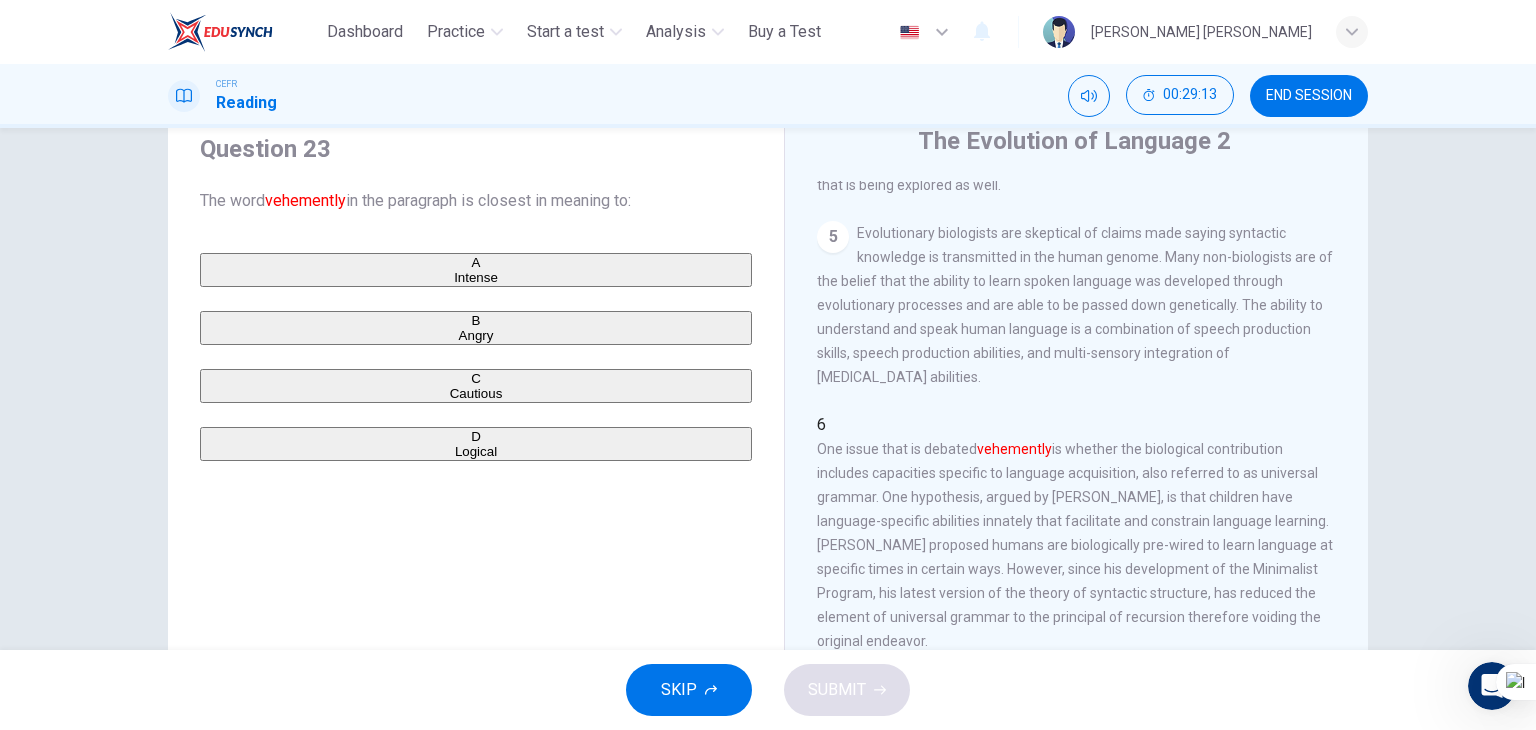 scroll, scrollTop: 850, scrollLeft: 0, axis: vertical 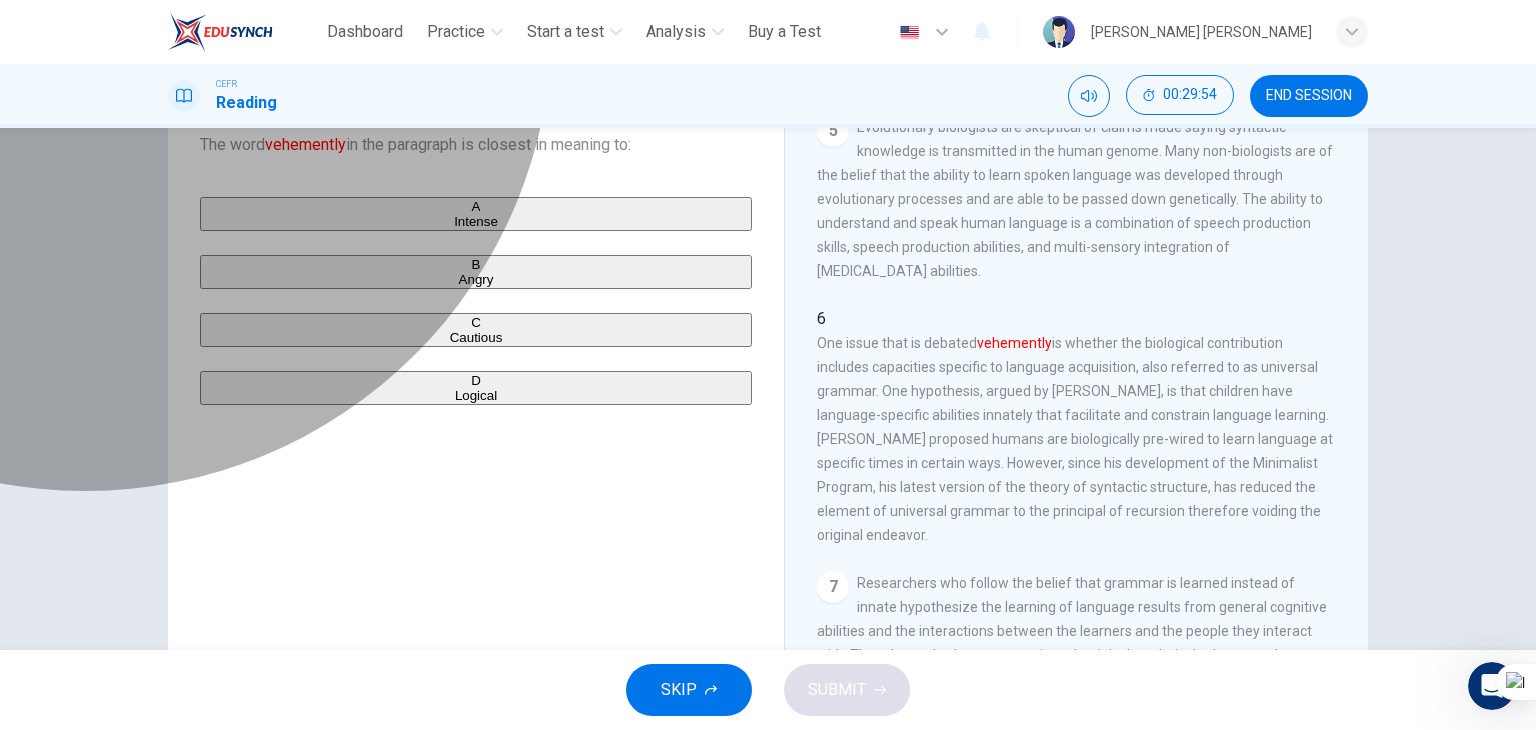 click on "Intense" at bounding box center [476, 221] 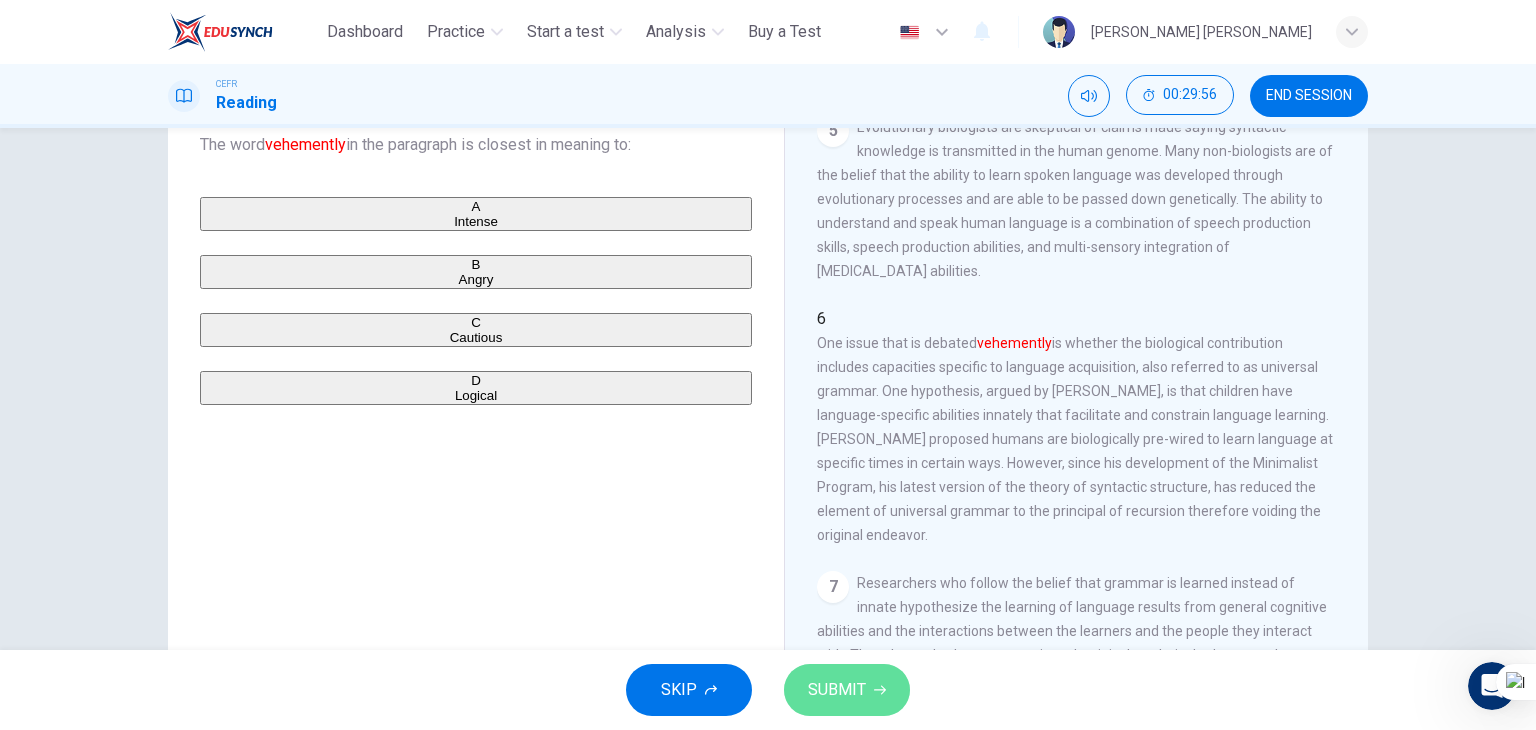 click on "SUBMIT" at bounding box center (847, 690) 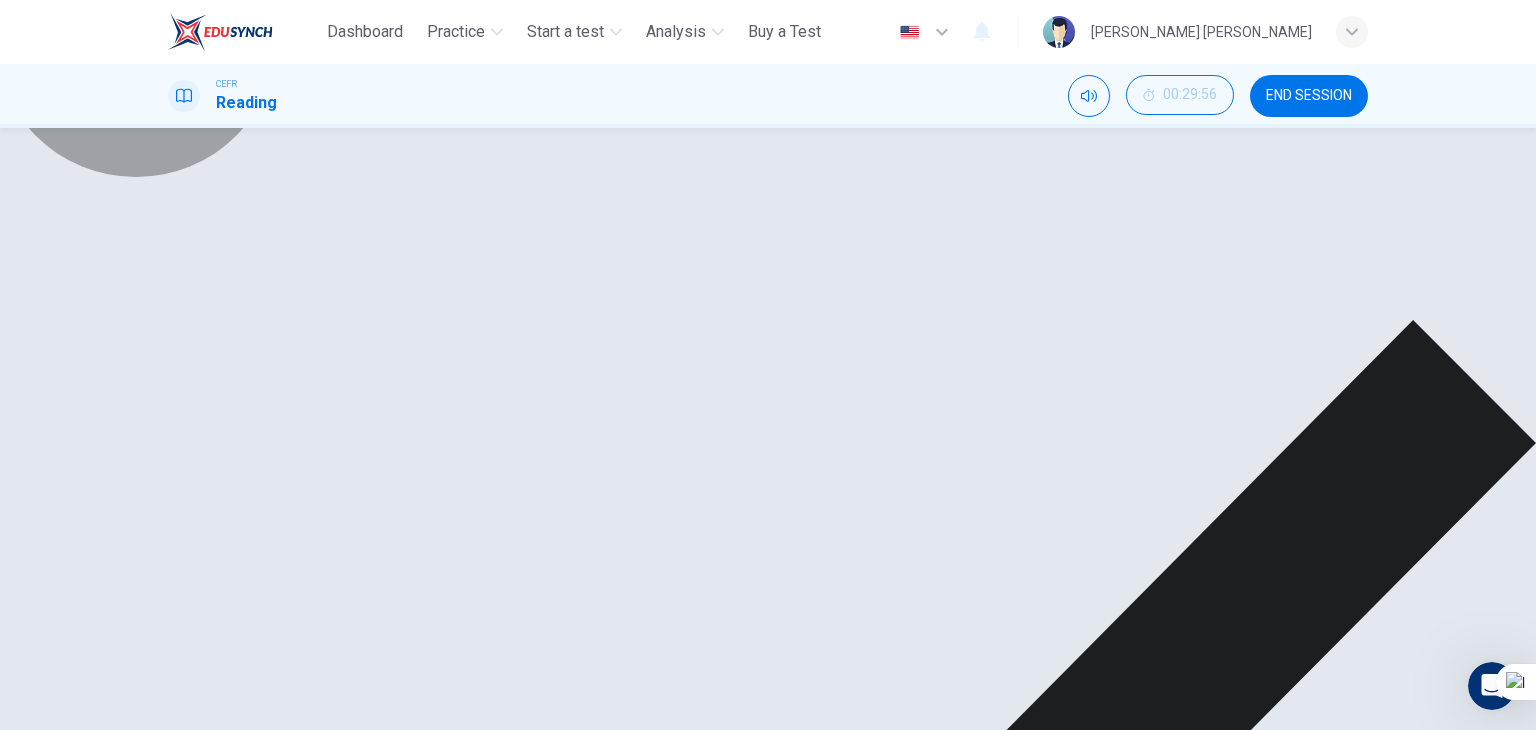 click on "Explanation" at bounding box center (49, 1731) 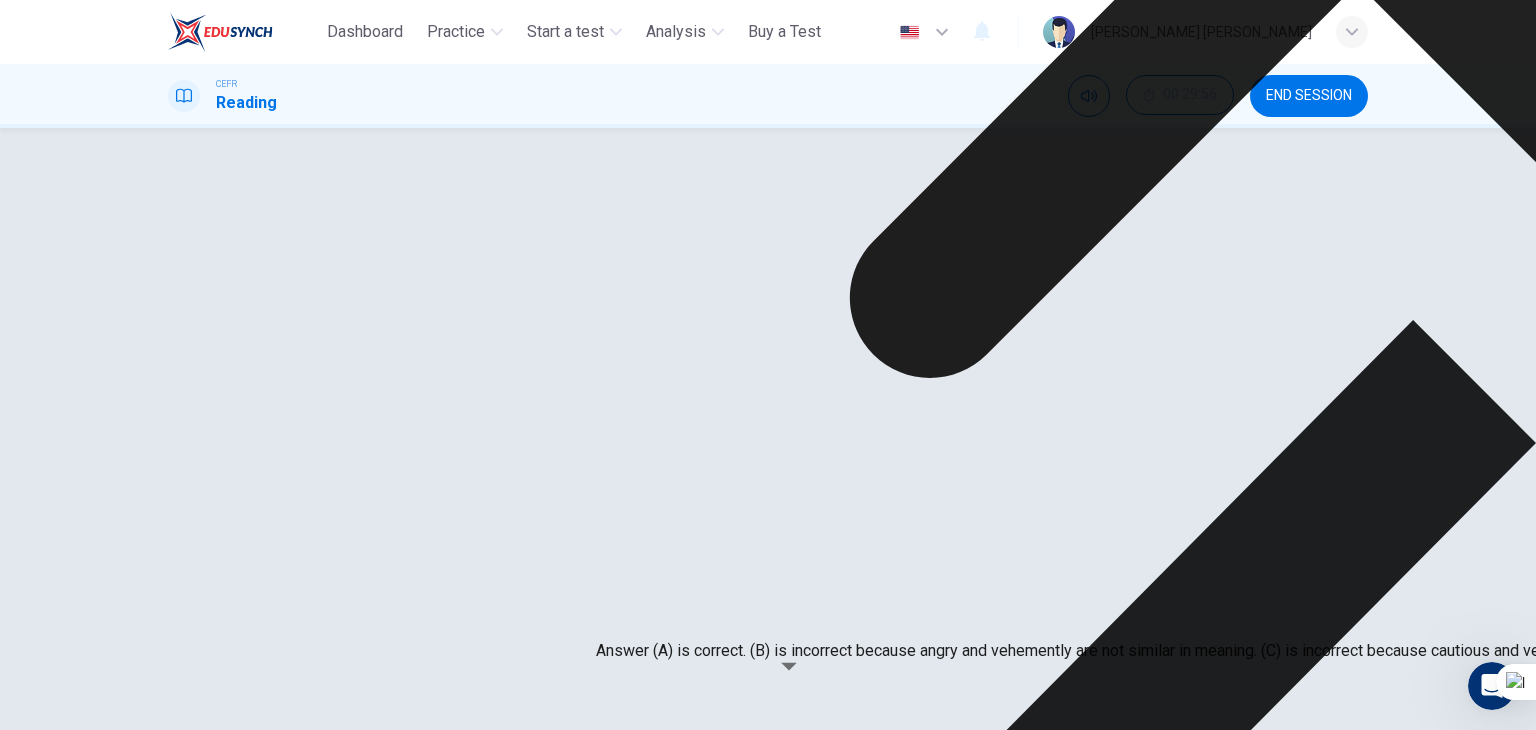 click 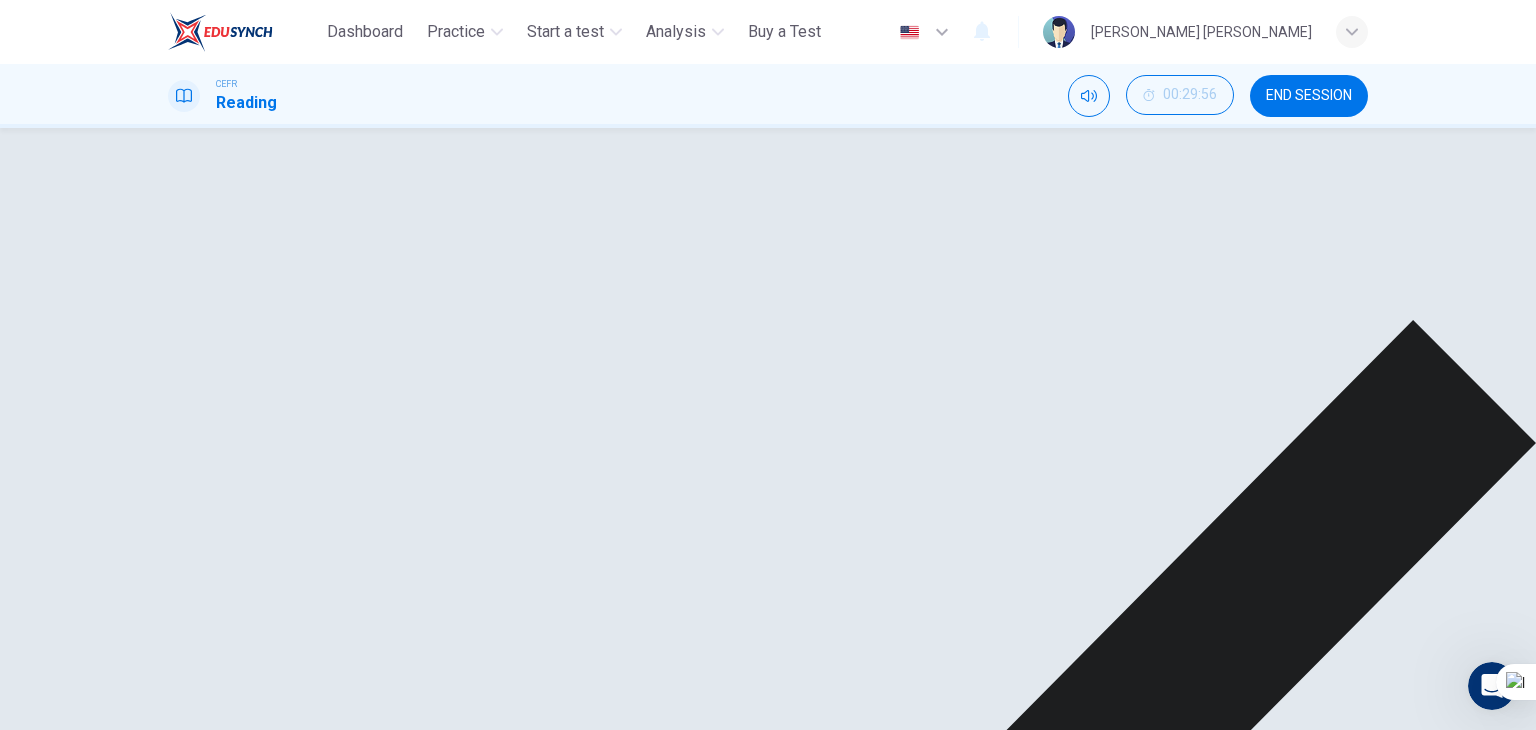 click on "NEXT" at bounding box center [23, 1754] 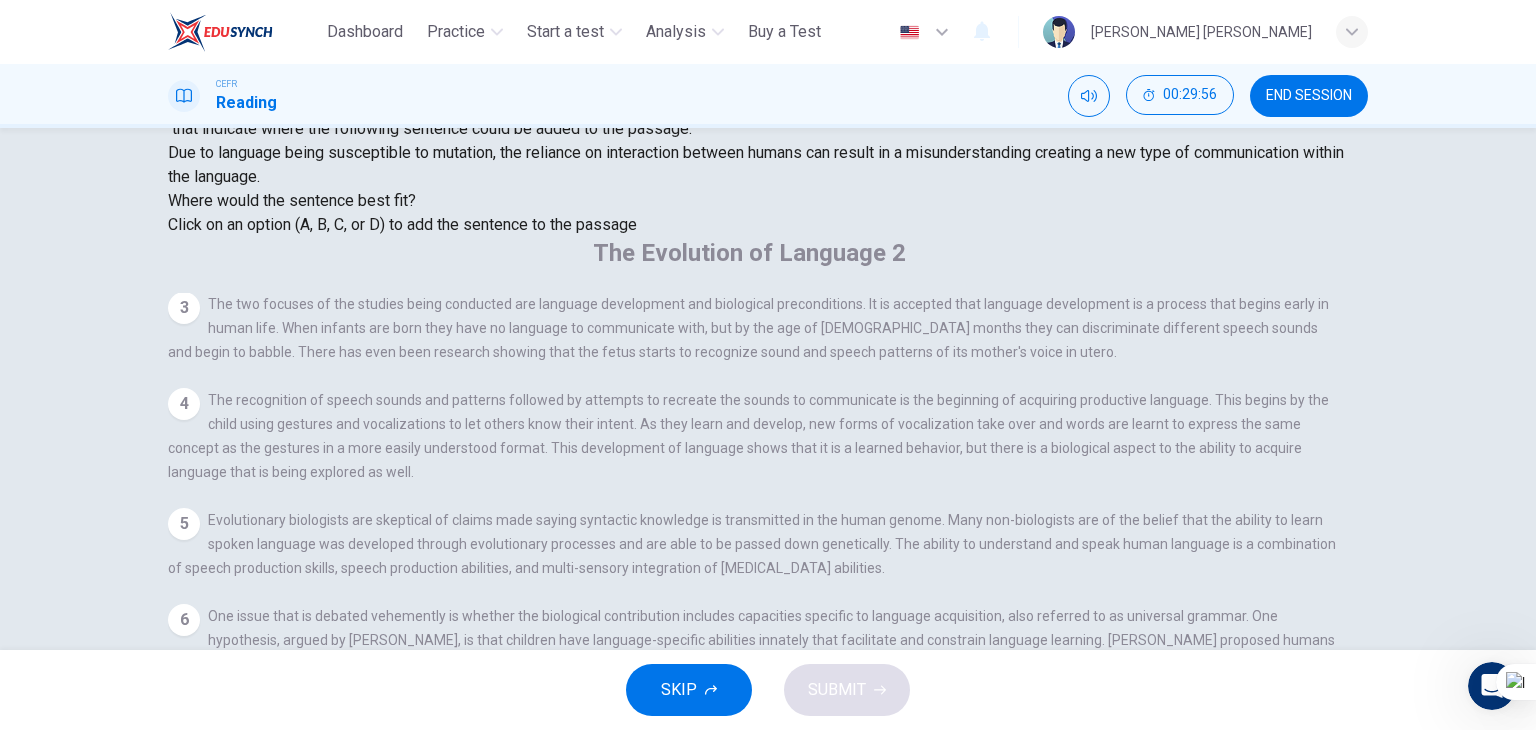 scroll, scrollTop: 958, scrollLeft: 0, axis: vertical 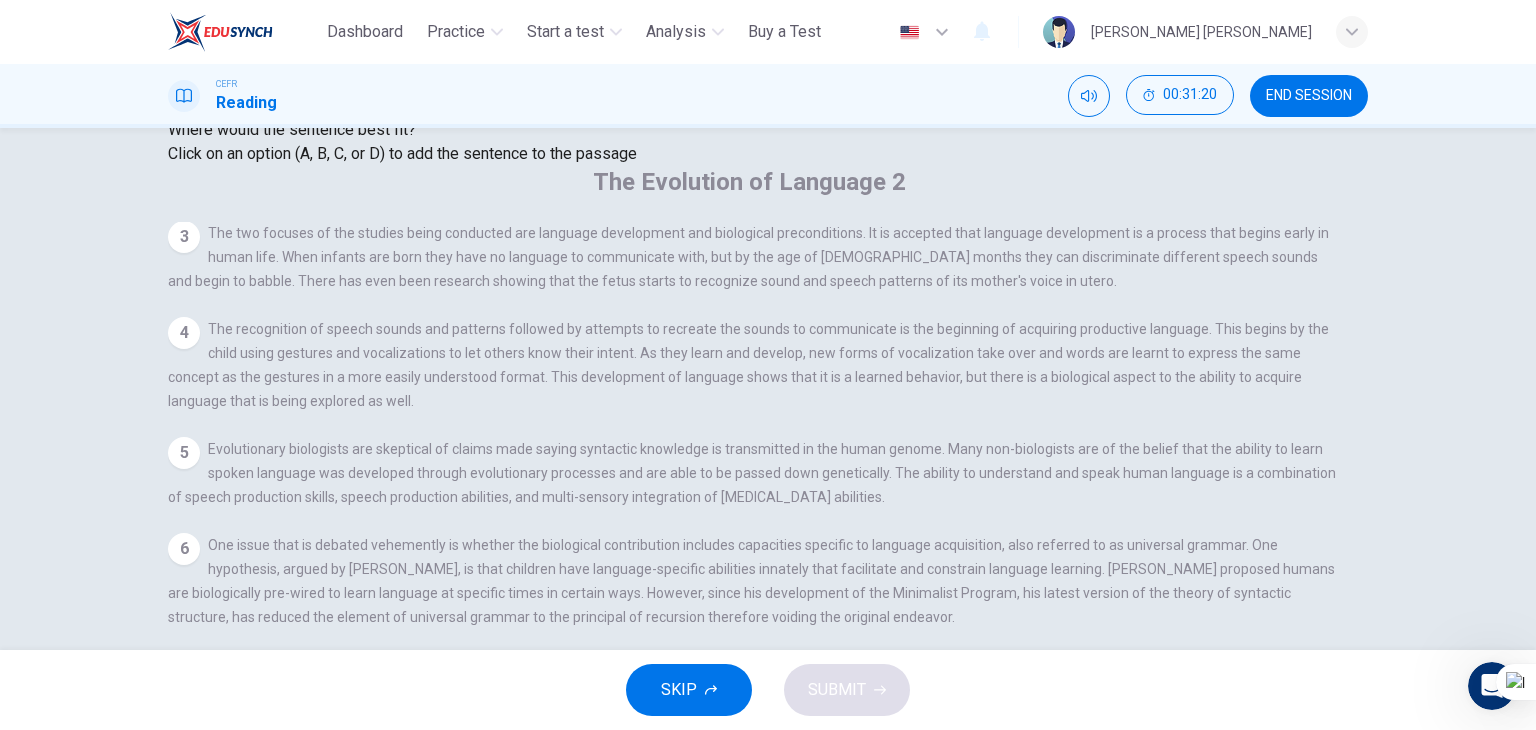 click at bounding box center [830, 715] 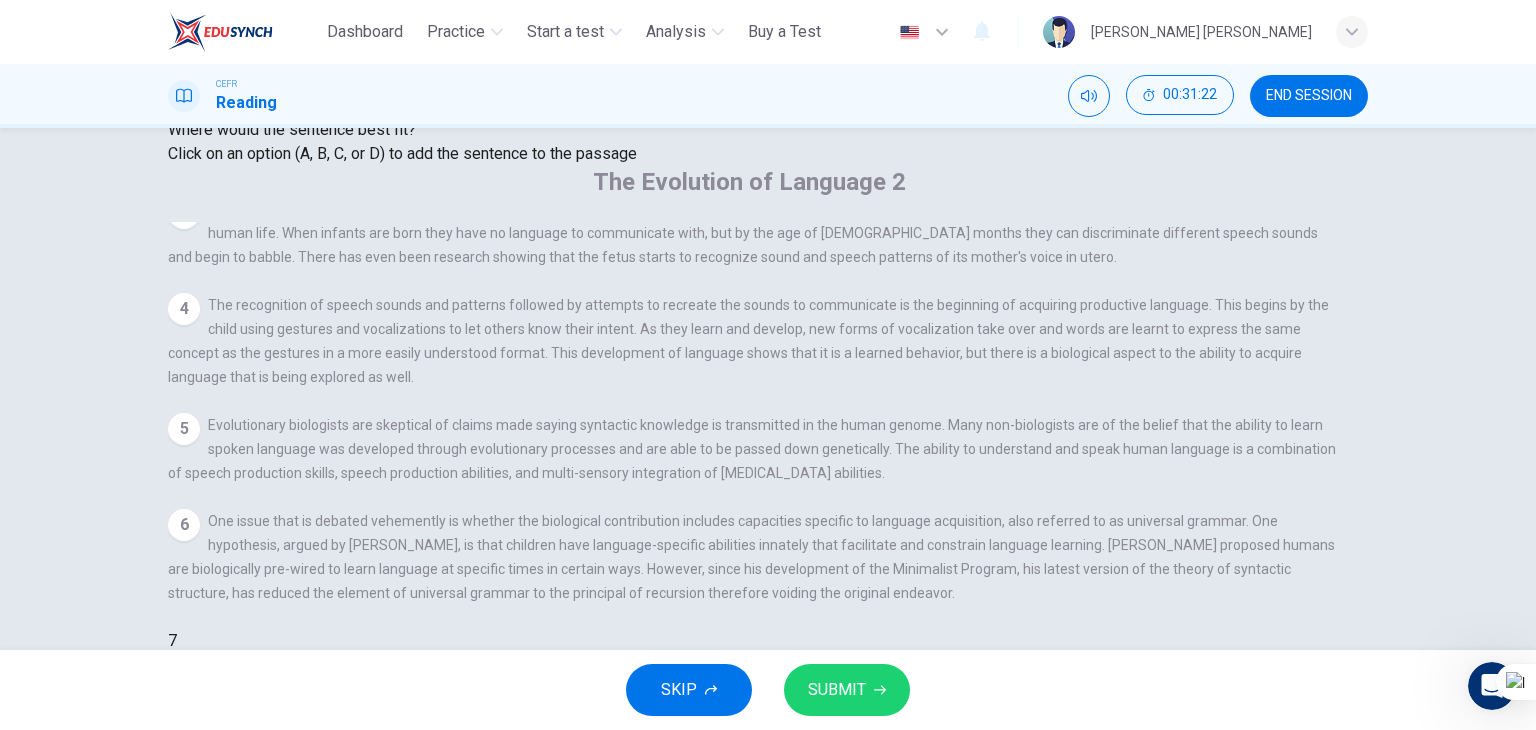 scroll, scrollTop: 1006, scrollLeft: 0, axis: vertical 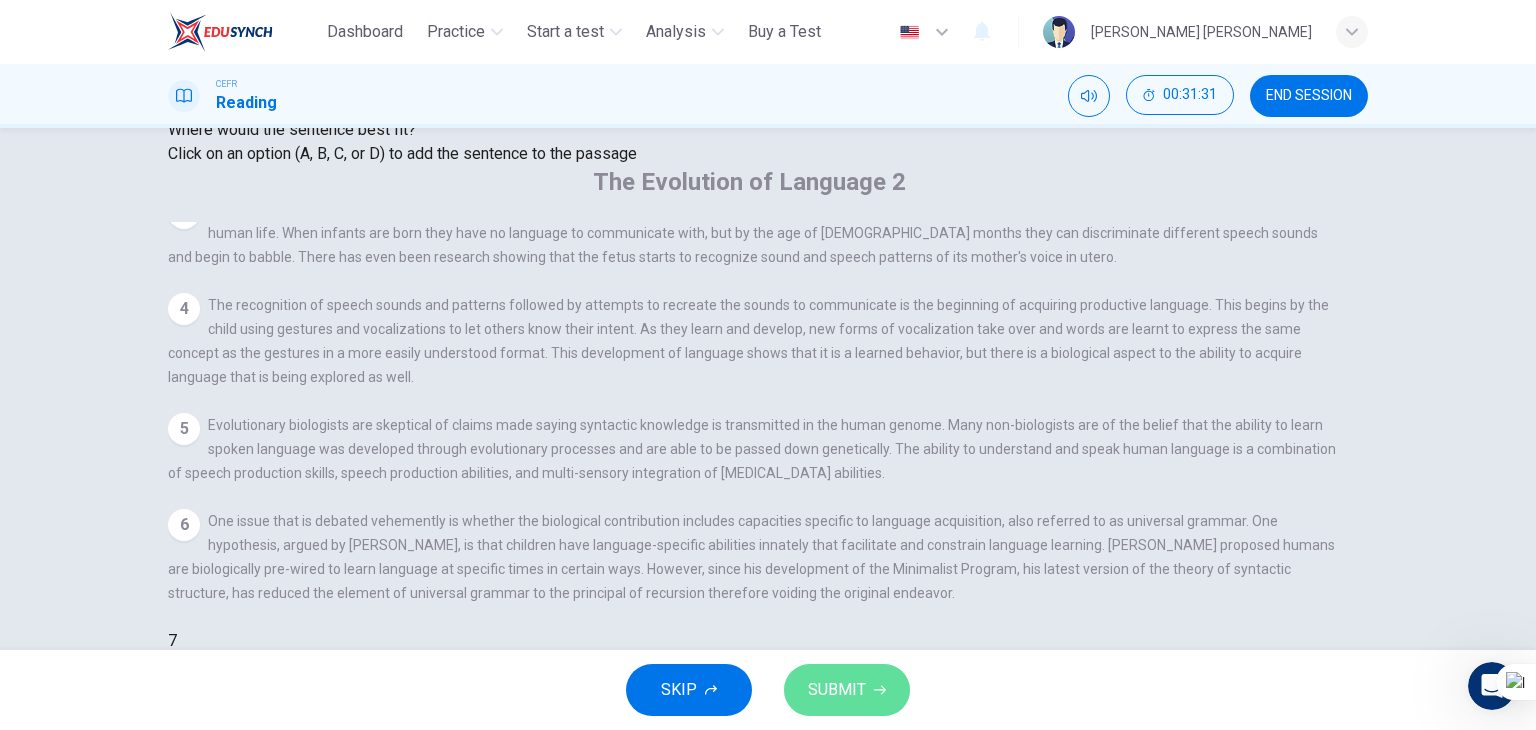 click on "SUBMIT" at bounding box center [837, 690] 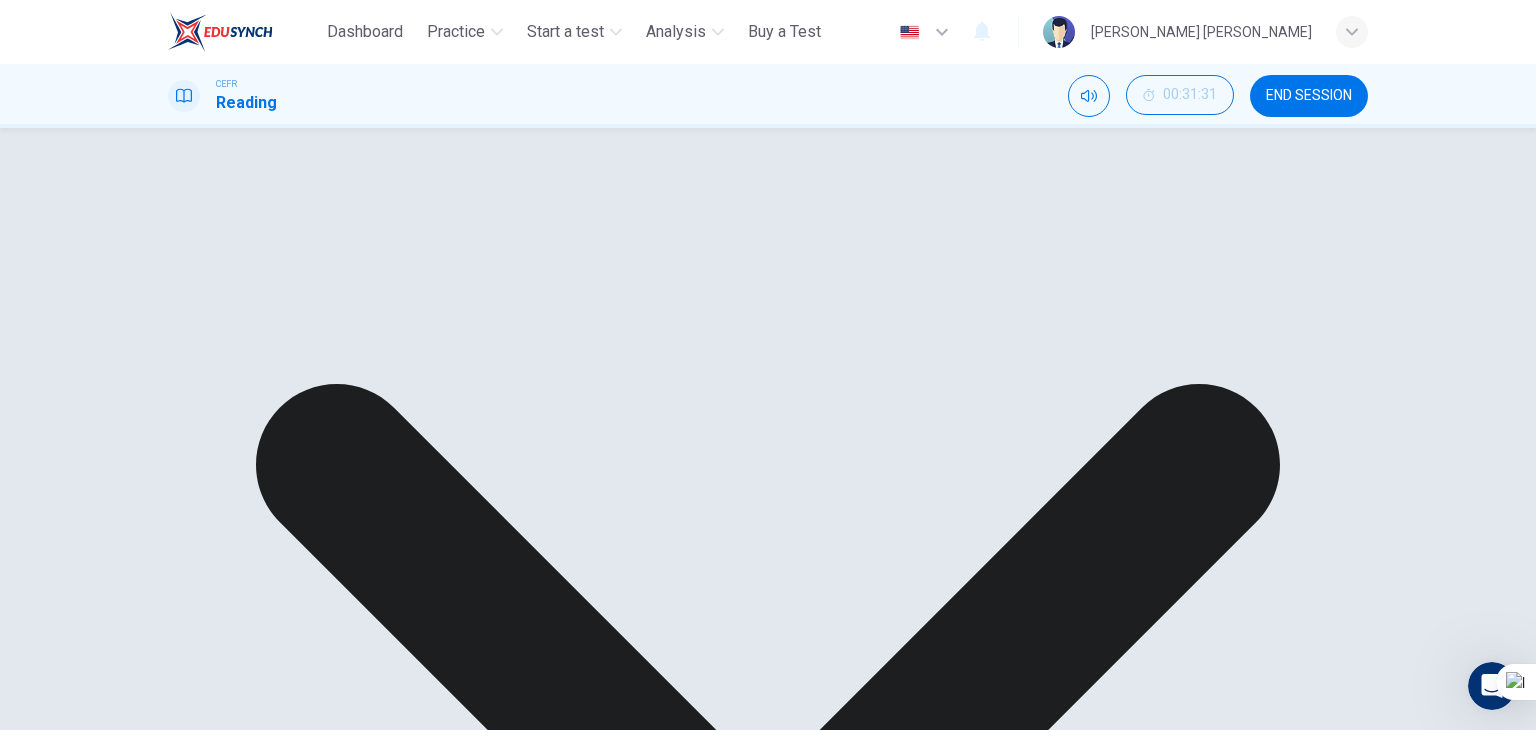 click on "Explanation" at bounding box center (49, 1731) 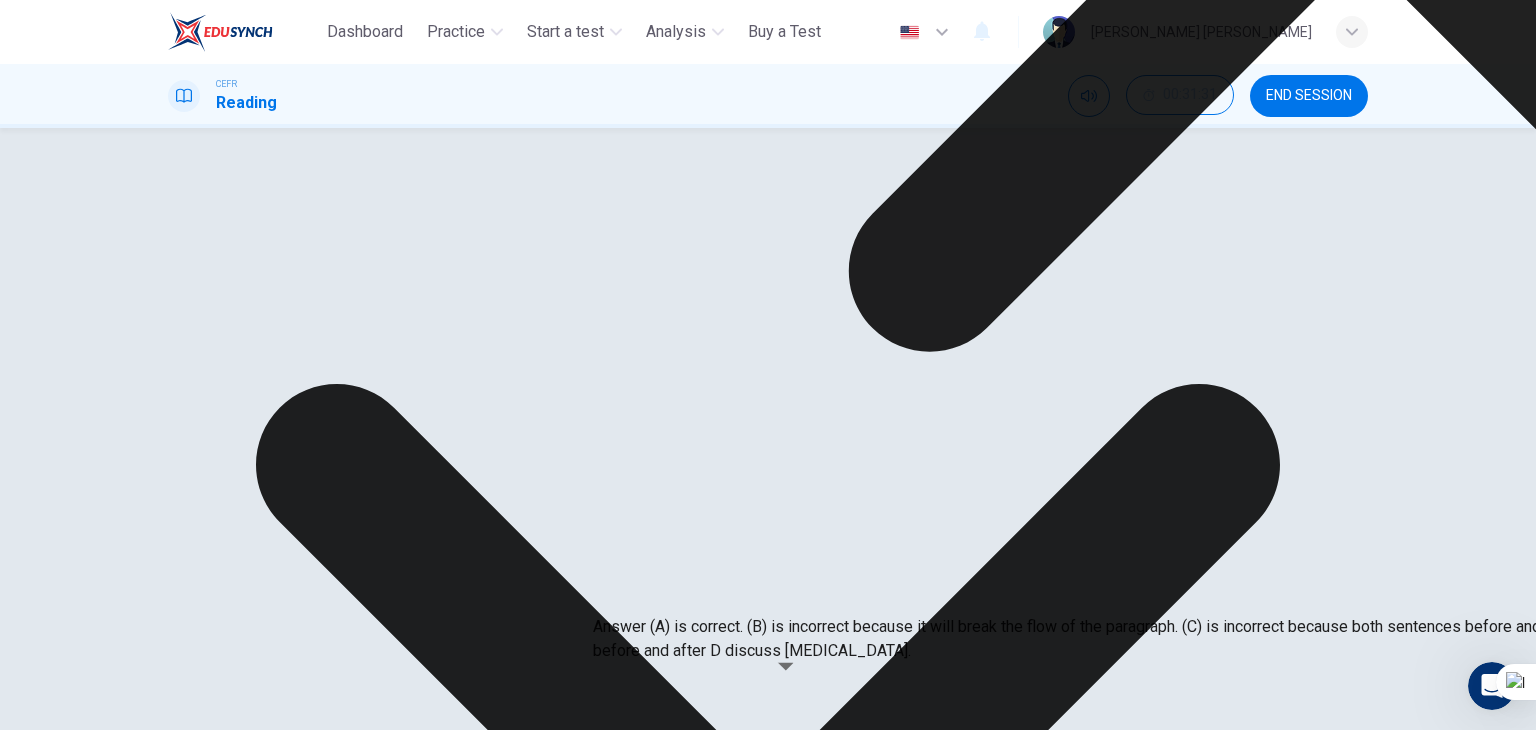 click on "Explanation" at bounding box center [49, 1731] 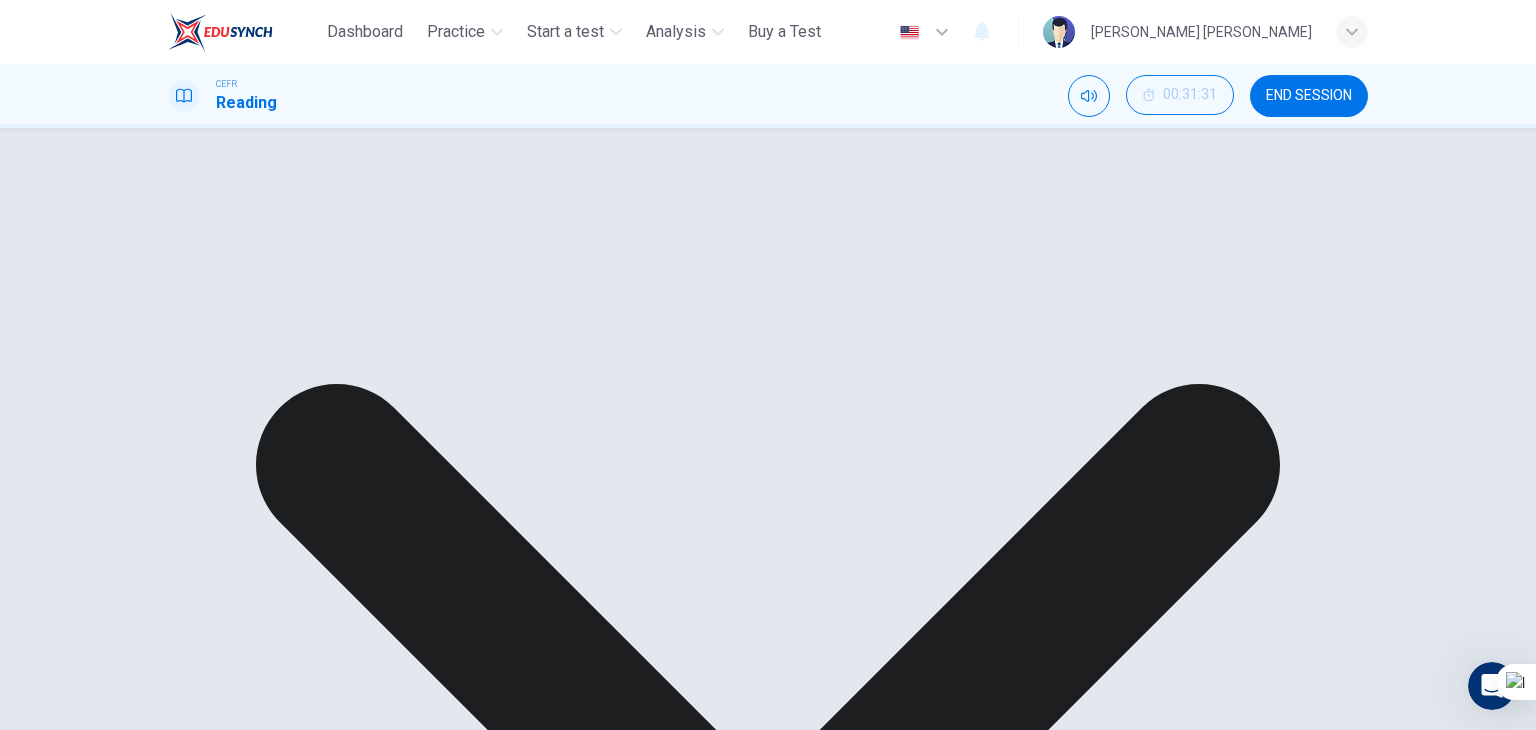 scroll, scrollTop: 146, scrollLeft: 0, axis: vertical 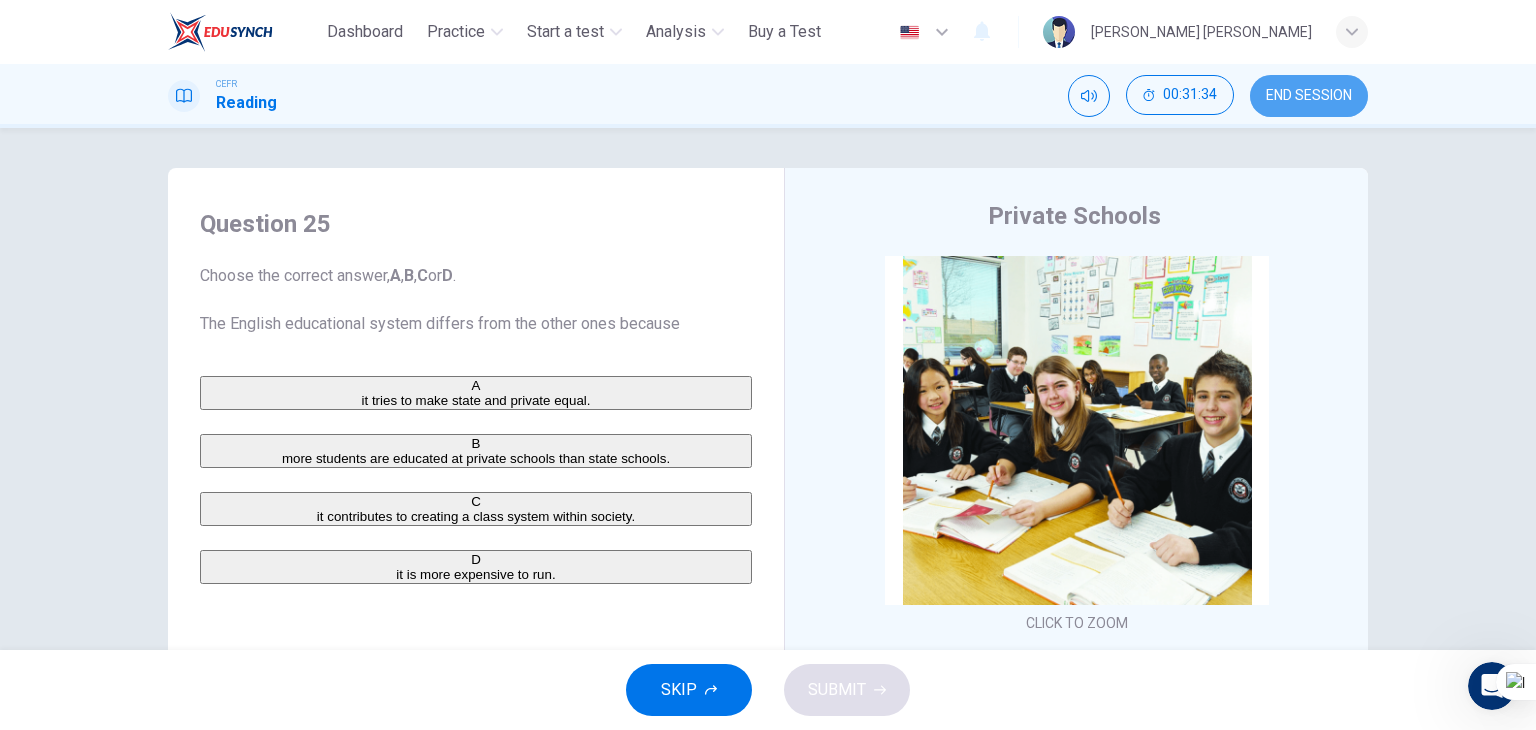 click on "END SESSION" at bounding box center [1309, 96] 